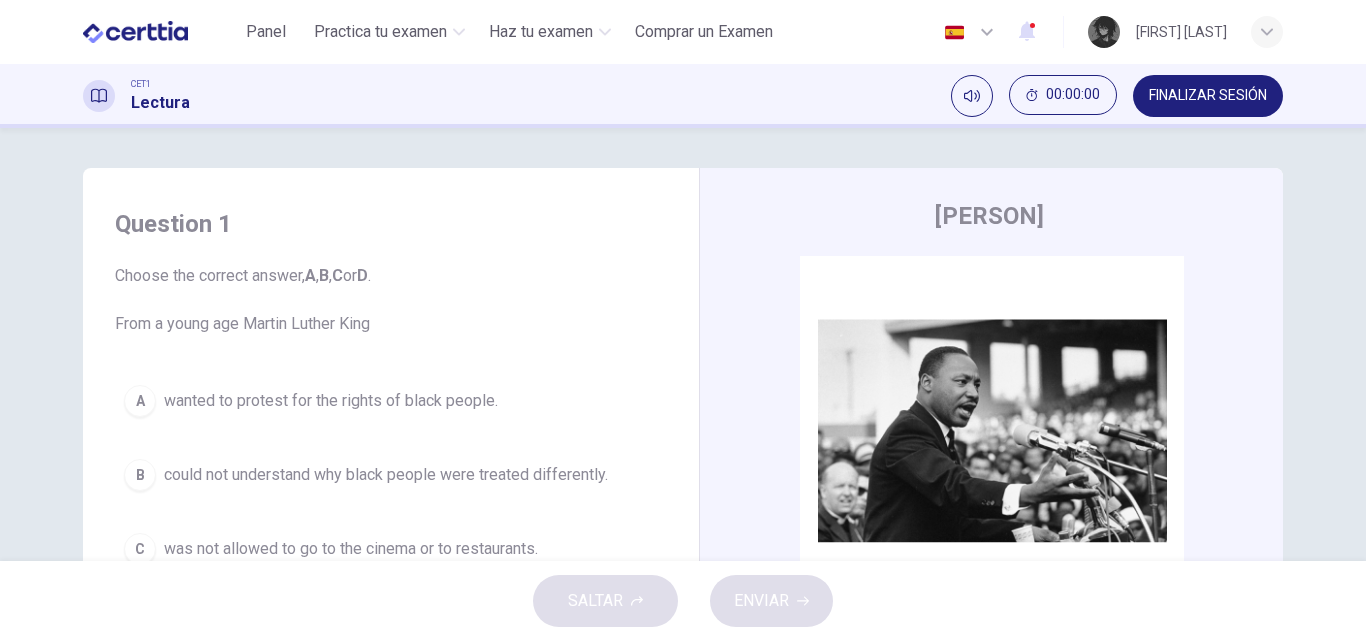 scroll, scrollTop: 0, scrollLeft: 0, axis: both 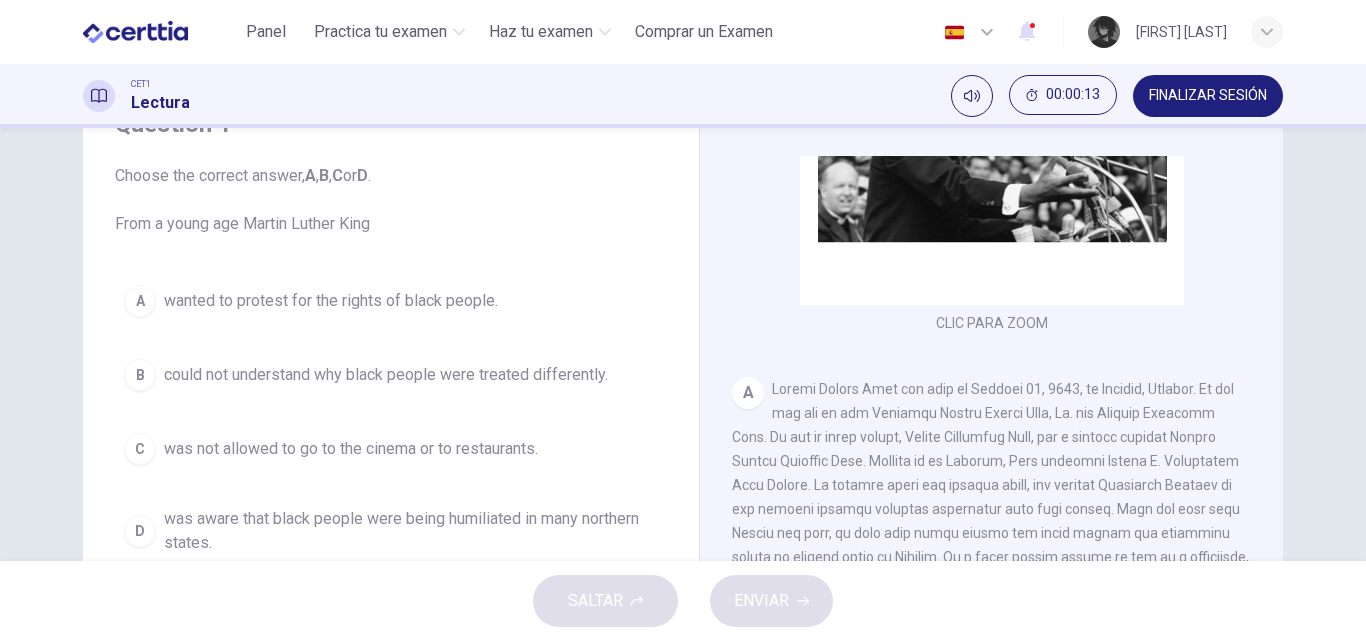 click on "wanted to protest for the rights of black people." at bounding box center [331, 301] 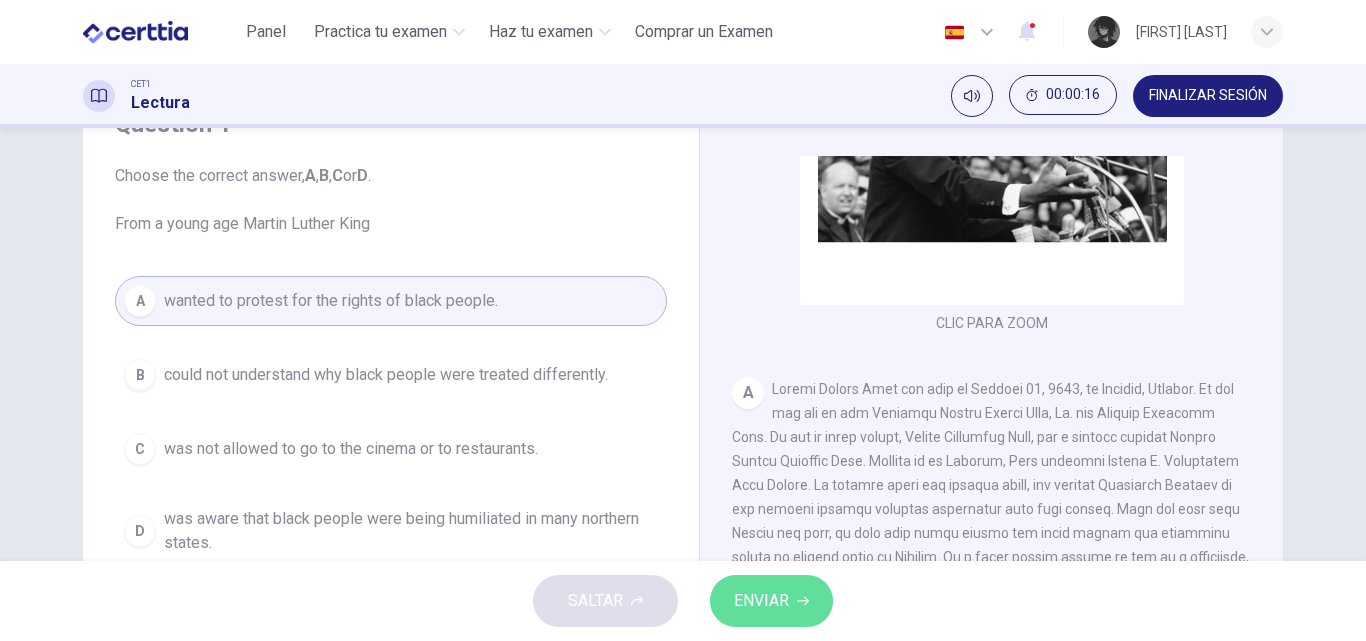 click on "ENVIAR" at bounding box center [761, 601] 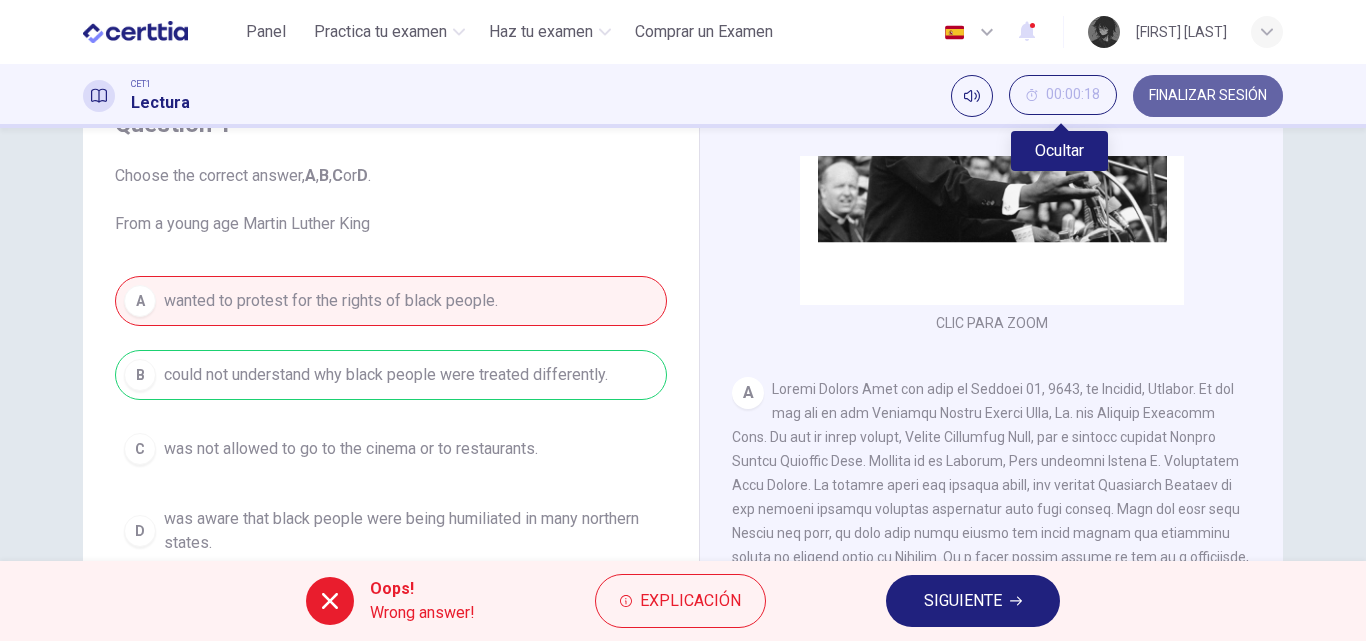 click on "FINALIZAR SESIÓN" at bounding box center [1208, 96] 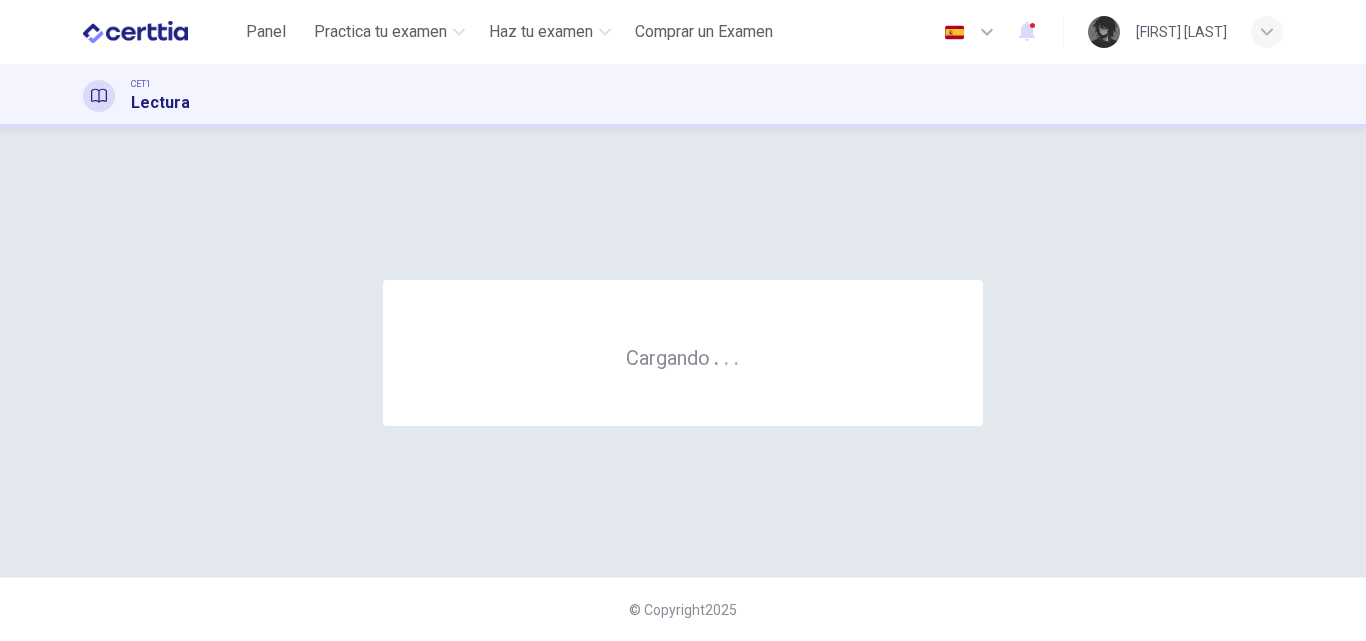 scroll, scrollTop: 0, scrollLeft: 0, axis: both 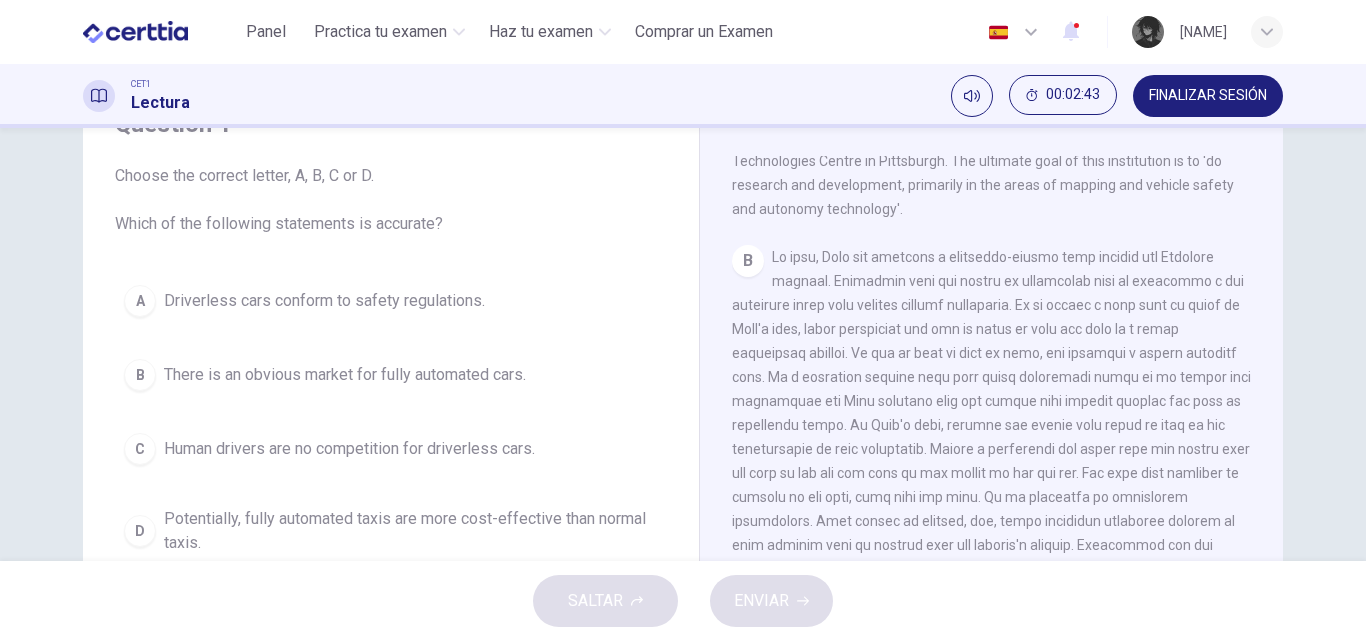 click on "Potentially, fully automated taxis are more cost-effective than normal taxis." at bounding box center [411, 531] 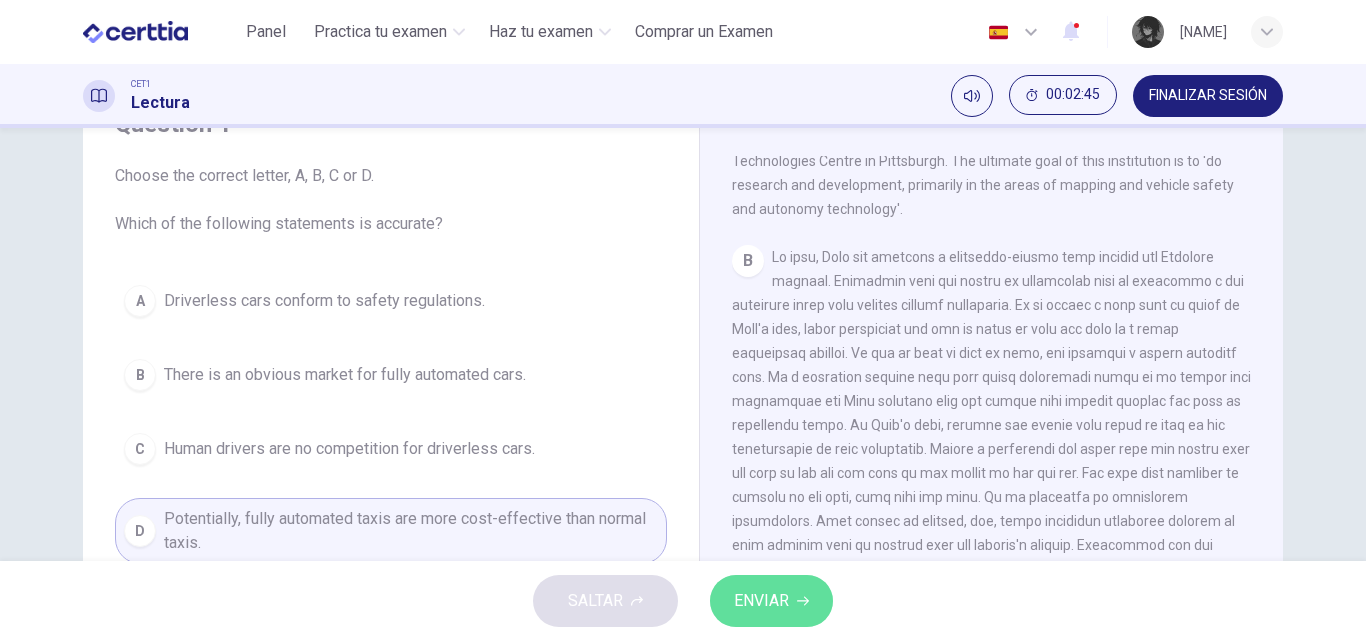 click on "ENVIAR" at bounding box center [771, 601] 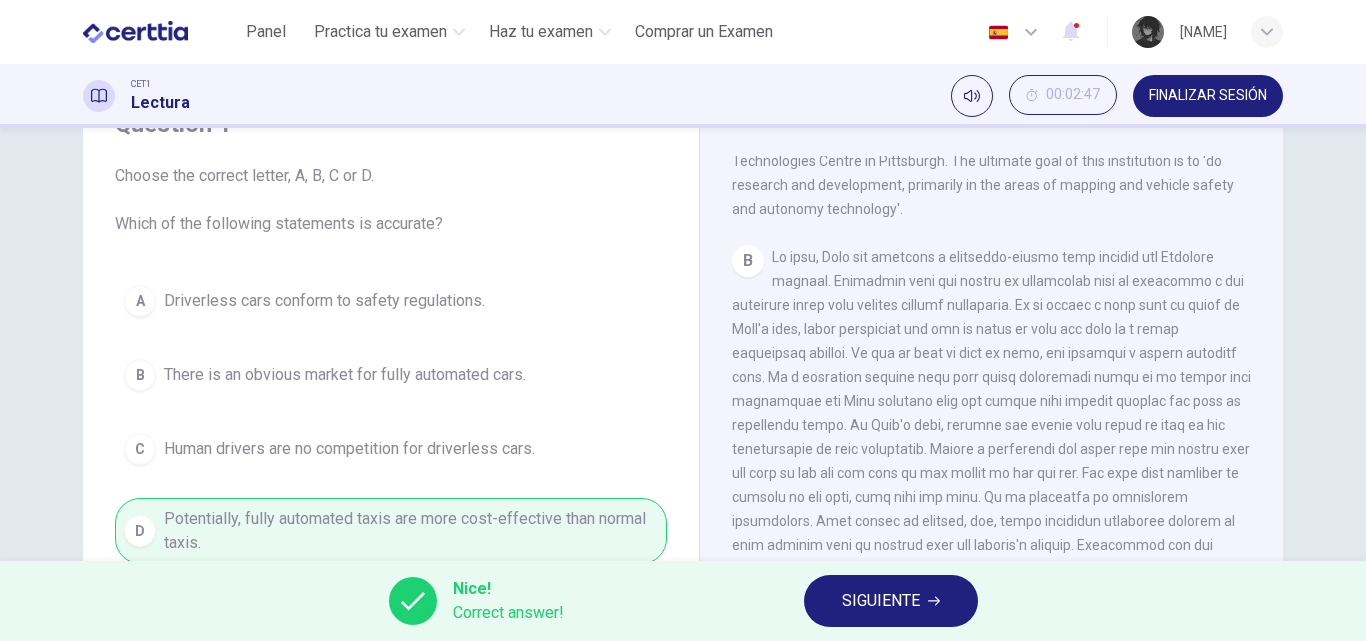 click on "SIGUIENTE" at bounding box center [881, 601] 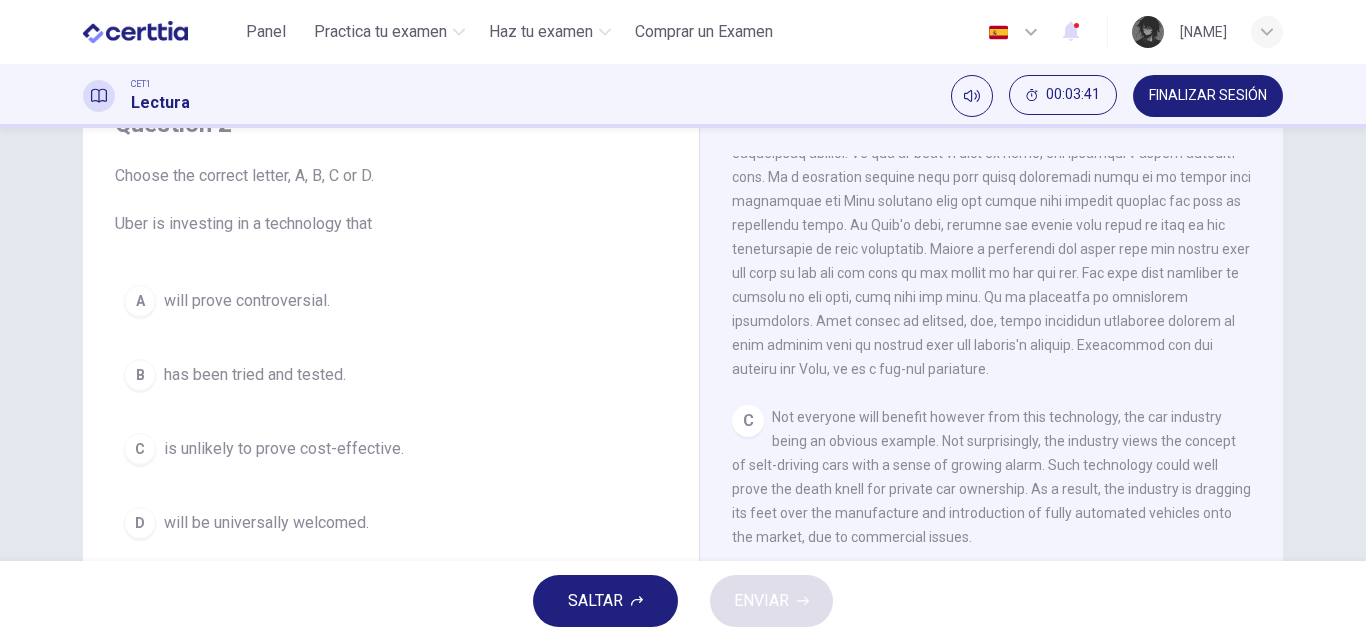 scroll, scrollTop: 600, scrollLeft: 0, axis: vertical 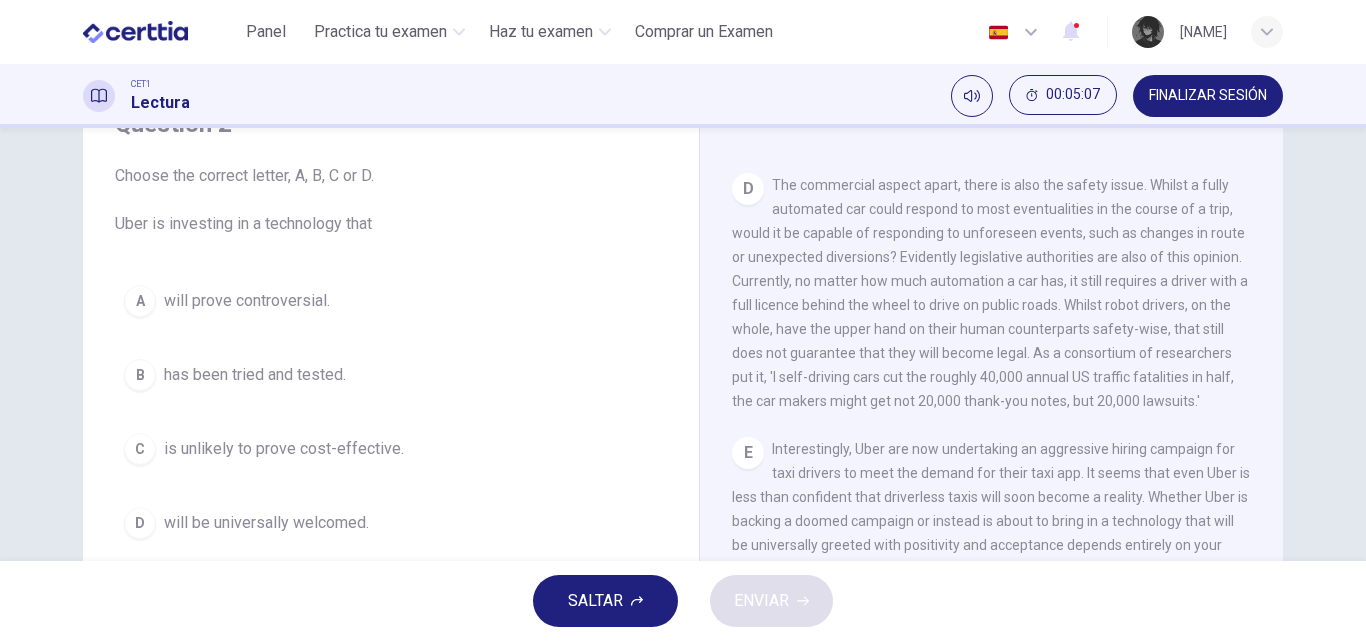 click on "is unlikely to prove cost-effective." at bounding box center [284, 449] 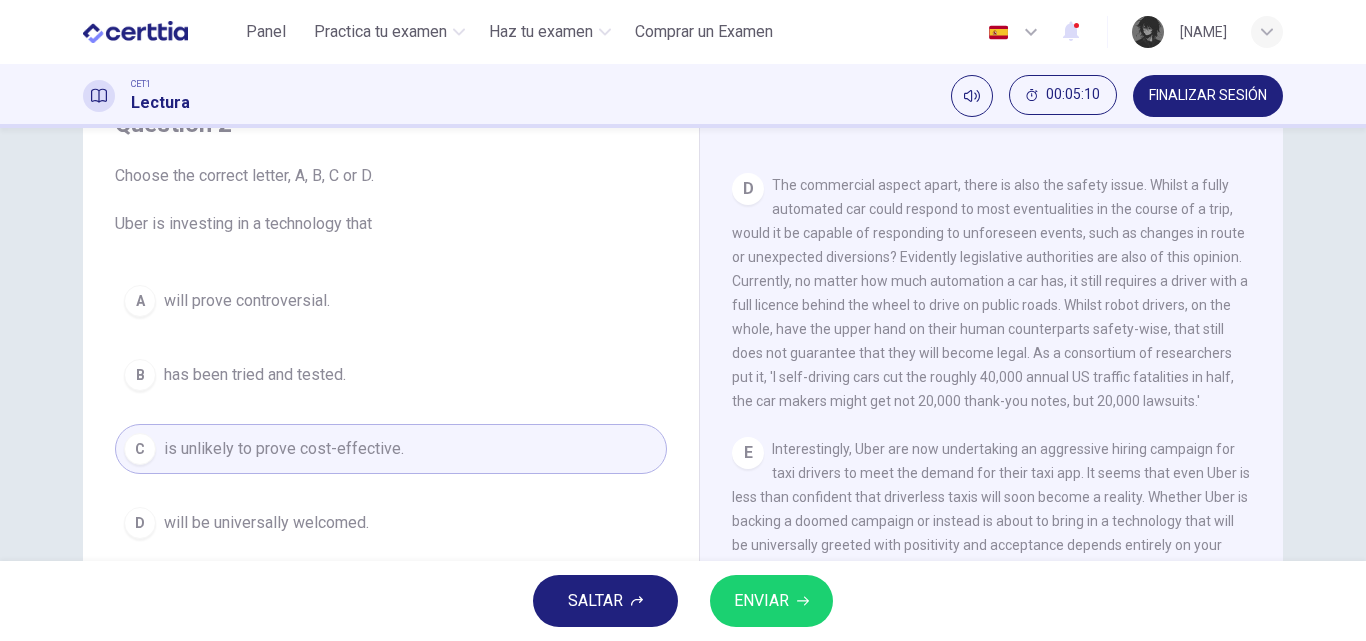 click 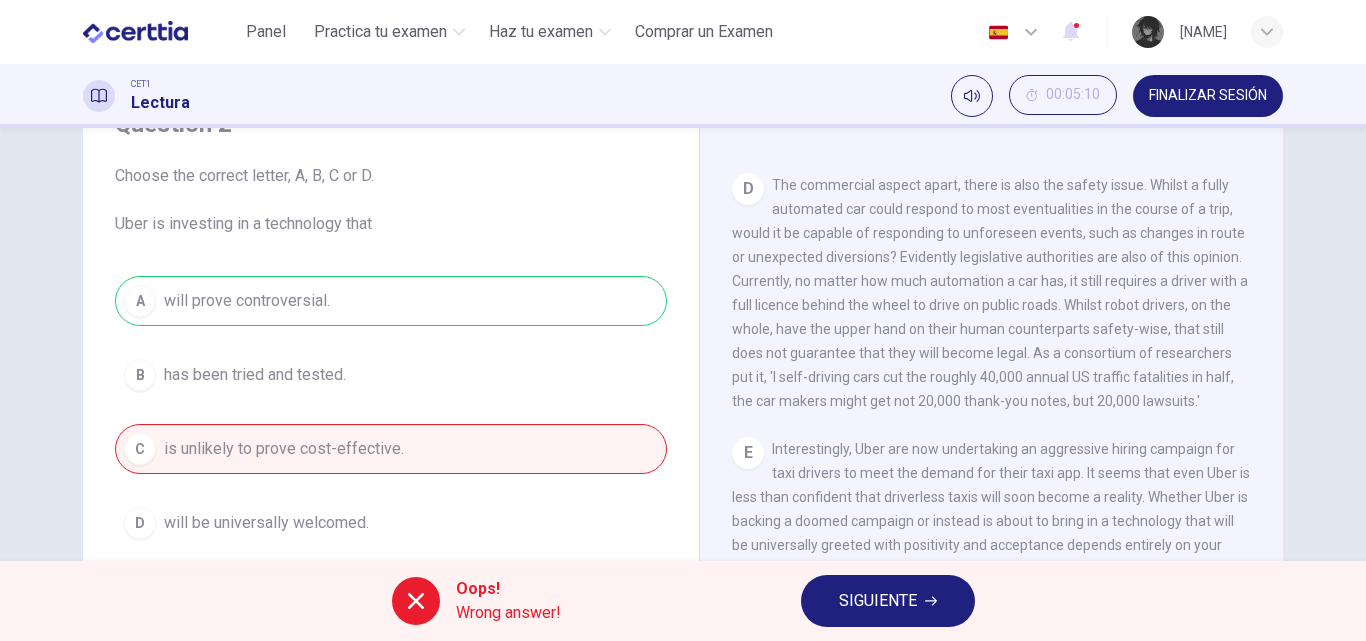 click on "SIGUIENTE" at bounding box center [888, 601] 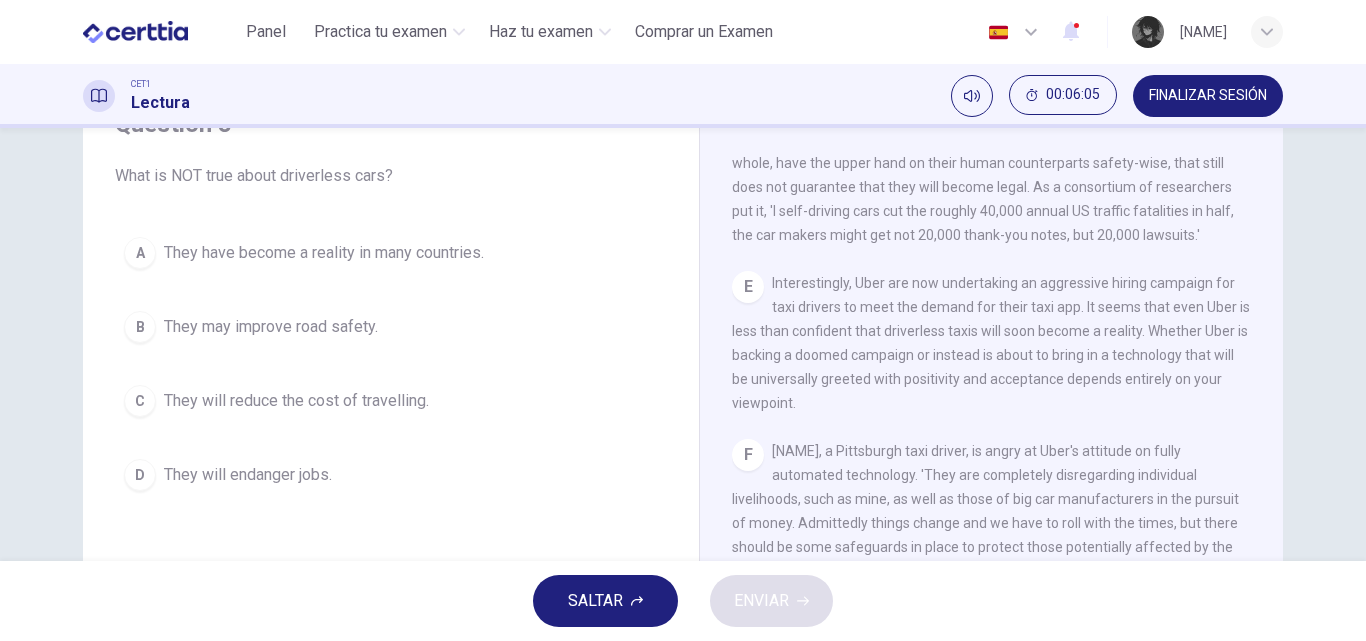 scroll, scrollTop: 1300, scrollLeft: 0, axis: vertical 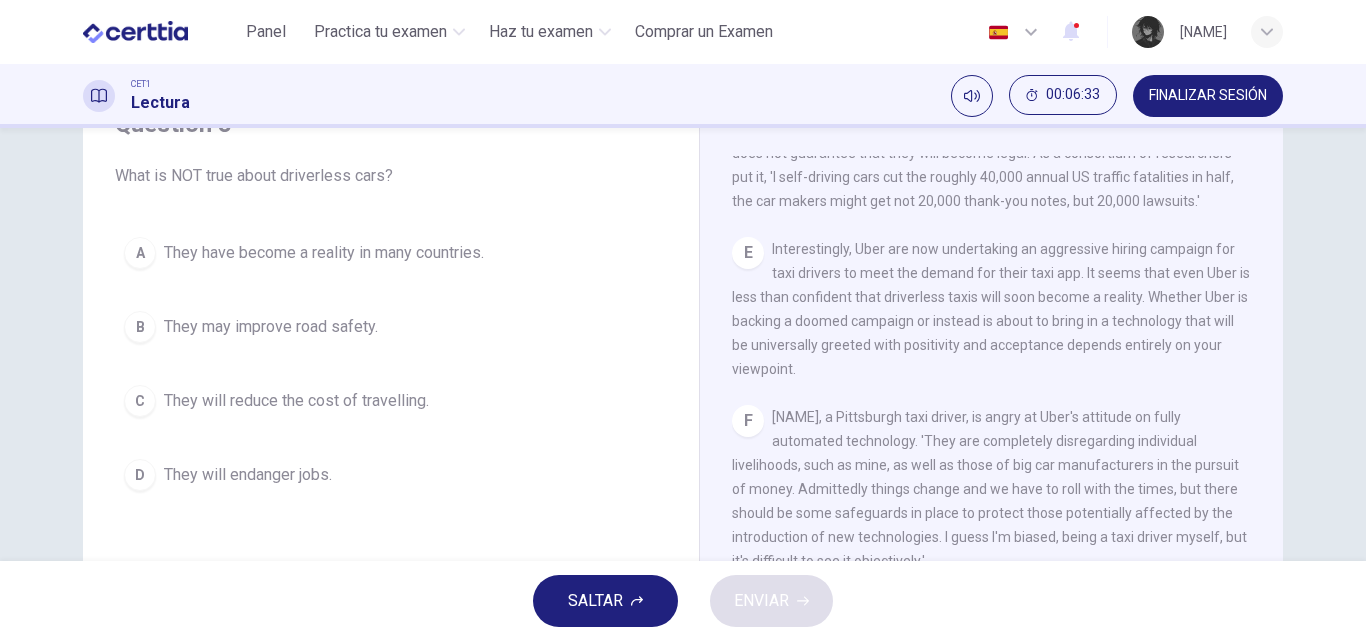 click on "D They will endanger jobs." at bounding box center (391, 475) 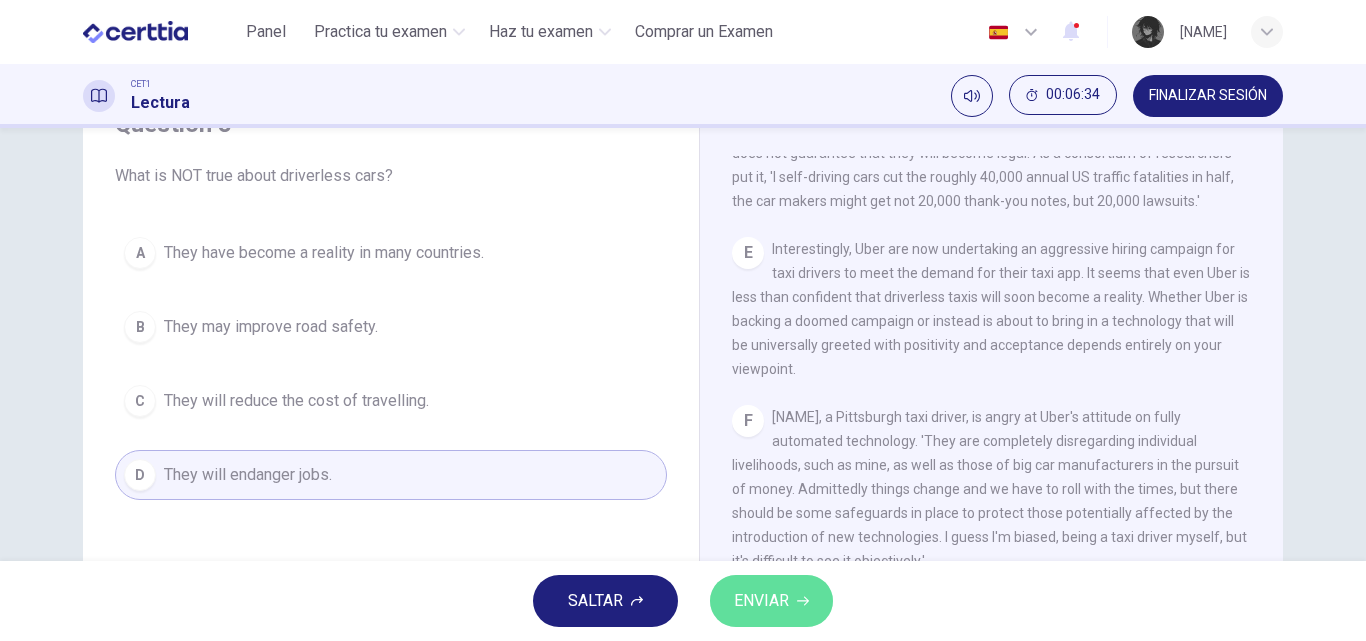 click on "ENVIAR" at bounding box center (761, 601) 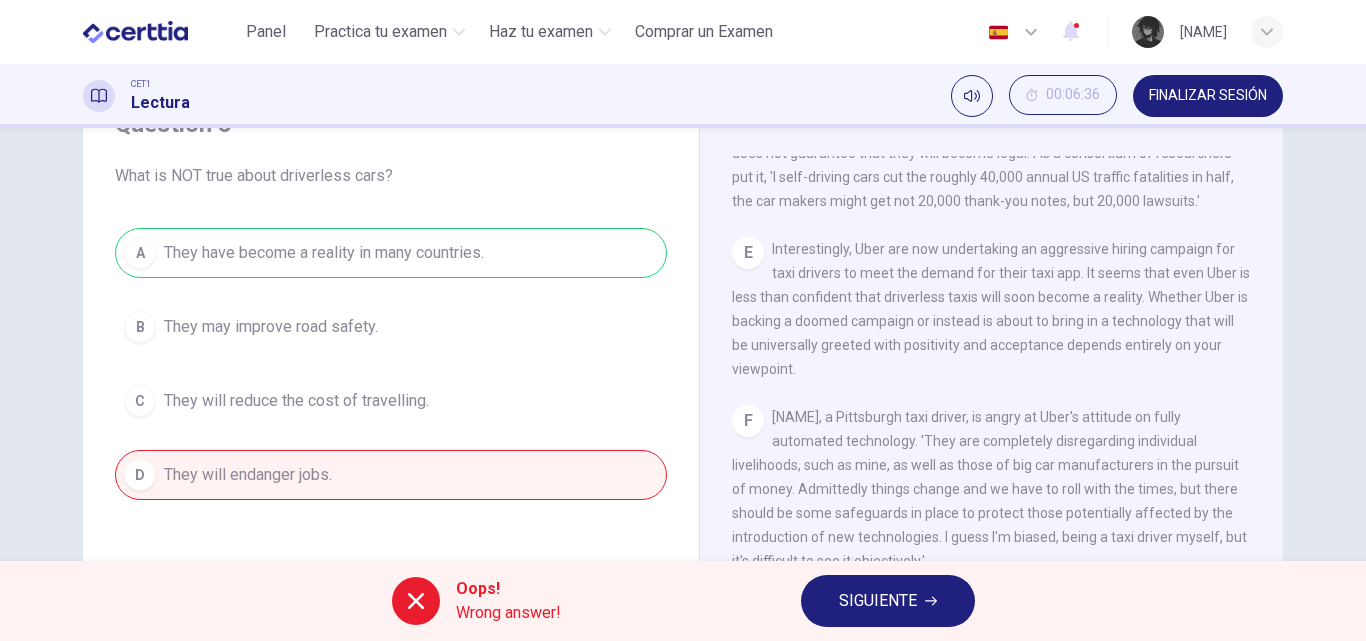 click on "SIGUIENTE" at bounding box center (888, 601) 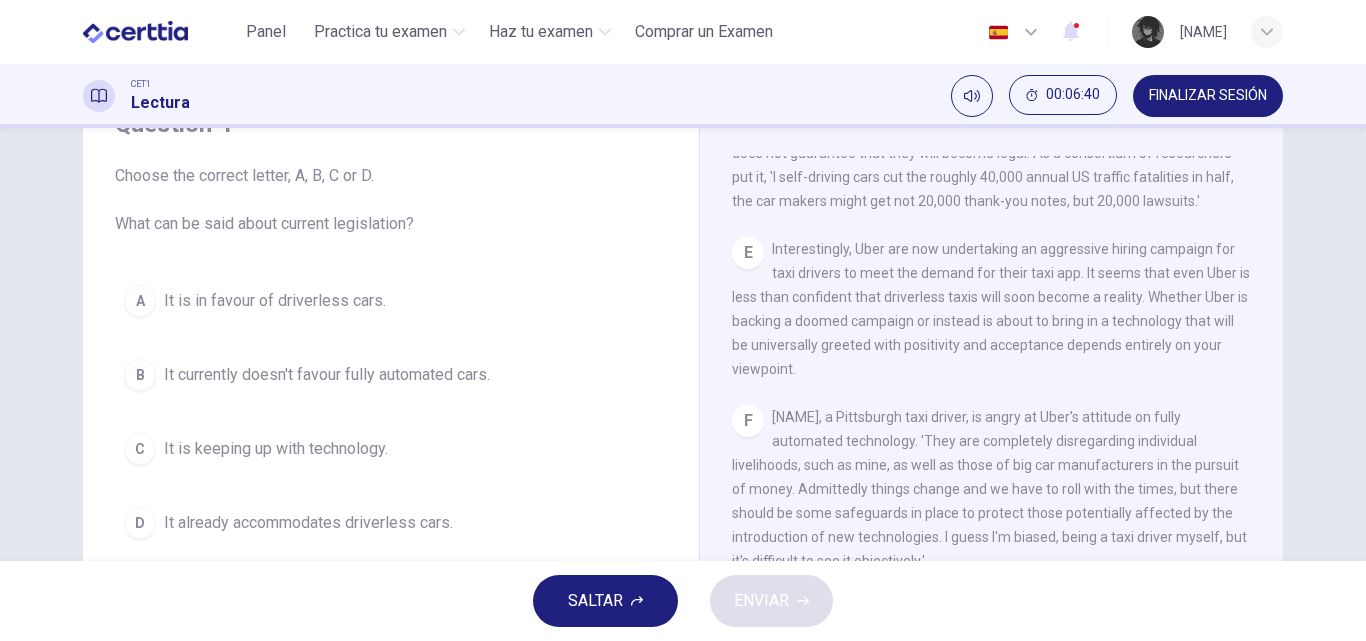 scroll, scrollTop: 1400, scrollLeft: 0, axis: vertical 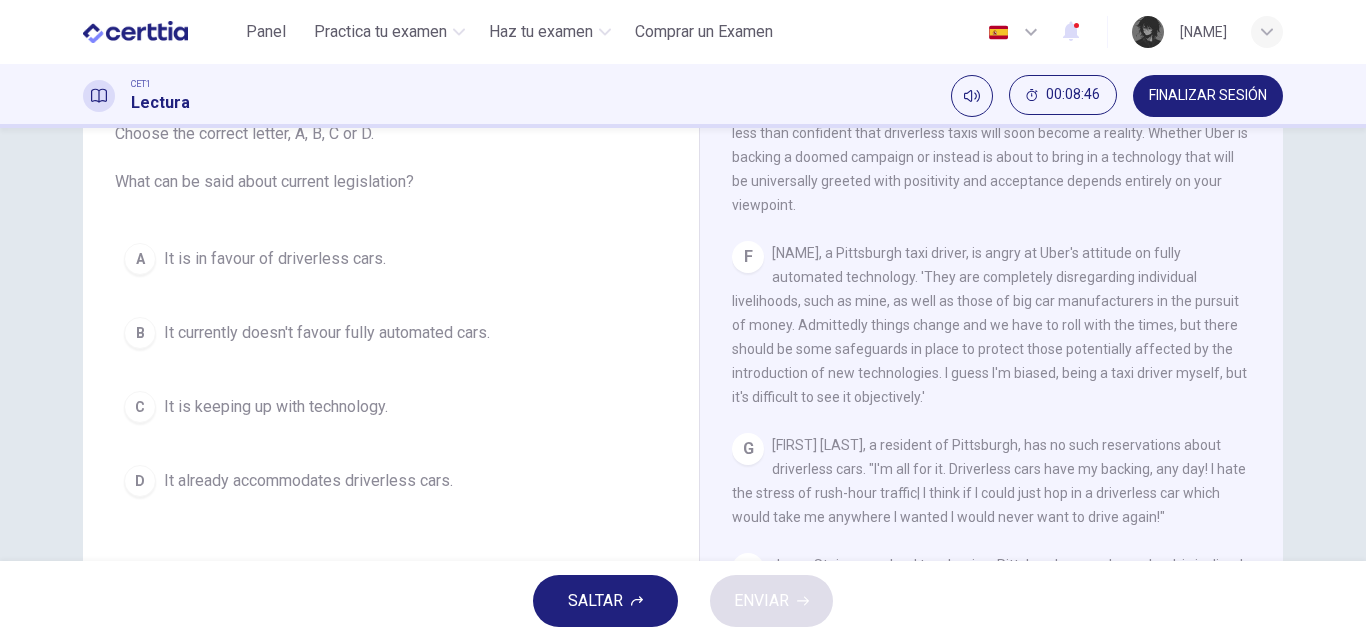 click on "A It is in favour of driverless cars." at bounding box center [391, 259] 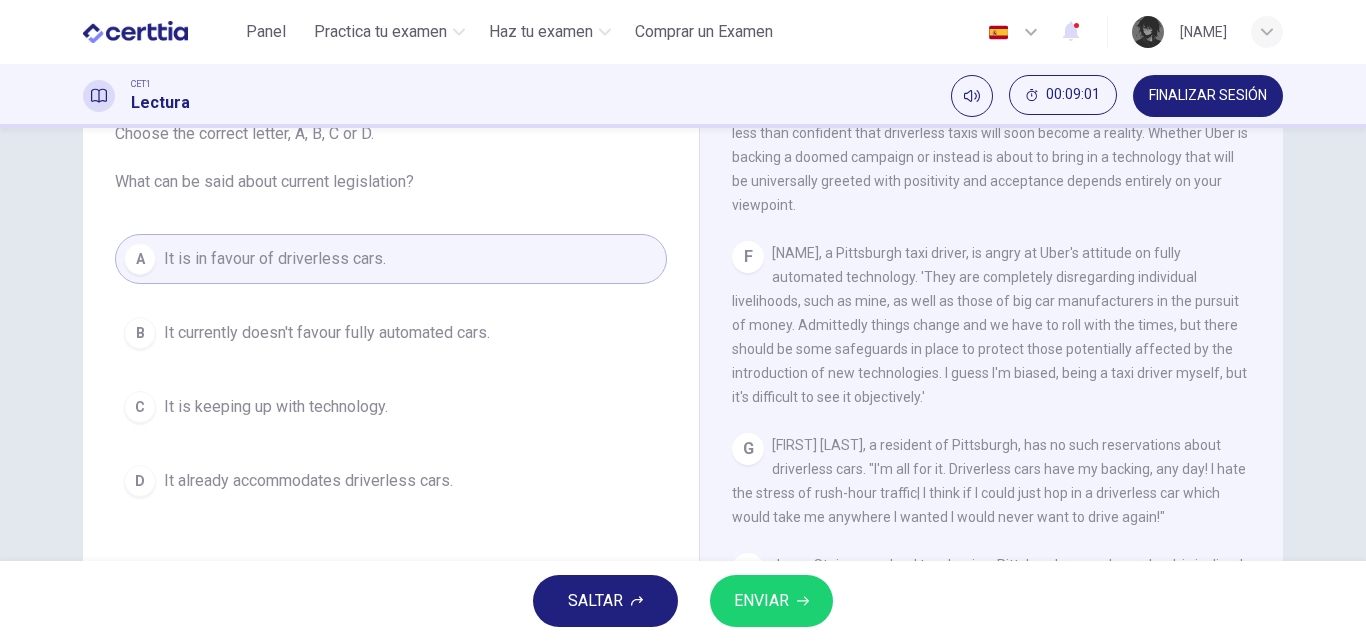 click on "ENVIAR" at bounding box center [771, 601] 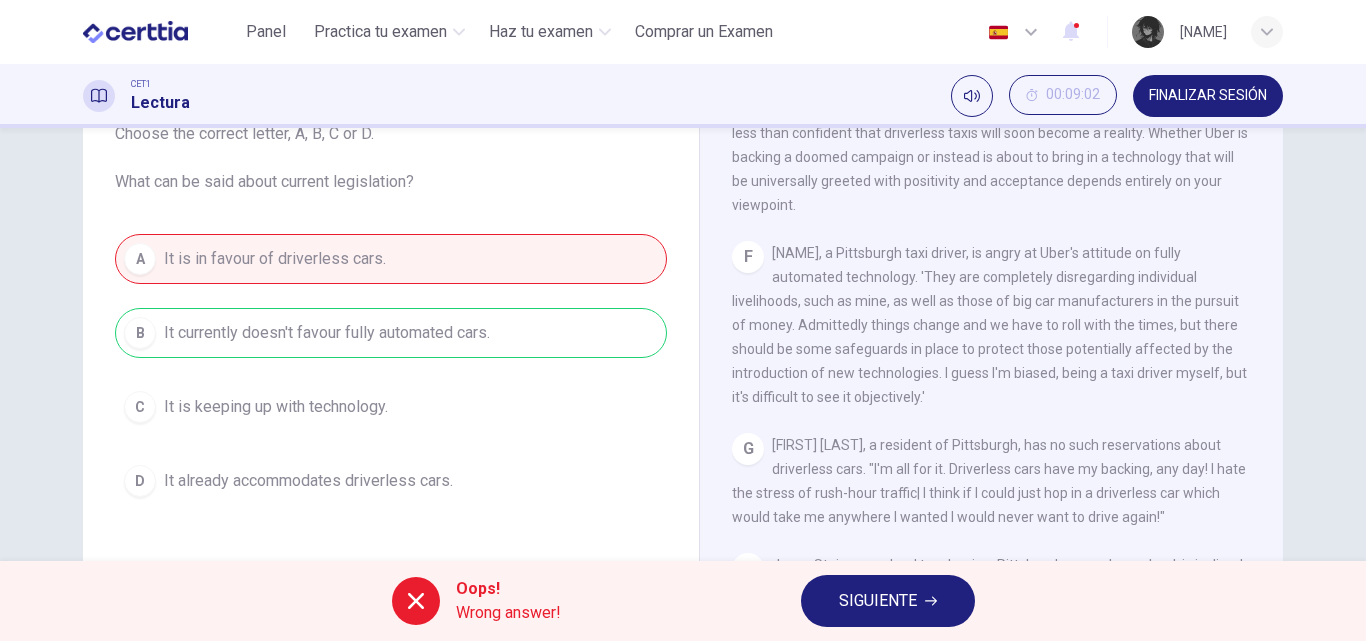 click on "SIGUIENTE" at bounding box center (878, 601) 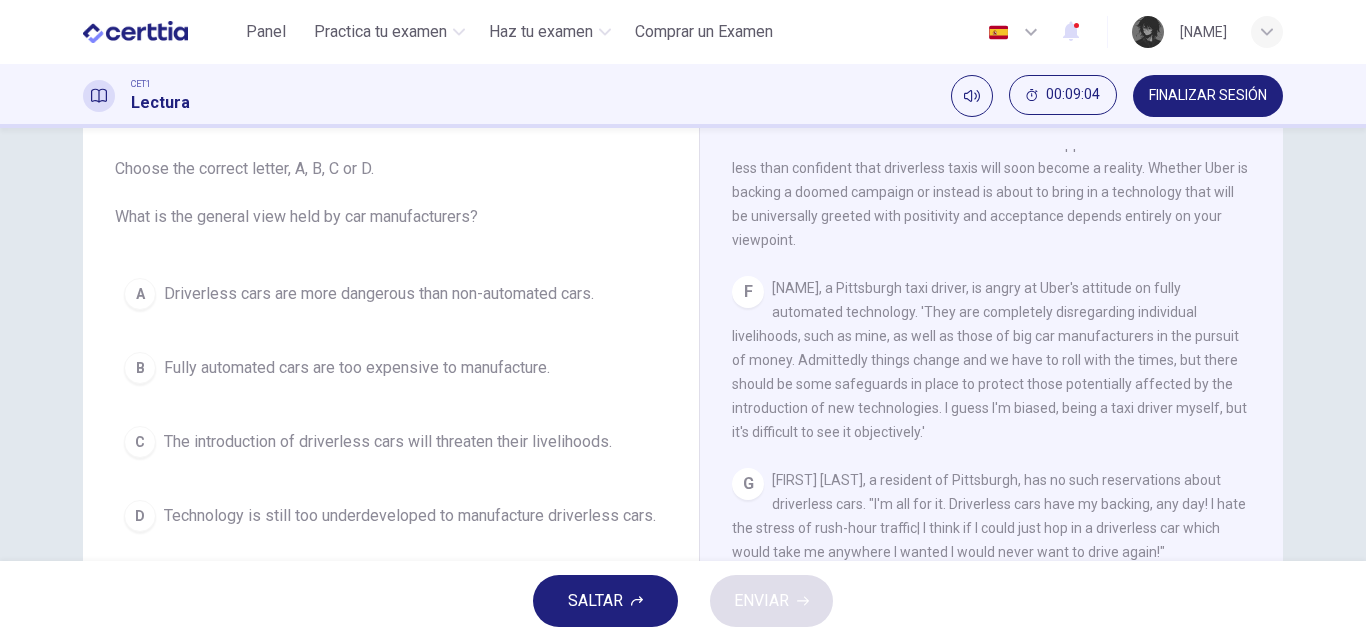 scroll, scrollTop: 142, scrollLeft: 0, axis: vertical 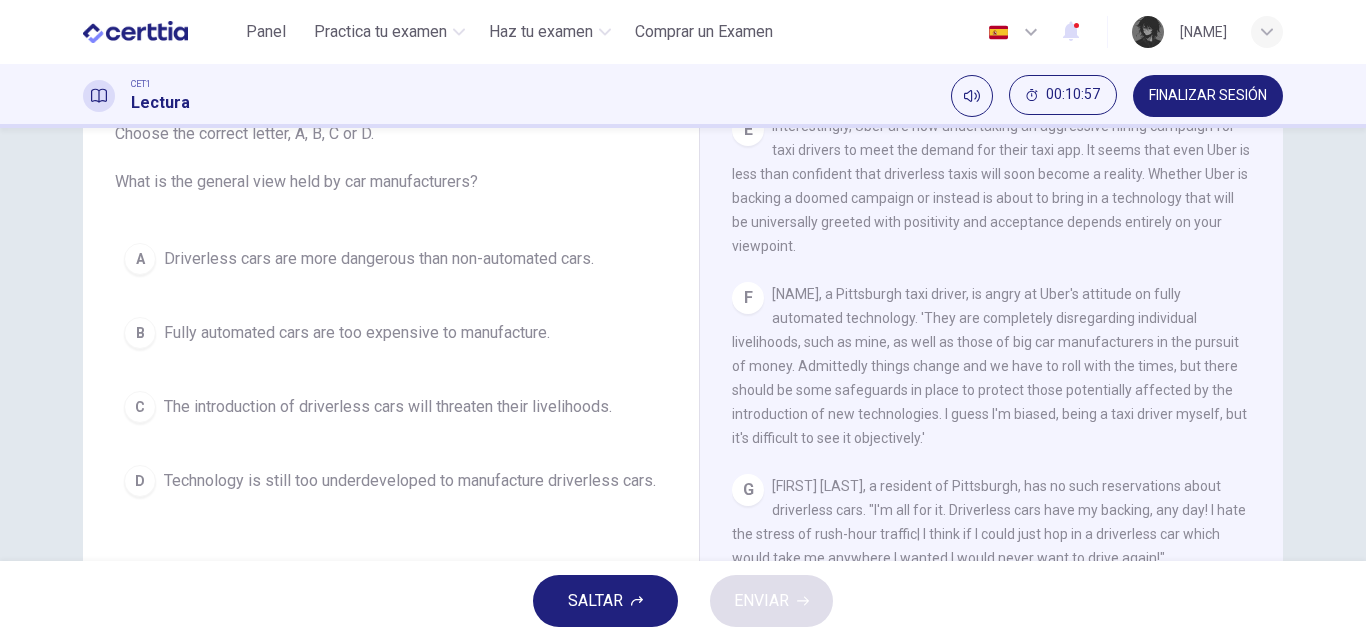 click on "The introduction of driverless cars will threaten their livelihoods." at bounding box center [388, 407] 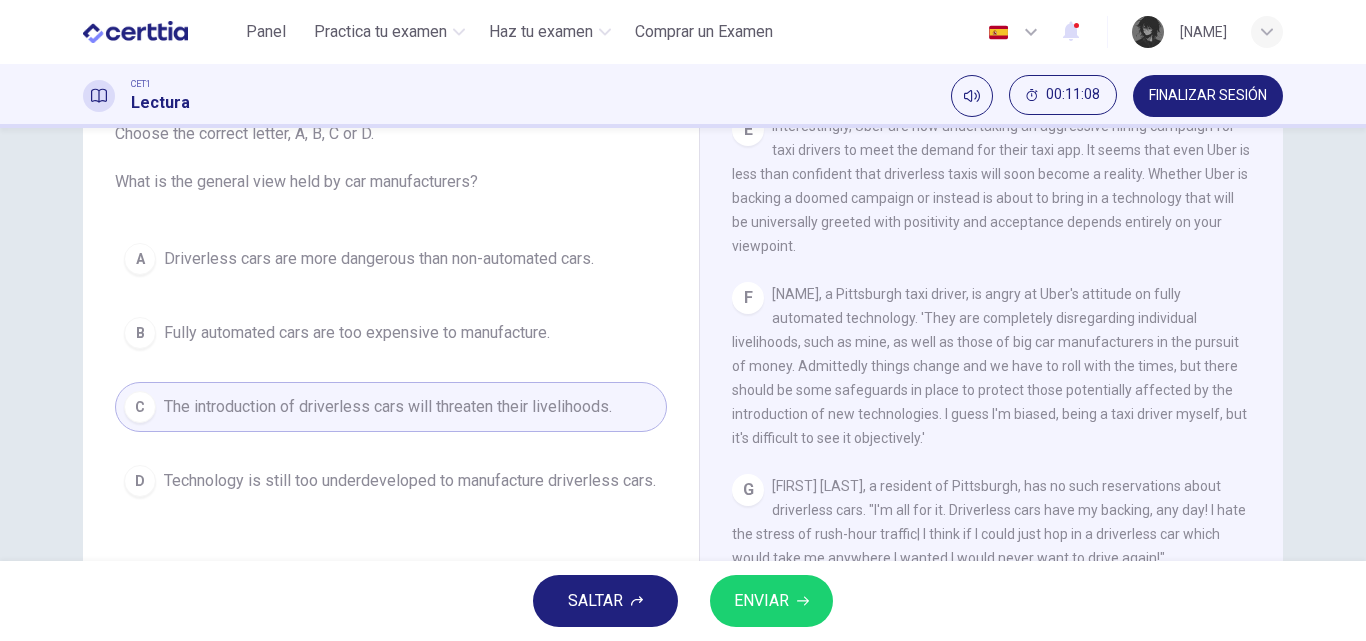 click on "ENVIAR" at bounding box center [761, 601] 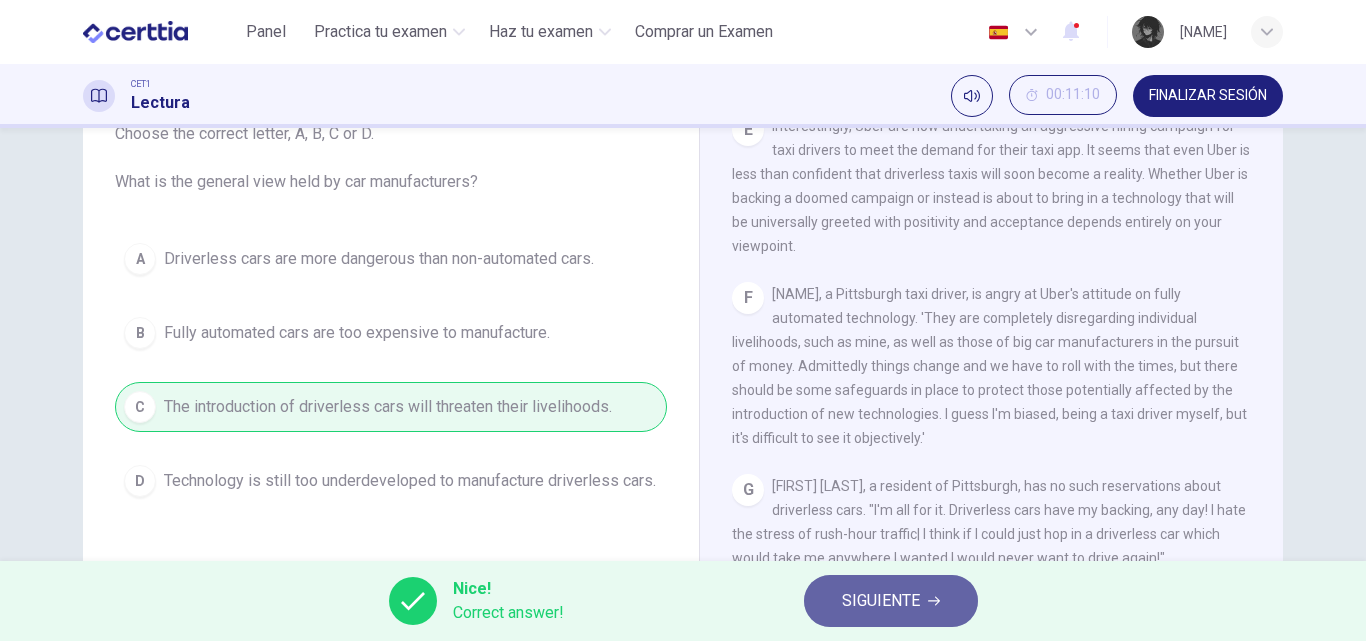 click on "SIGUIENTE" at bounding box center [891, 601] 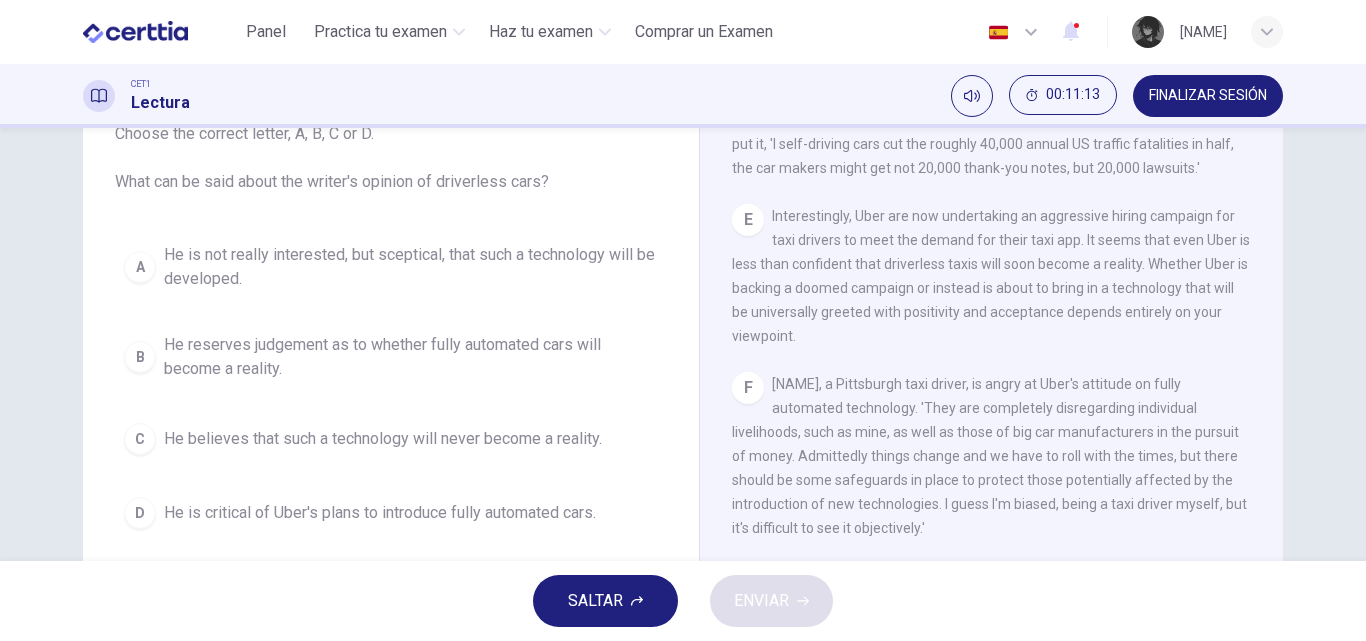 scroll, scrollTop: 1281, scrollLeft: 0, axis: vertical 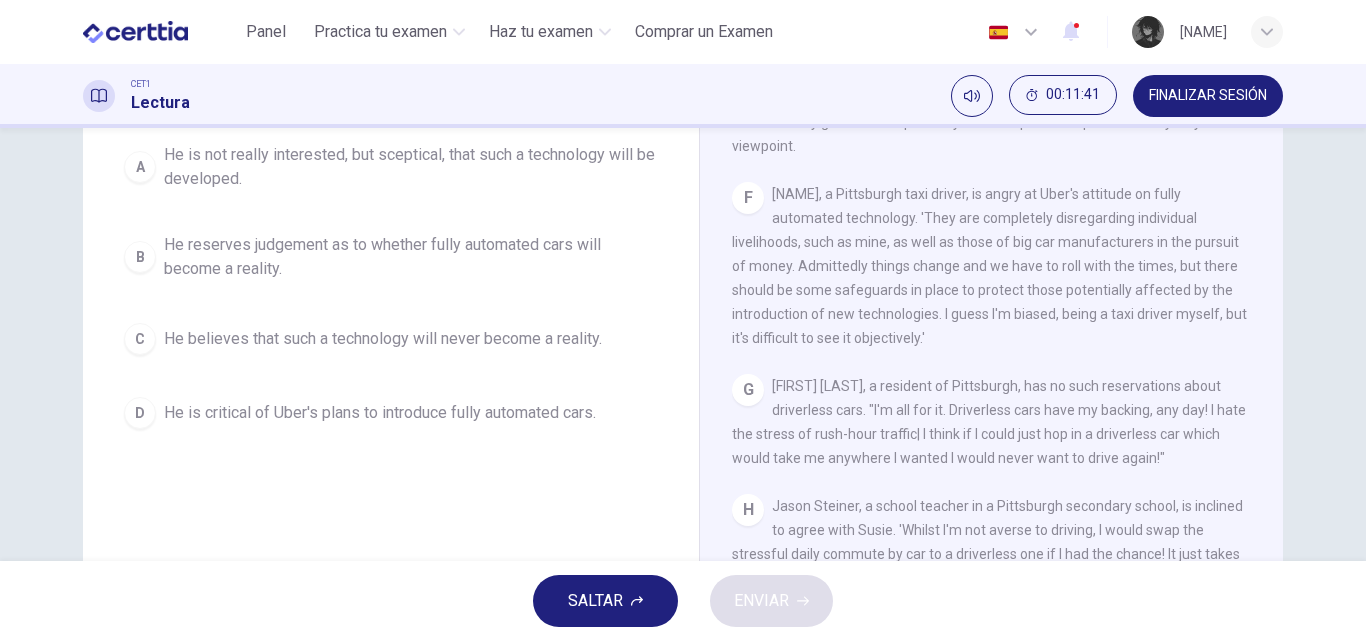 click on "He is critical of Uber's plans to introduce fully automated cars." at bounding box center (380, 413) 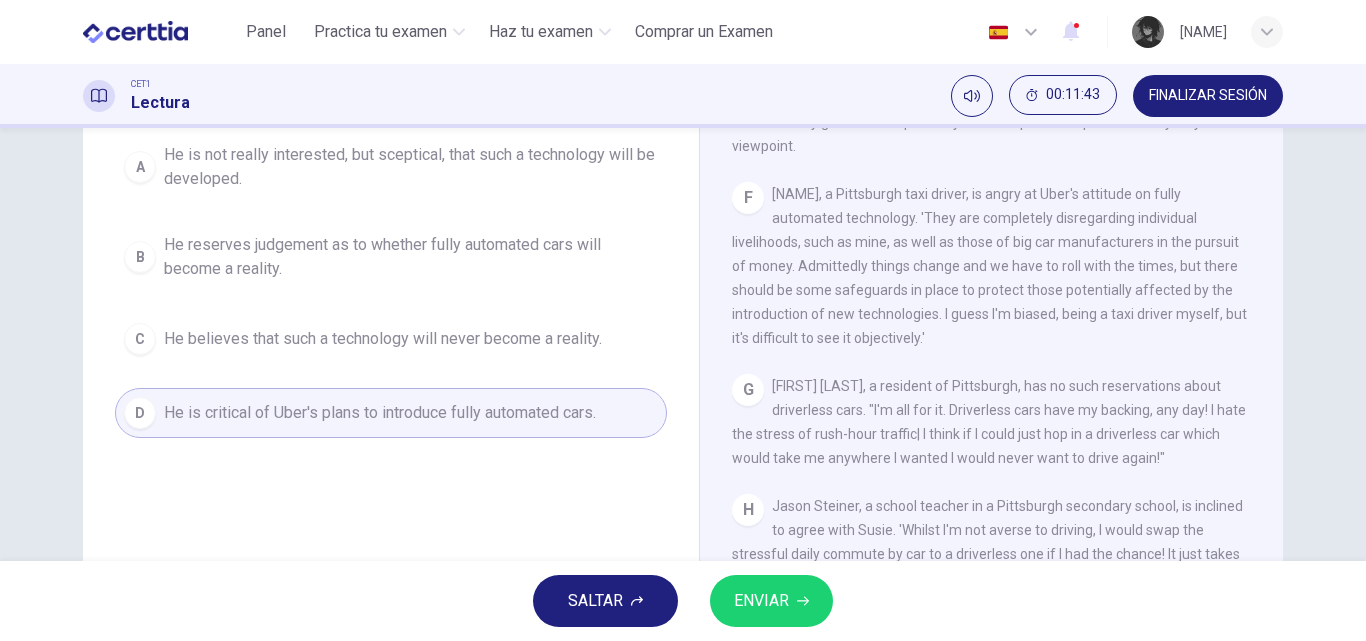 scroll, scrollTop: 142, scrollLeft: 0, axis: vertical 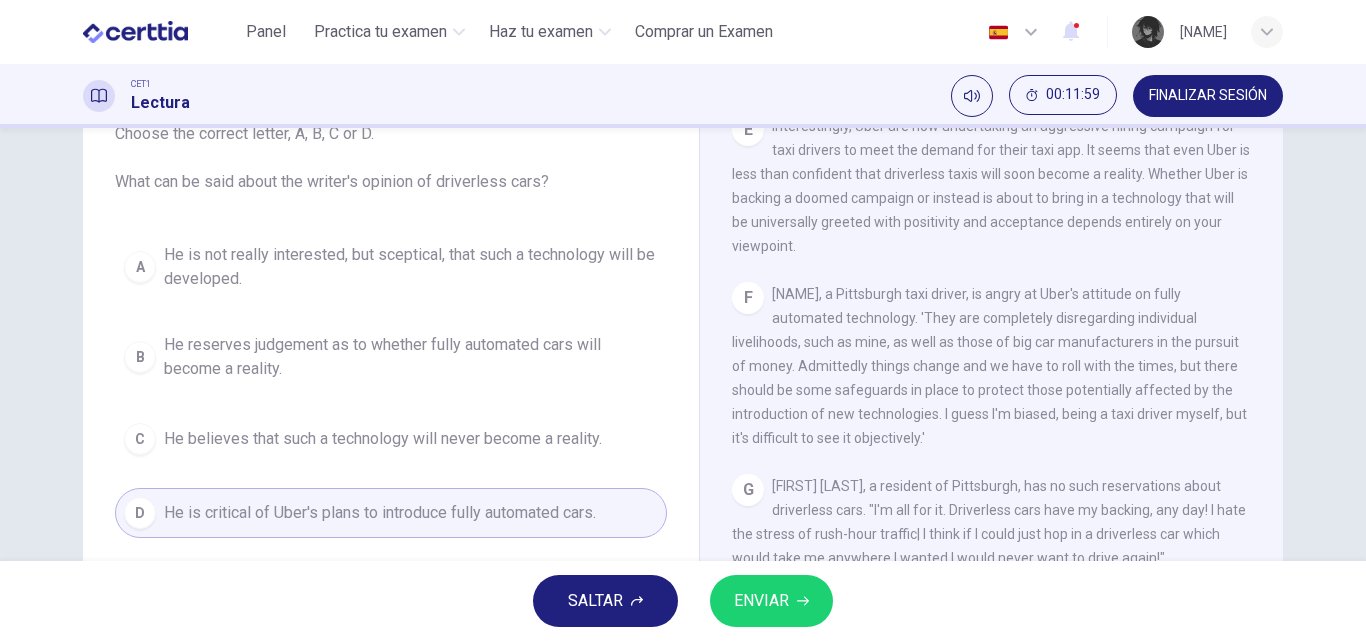 click on "He is not really interested, but sceptical, that such a technology will be developed." at bounding box center (411, 267) 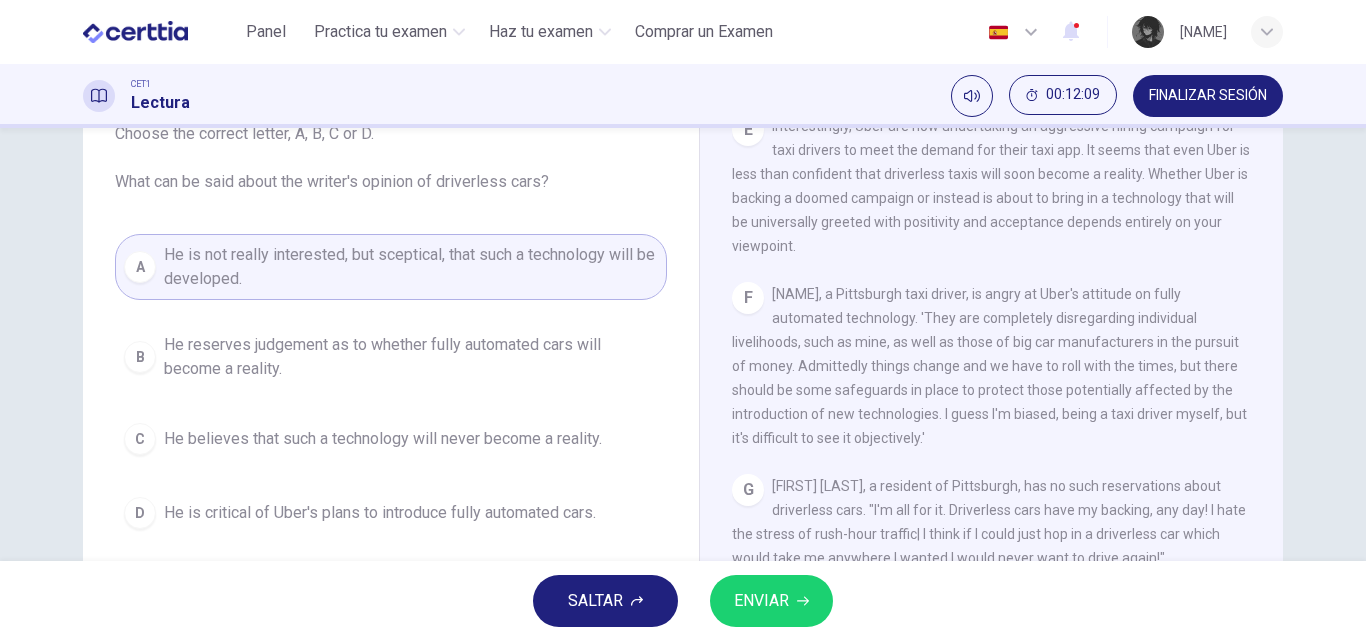 click on "ENVIAR" at bounding box center [771, 601] 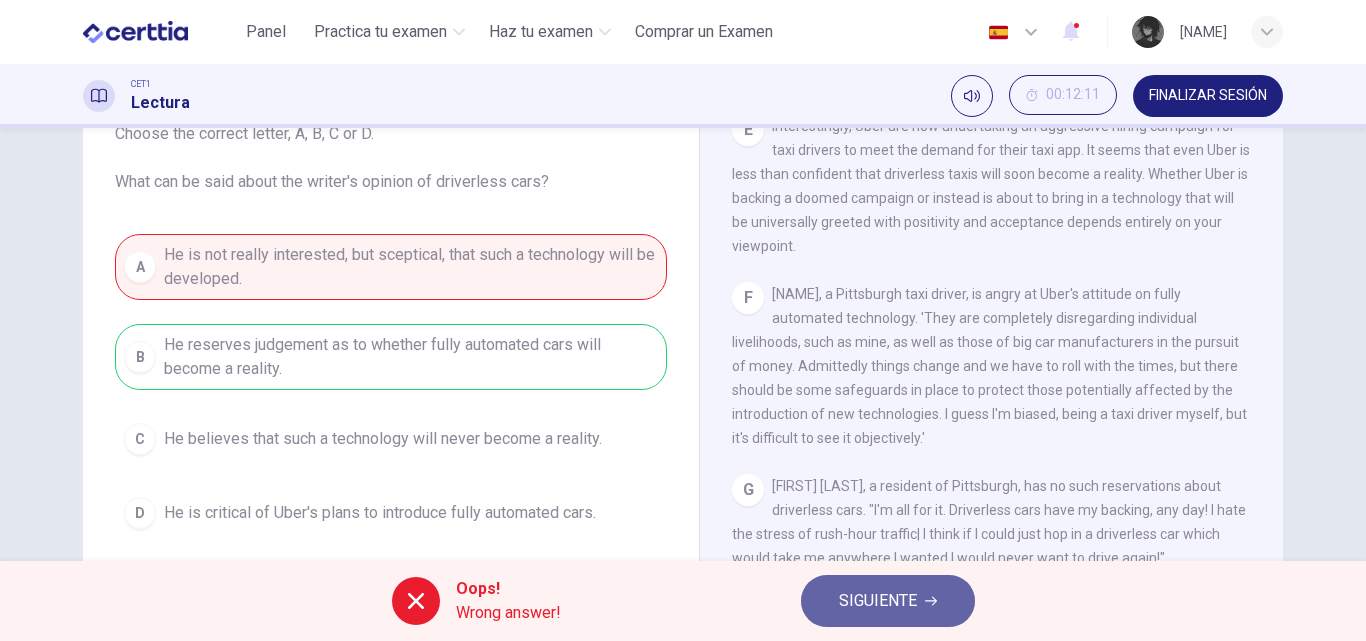 click on "SIGUIENTE" at bounding box center [878, 601] 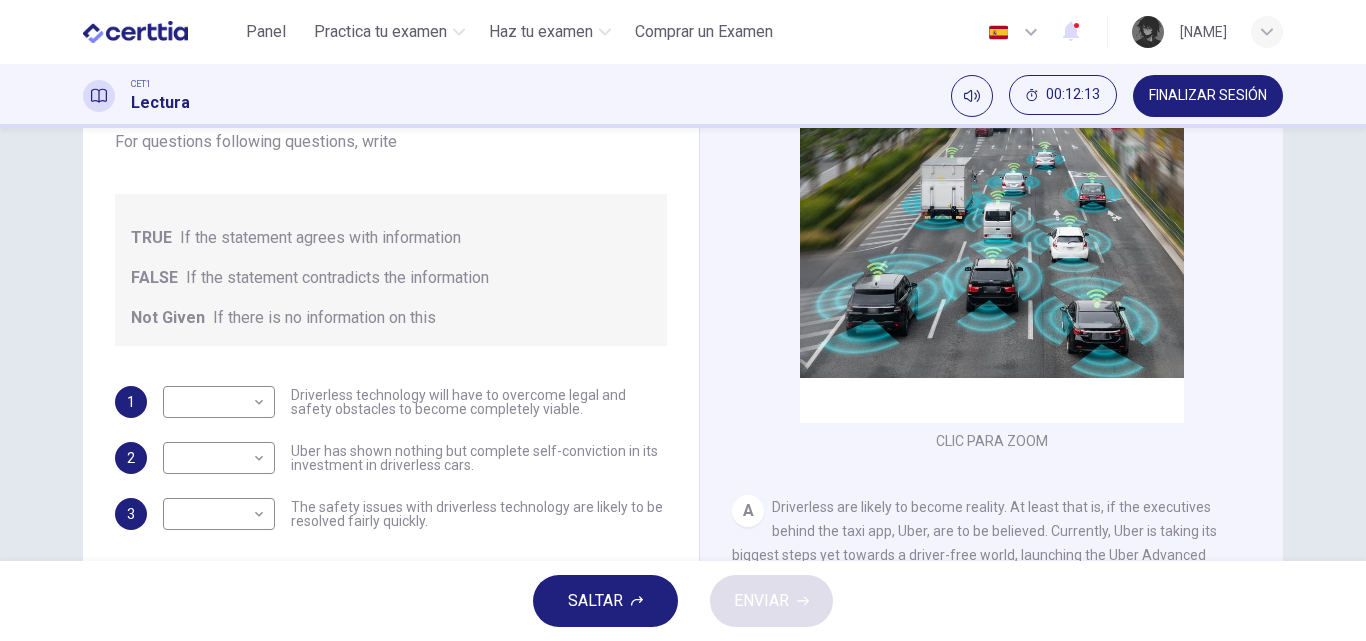 scroll, scrollTop: 242, scrollLeft: 0, axis: vertical 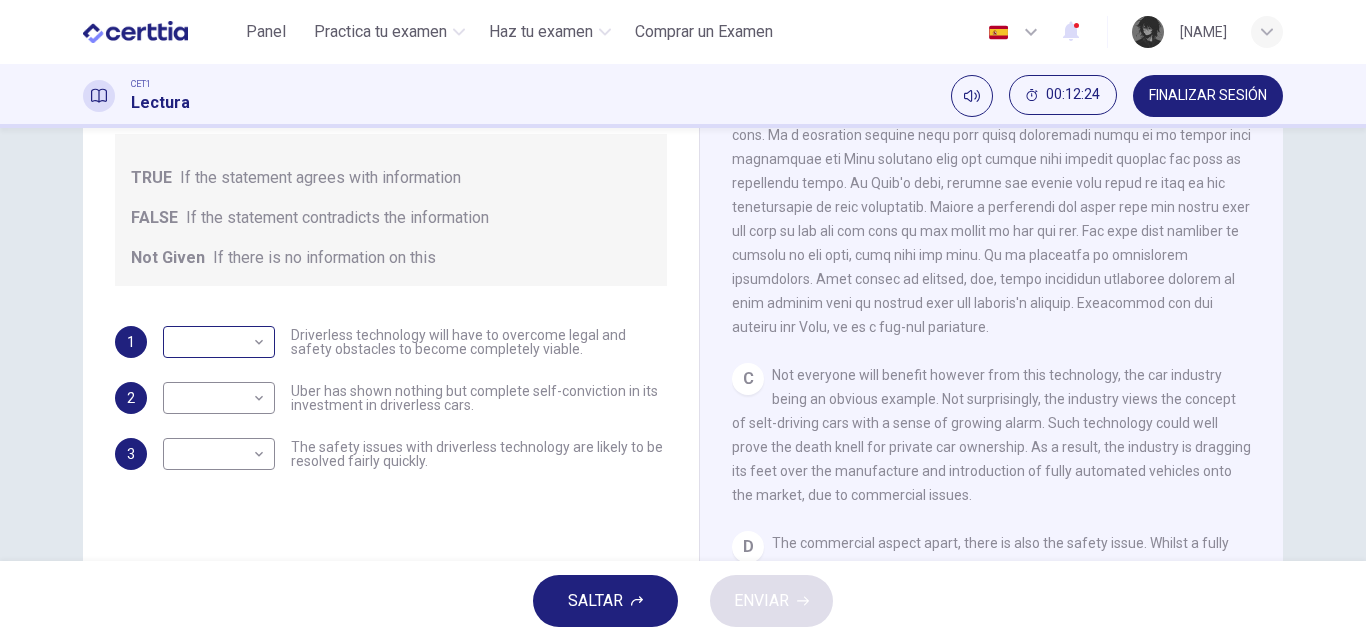 click on "Este sitio utiliza cookies, como se explica en nuestra  Política de Privacidad . Si acepta el uso de cookies, haga clic en el botón Aceptar y continúe navegando por nuestro sitio.   Política de Privacidad Aceptar Panel Practica tu examen Haz tu examen Comprar un Examen Español ** ​ [NAME]  CET1 Lectura 00:12:24 FINALIZAR SESIÓN Pregunta 7 Do the following statements agree with the information given in the text? For questions following questions, write TRUE If the statement agrees with information FALSE If the statement contradicts the information Not Given If there is no information on this 1 ​ ​ Driverless technology will have to overcome legal and safety obstacles to become completely viable. 2 ​ ​ Uber has shown nothing but complete self-conviction in its investment in driverless cars. 3 ​ ​ The safety issues with driverless technology are likely to be resolved fairly quickly. Driverless cars CLIC PARA ZOOM Clic para zoom A B C D E F G H SALTAR ENVIAR Panel   2 2025" at bounding box center (683, 320) 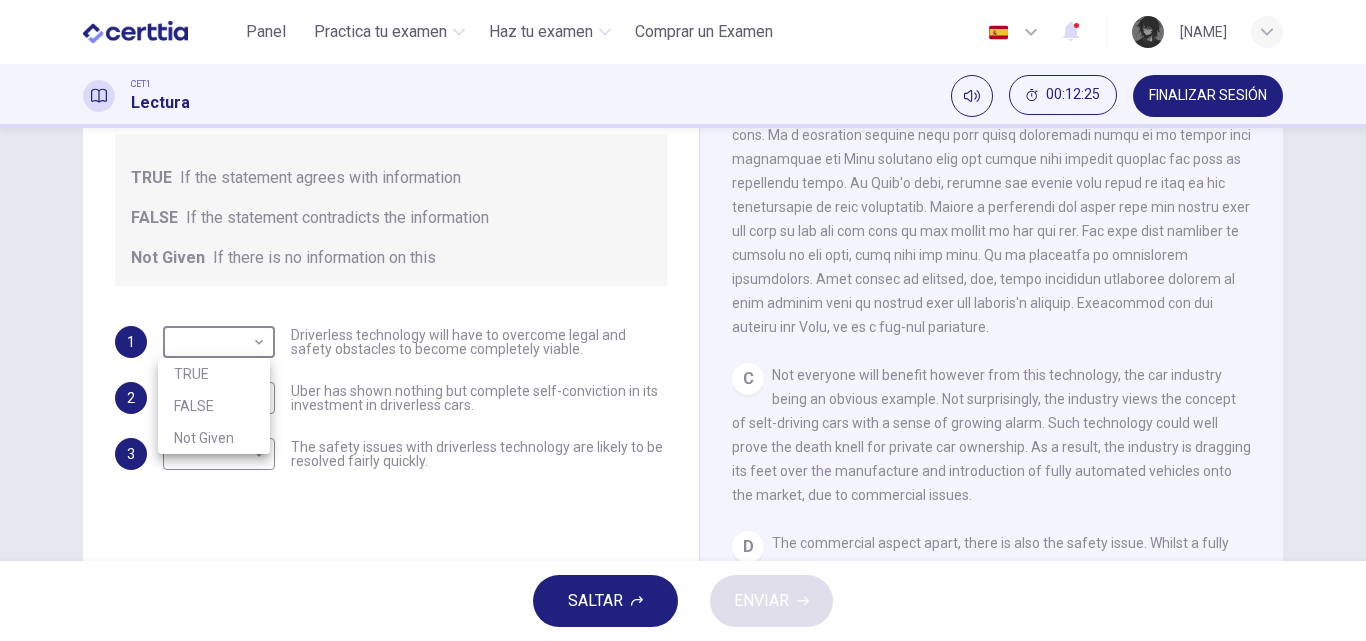 click on "FALSE" at bounding box center [214, 406] 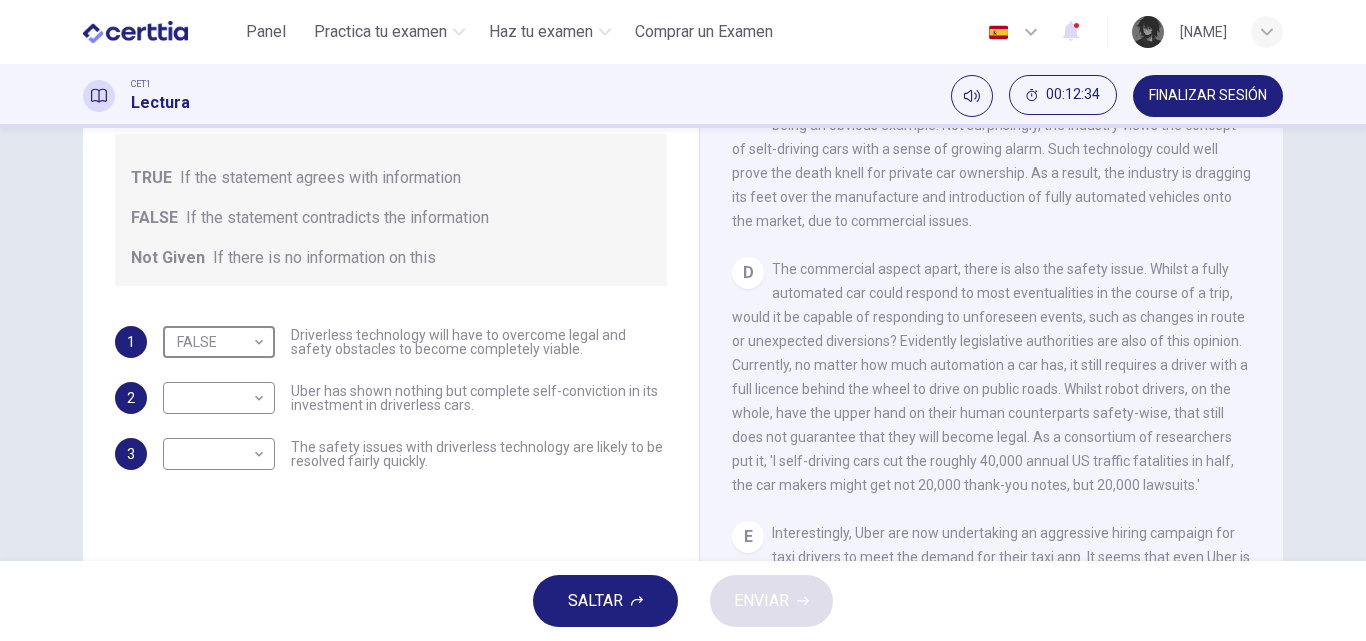 scroll, scrollTop: 900, scrollLeft: 0, axis: vertical 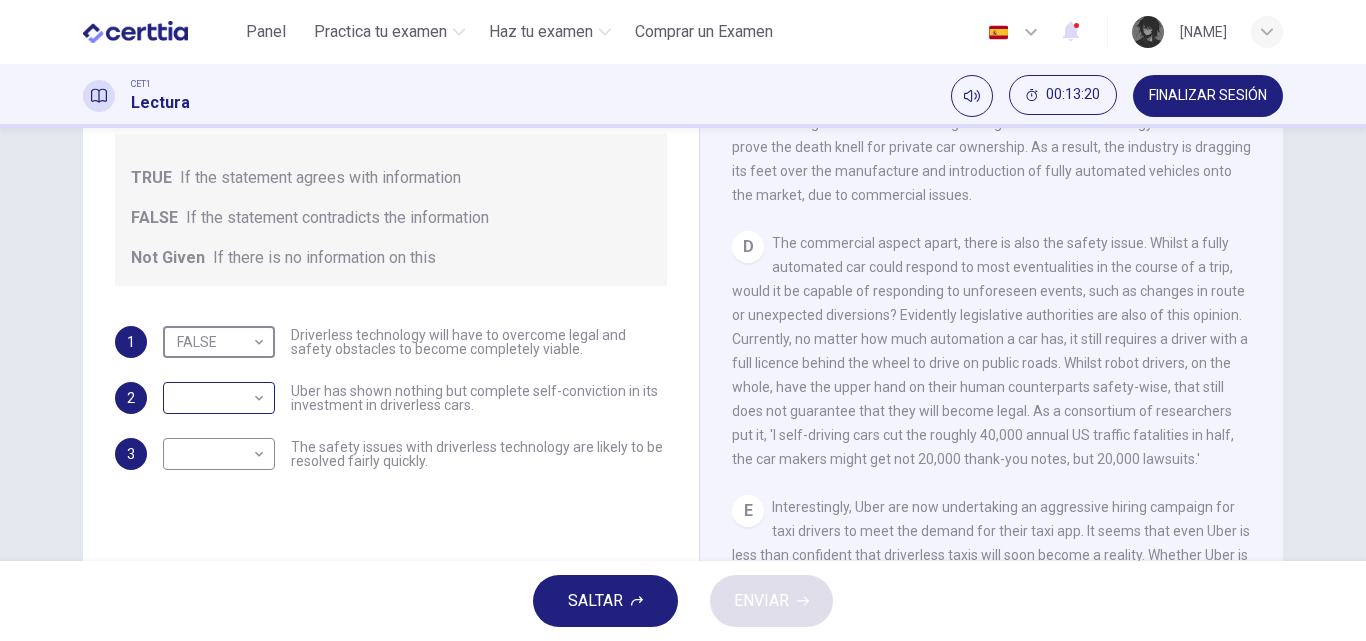 click on "Este sitio utiliza cookies, como se explica en nuestra  Política de Privacidad . Si acepta el uso de cookies, haga clic en el botón Aceptar y continúe navegando por nuestro sitio.   Política de Privacidad Aceptar Panel Practica tu examen Haz tu examen Comprar un Examen Español ** ​ [FIRST] [LAST]  CET1 Lectura 00:13:20 FINALIZAR SESIÓN Pregunta 7 Do the following statements agree with the information given in the text? For questions following questions, write TRUE If the statement agrees with information FALSE If the statement contradicts the information Not Given If there is no information on this 1 FALSE ***** ​ Driverless technology will have to overcome legal and safety obstacles to become completely viable. 2 ​ ​ Uber has shown nothing but complete self-conviction in its investment in driverless cars. 3 ​ ​ The safety issues with driverless technology are likely to be resolved fairly quickly. Driverless cars CLIC PARA ZOOM Clic para zoom A B C D E F G H SALTAR ENVIAR Panel" at bounding box center [683, 320] 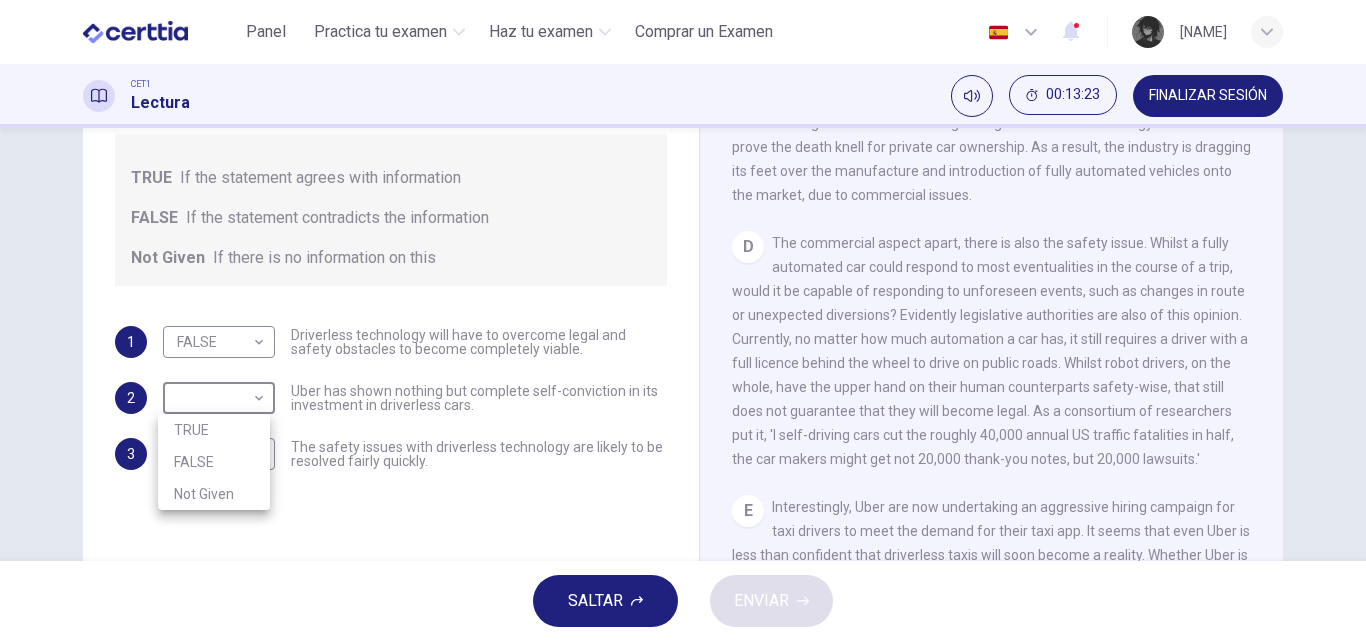 click on "Not Given" at bounding box center [214, 494] 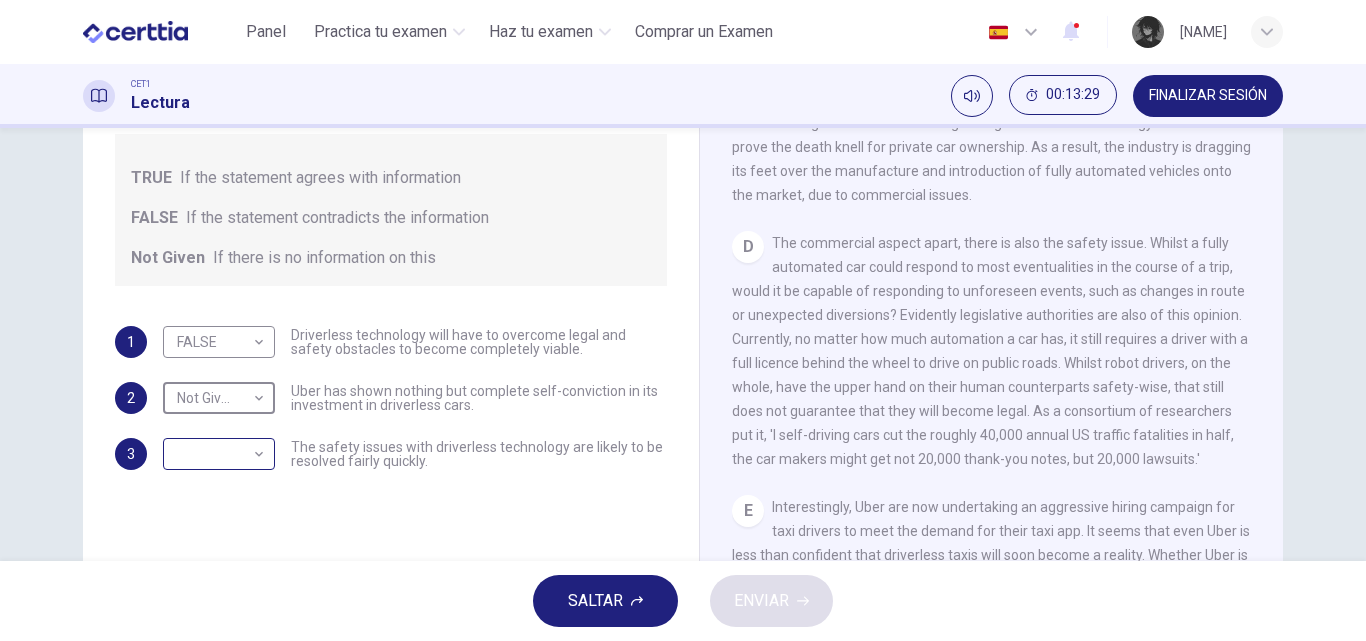 click on "Este sitio utiliza cookies, como se explica en nuestra  Política de Privacidad . Si acepta el uso de cookies, haga clic en el botón Aceptar y continúe navegando por nuestro sitio.   Política de Privacidad Aceptar Panel Practica tu examen Haz tu examen Comprar un Examen Español ** ​ [FIRST] [LAST]  CET1 Lectura 00:13:29 FINALIZAR SESIÓN Pregunta 7 Do the following statements agree with the information given in the text? For questions following questions, write TRUE If the statement agrees with information FALSE If the statement contradicts the information Not Given If there is no information on this 1 FALSE ***** ​ Driverless technology will have to overcome legal and safety obstacles to become completely viable. 2 Not Given ********* ​ Uber has shown nothing but complete self-conviction in its investment in driverless cars. 3 ​ ​ The safety issues with driverless technology are likely to be resolved fairly quickly. Driverless cars CLIC PARA ZOOM Clic para zoom A B C D E F G H Panel" at bounding box center [683, 320] 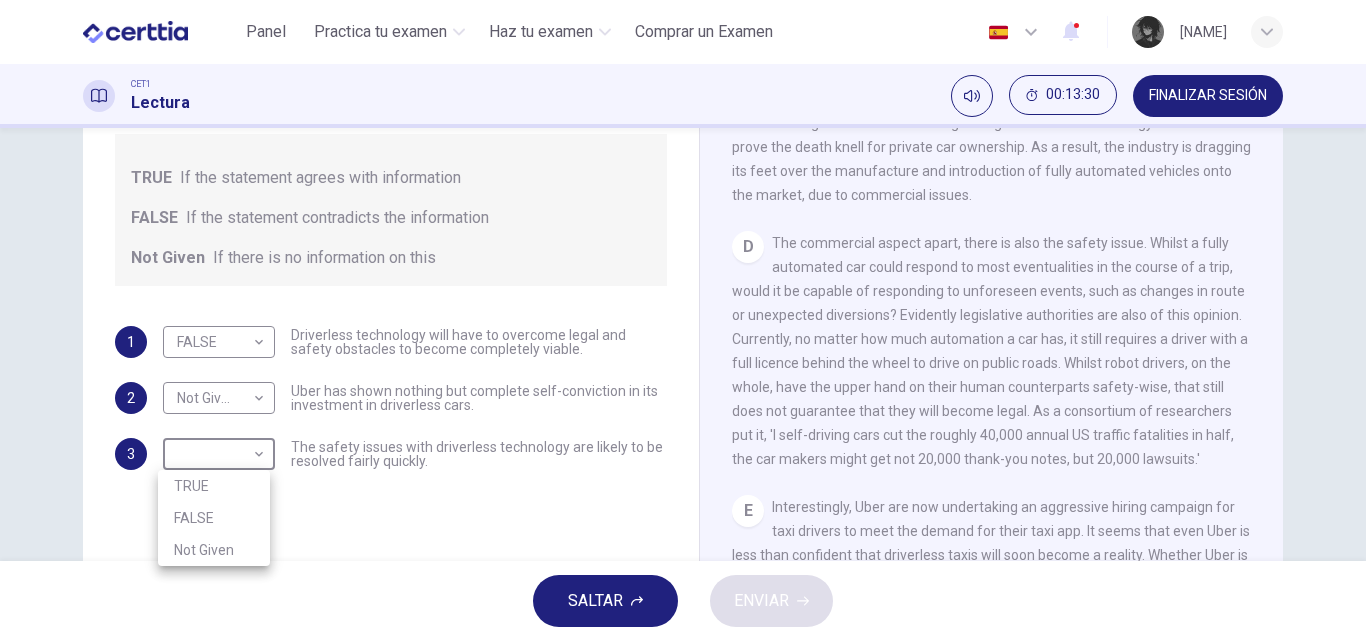 click on "TRUE" at bounding box center (214, 486) 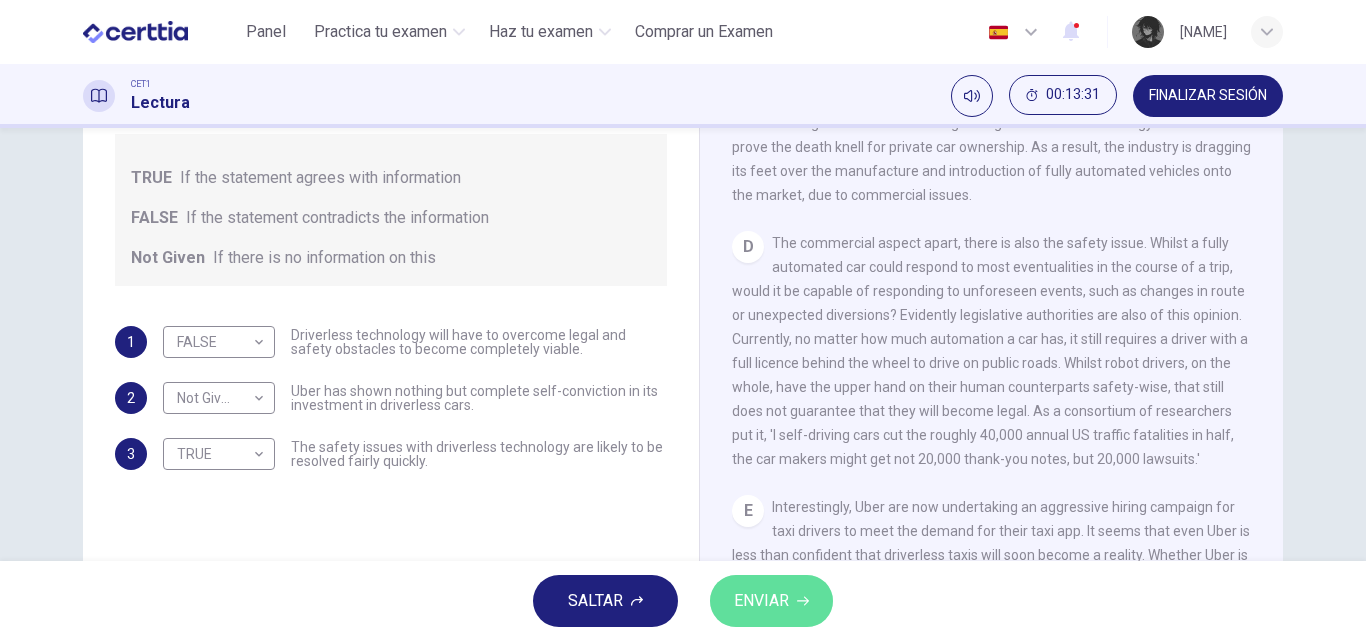 click on "ENVIAR" at bounding box center [761, 601] 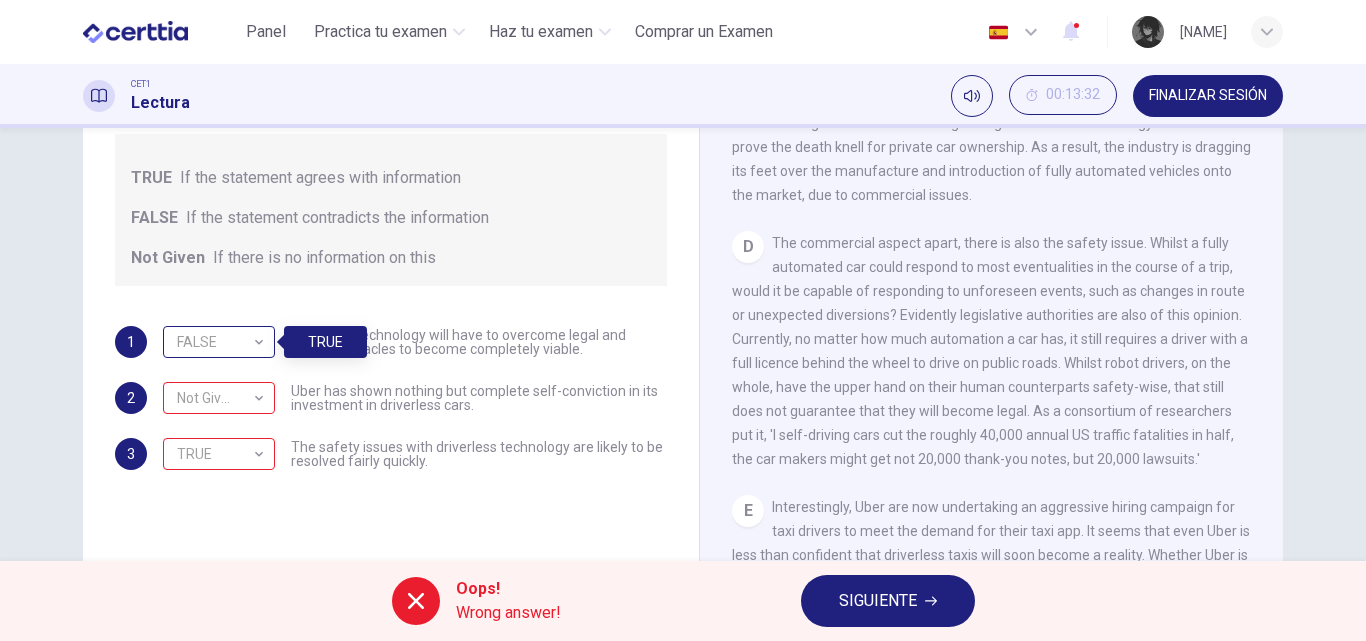 click on "FALSE" at bounding box center [215, 342] 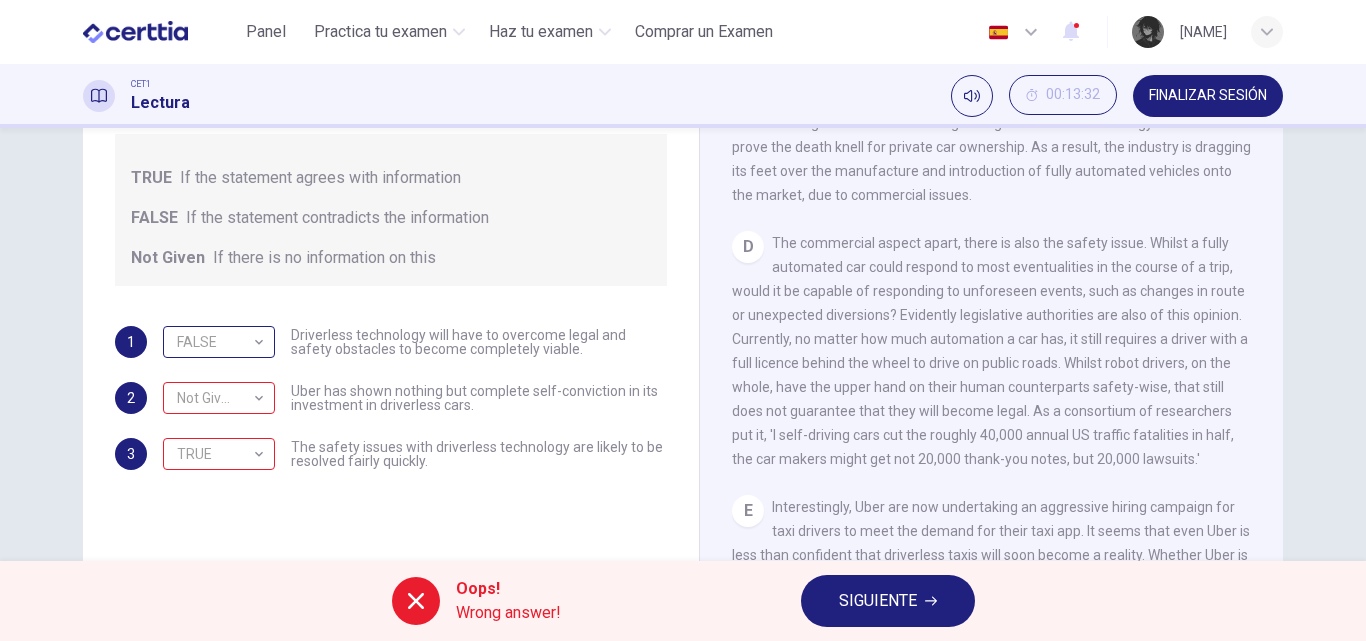 click on "FALSE" at bounding box center [215, 342] 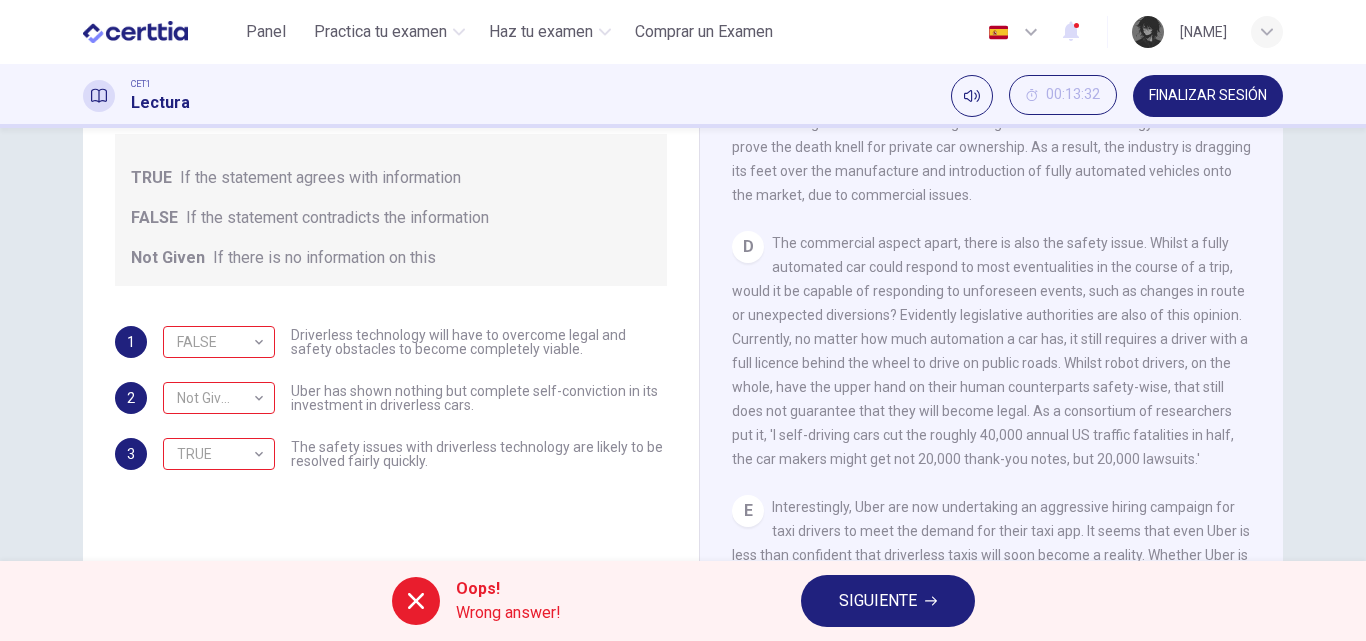 click on "SIGUIENTE" at bounding box center [878, 601] 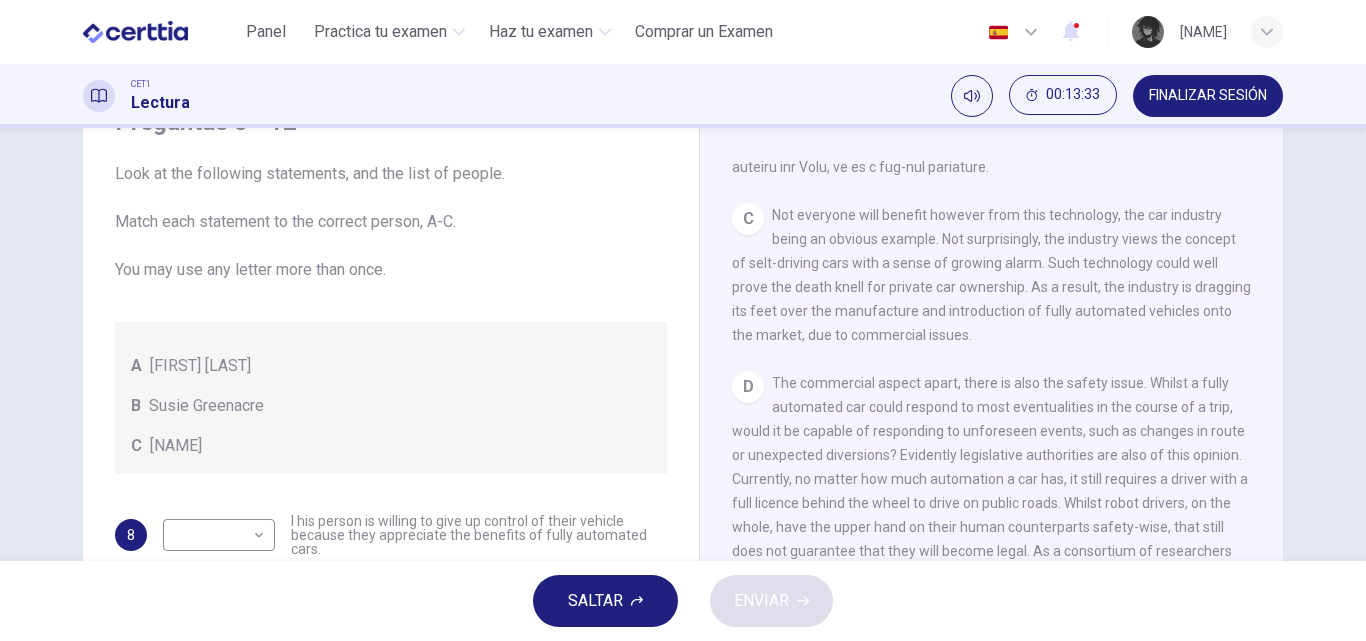 scroll, scrollTop: 90, scrollLeft: 0, axis: vertical 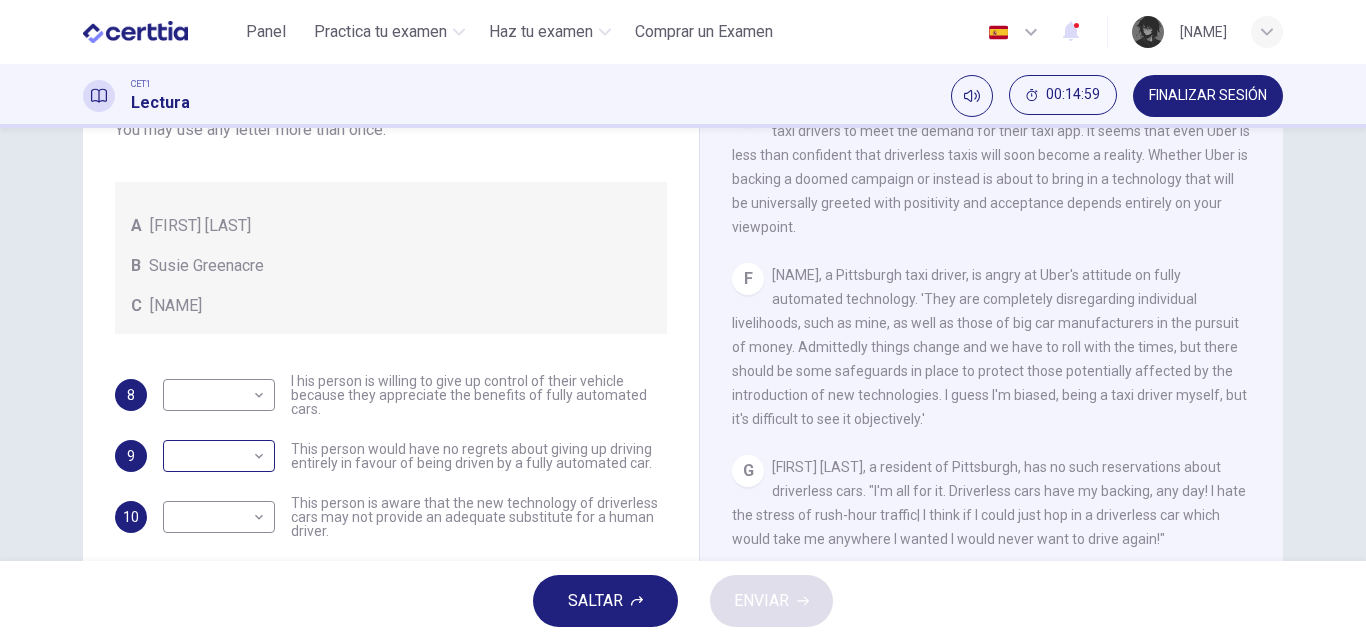 click on "Este sitio utiliza cookies, como se explica en nuestra  Política de Privacidad . Si acepta el uso de cookies, haga clic en el botón Aceptar y continúe navegando por nuestro sitio.   Política de Privacidad Aceptar Panel Practica tu examen Haz tu examen Comprar un Examen Español ** ​ [NAME]  CET1 Lectura 00:14:59 FINALIZAR SESIÓN Preguntas 8 - 12 Look at the following statements, and the list of people. Match each statement to the correct person, A-C. You may use any letter more than once. 8 ​ ​ I his person is willing to give up control of their vehicle because they appreciate the benefits of fully automated cars. 9 ​ ​ This person would have no regrets about giving up driving entirely in favour of being driven by a fully automated car. 10 ​ ​ This person is aware that the new technology of driverless cars may not provide an adequate substitute for a human driver. 11 ​ ​ 12 ​ ​ Driverless cars CLIC PARA ZOOM A B" at bounding box center (683, 320) 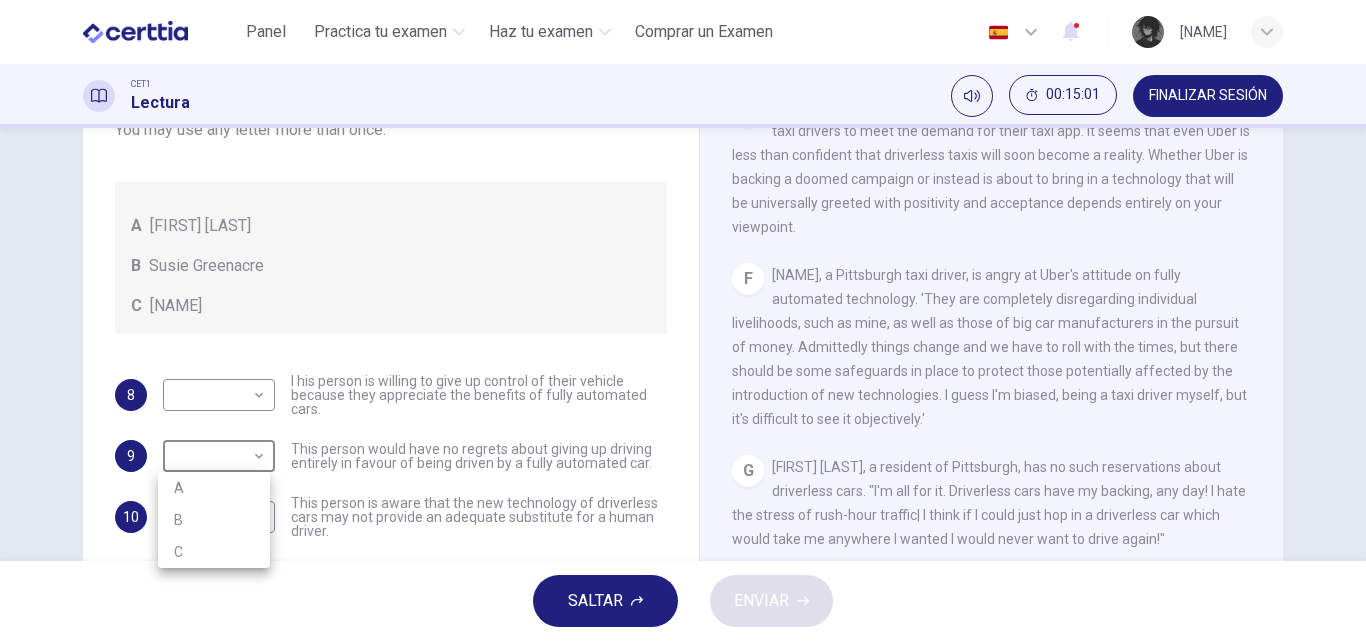 click on "A" at bounding box center [214, 488] 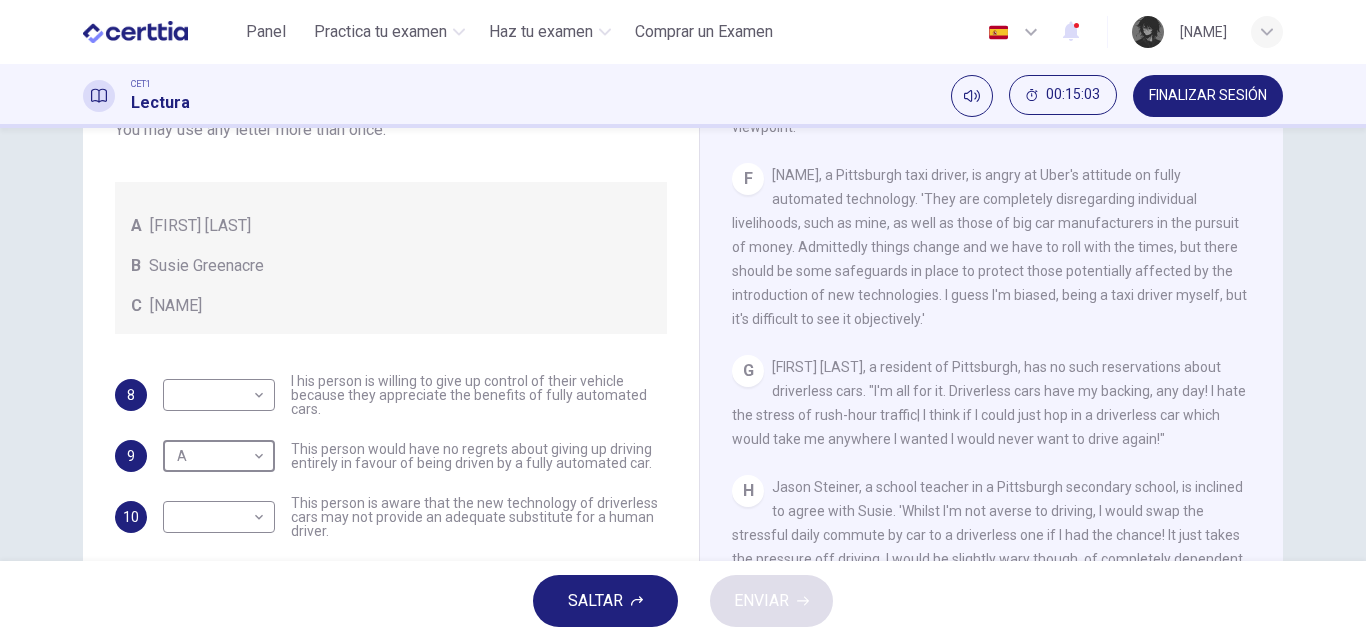 scroll, scrollTop: 1481, scrollLeft: 0, axis: vertical 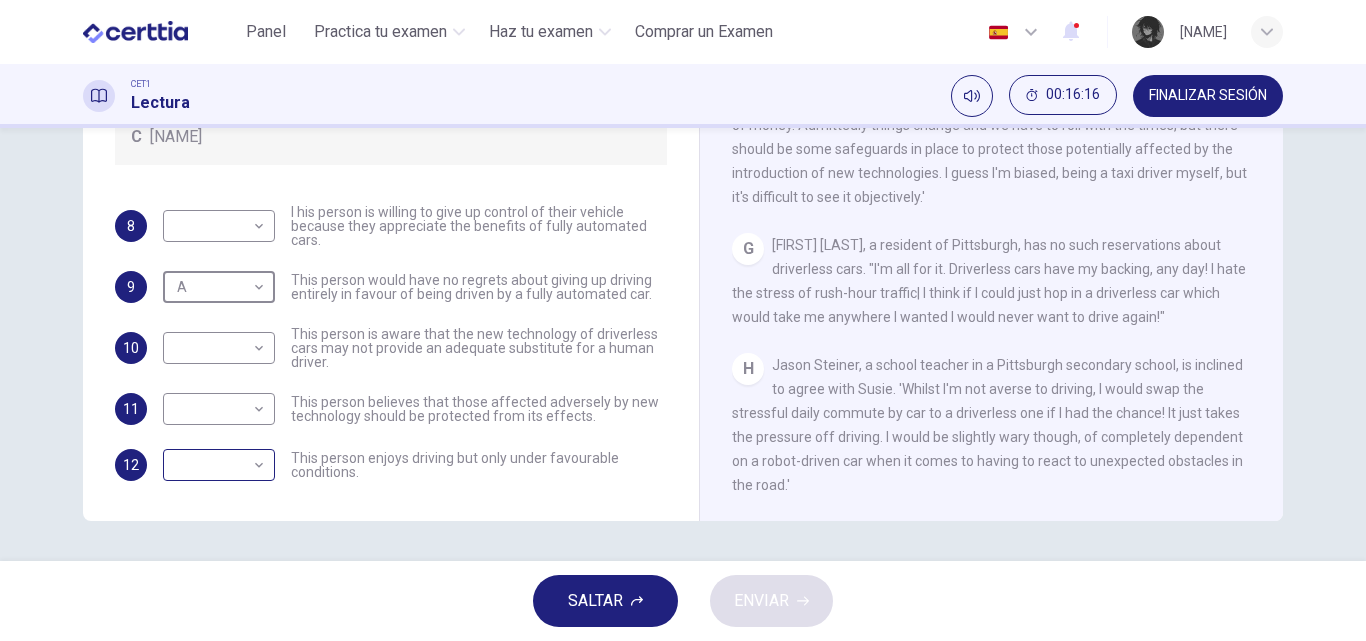 click on "Este sitio utiliza cookies, como se explica en nuestra  Política de Privacidad . Si acepta el uso de cookies, haga clic en el botón Aceptar y continúe navegando por nuestro sitio.   Política de Privacidad Aceptar Panel Practica tu examen Haz tu examen Comprar un Examen Español ** ​ [FIRST] [LAST]  CET1 Lectura 00:16:16 FINALIZAR SESIÓN Preguntas 8 - 12 Look at the following statements, and the list of people. Match each statement to the correct person, A-C. You may use any letter more than once.
A [FIRST] [LAST] B [FIRST] [LAST] C [FIRST] [LAST] 8 ​ ​ I his person is willing to give up control of their vehicle because they appreciate the benefits of fully automated cars. 9 A * ​ This person would have no regrets about giving up driving entirely in favour of being driven by a fully automated car. 10 ​ ​ This person is aware that the new technology of driverless cars may not provide an adequate substitute for a human driver. 11 ​ ​ 12 ​ ​ Driverless cars CLIC PARA ZOOM A B" at bounding box center [683, 320] 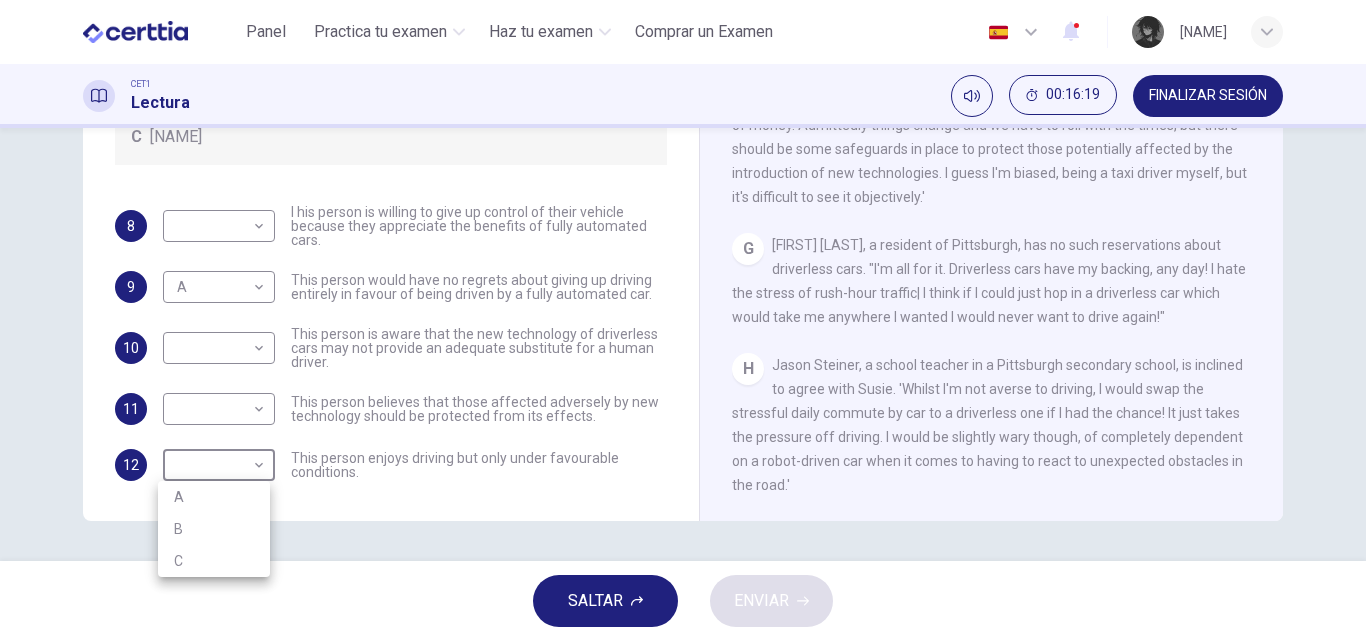click at bounding box center [683, 320] 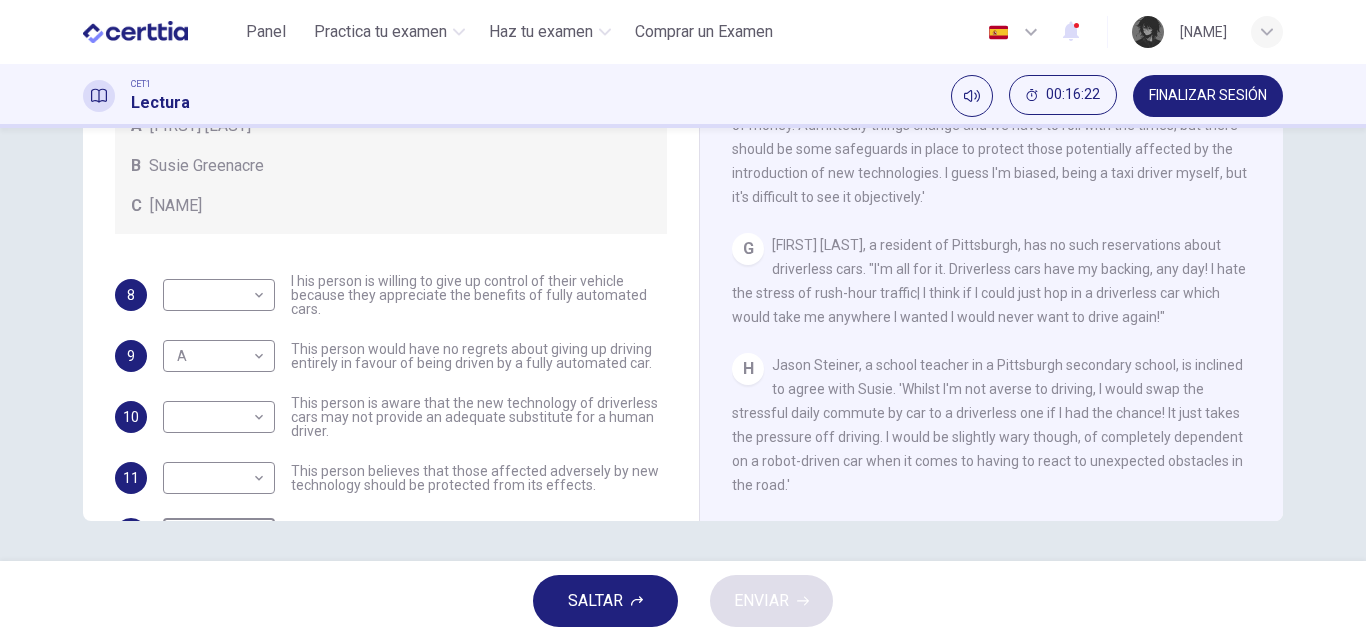 scroll, scrollTop: 69, scrollLeft: 0, axis: vertical 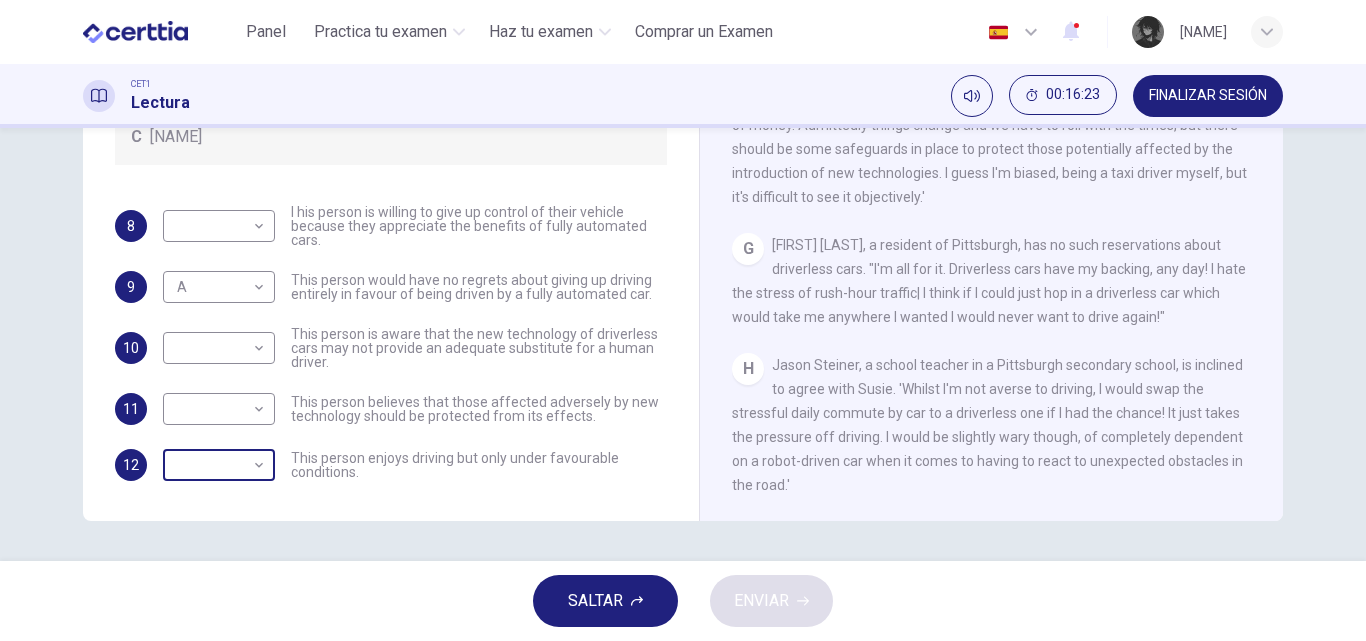 click on "Este sitio utiliza cookies, como se explica en nuestra  Política de Privacidad . Si acepta el uso de cookies, haga clic en el botón Aceptar y continúe navegando por nuestro sitio.   Política de Privacidad Aceptar Panel Practica tu examen Haz tu examen Comprar un Examen Español ** ​ [FIRST] [LAST]  CET1 Lectura 00:16:23 FINALIZAR SESIÓN Preguntas 8 - 12 Look at the following statements, and the list of people. Match each statement to the correct person, A-C. You may use any letter more than once.
A [FIRST] [LAST] B [FIRST] [LAST] C [FIRST] [LAST] 8 ​ ​ I his person is willing to give up control of their vehicle because they appreciate the benefits of fully automated cars. 9 A * ​ This person would have no regrets about giving up driving entirely in favour of being driven by a fully automated car. 10 ​ ​ This person is aware that the new technology of driverless cars may not provide an adequate substitute for a human driver. 11 ​ ​ 12 ​ ​ Driverless cars CLIC PARA ZOOM A B" at bounding box center [683, 320] 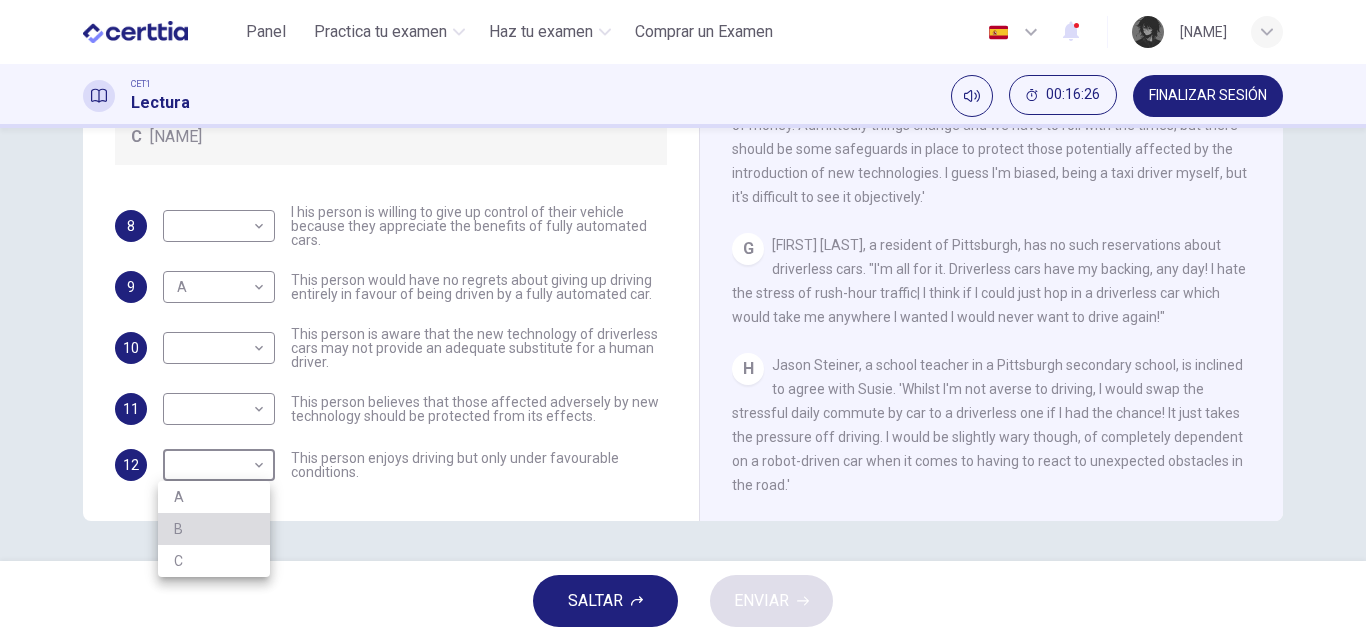 click on "B" at bounding box center (214, 529) 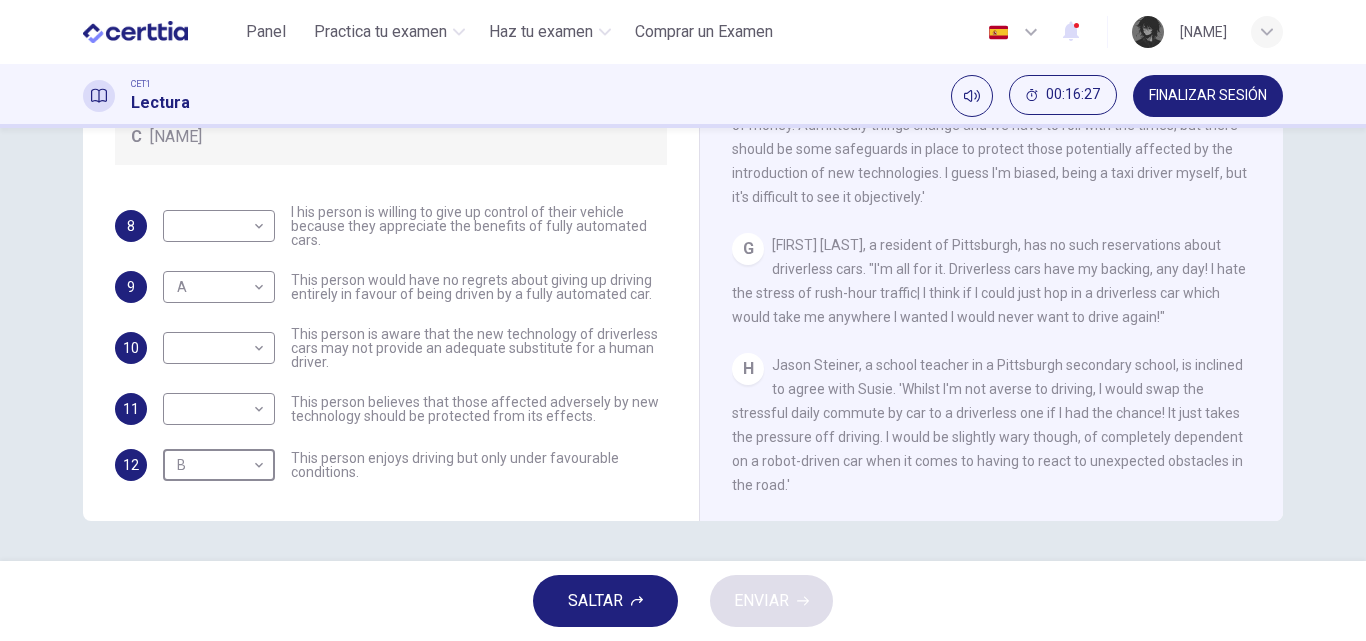 scroll, scrollTop: 0, scrollLeft: 0, axis: both 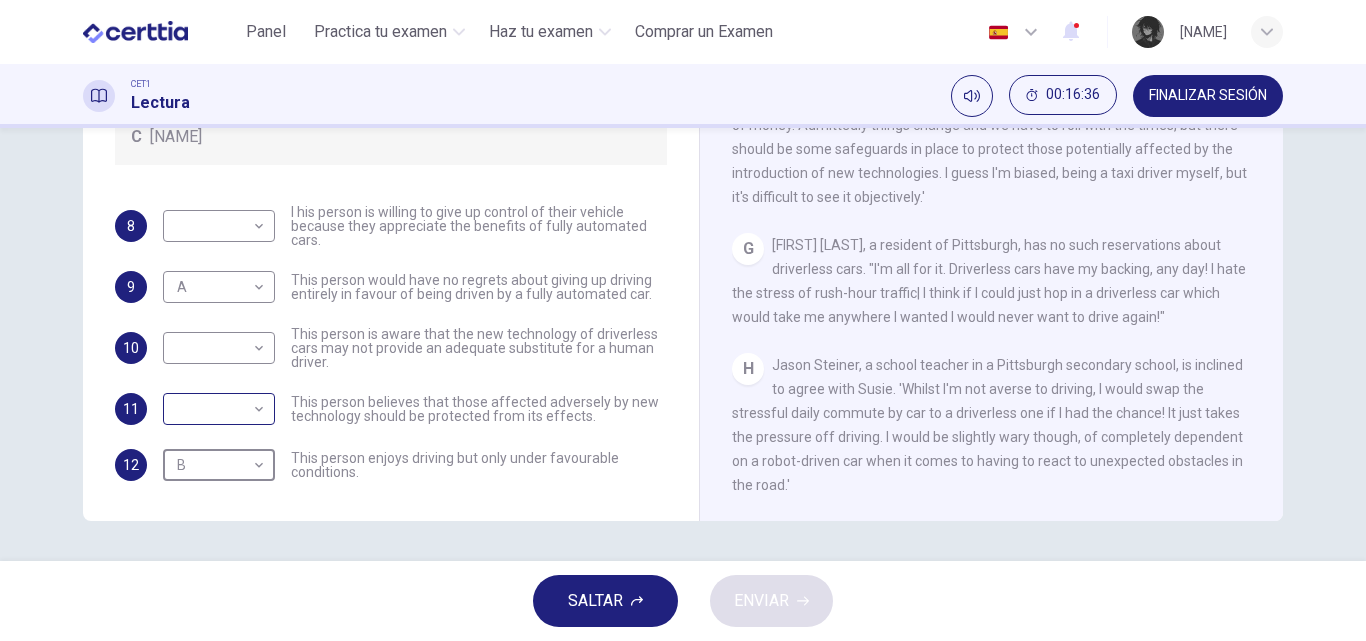 click on "Este sitio utiliza cookies, como se explica en nuestra  Política de Privacidad . Si acepta el uso de cookies, haga clic en el botón Aceptar y continúe navegando por nuestro sitio.   Política de Privacidad Aceptar Panel Practica tu examen Haz tu examen Comprar un Examen Español ** ​ [NAME]  CET1 Lectura 00:16:36 FINALIZAR SESIÓN Preguntas 8 - 12 Look at the following statements, and the list of people. Match each statement to the correct person, A-C. You may use any letter more than once. A [NAME] B Susie Greenacre C [NAME] 8 ​ ​ I his person is willing to give up control of their vehicle because they appreciate the benefits of fully automated cars. 9 A * ​ This person would have no regrets about giving up driving entirely in favour of being driven by a fully automated car. 10 ​ ​ This person is aware that the new technology of driverless cars may not provide an adequate substitute for a human driver. 11 ​ ​ 12 B * ​ Driverless cars CLIC PARA ZOOM A B" at bounding box center (683, 320) 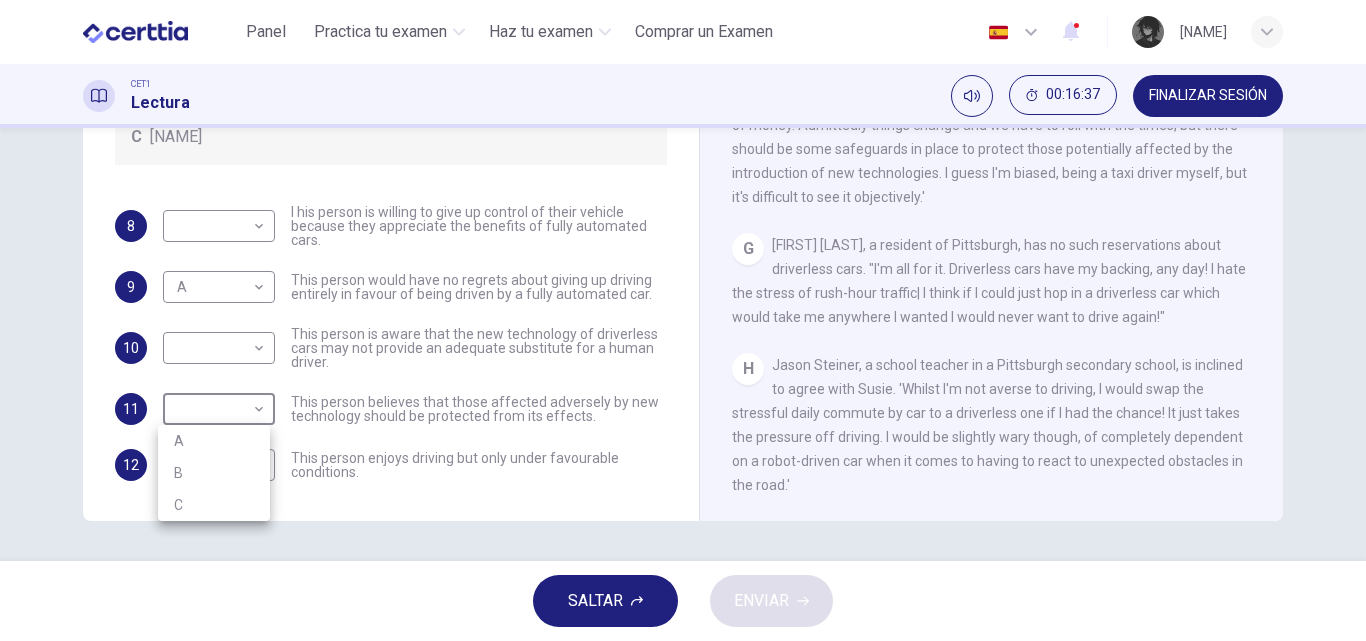 click on "A" at bounding box center [214, 441] 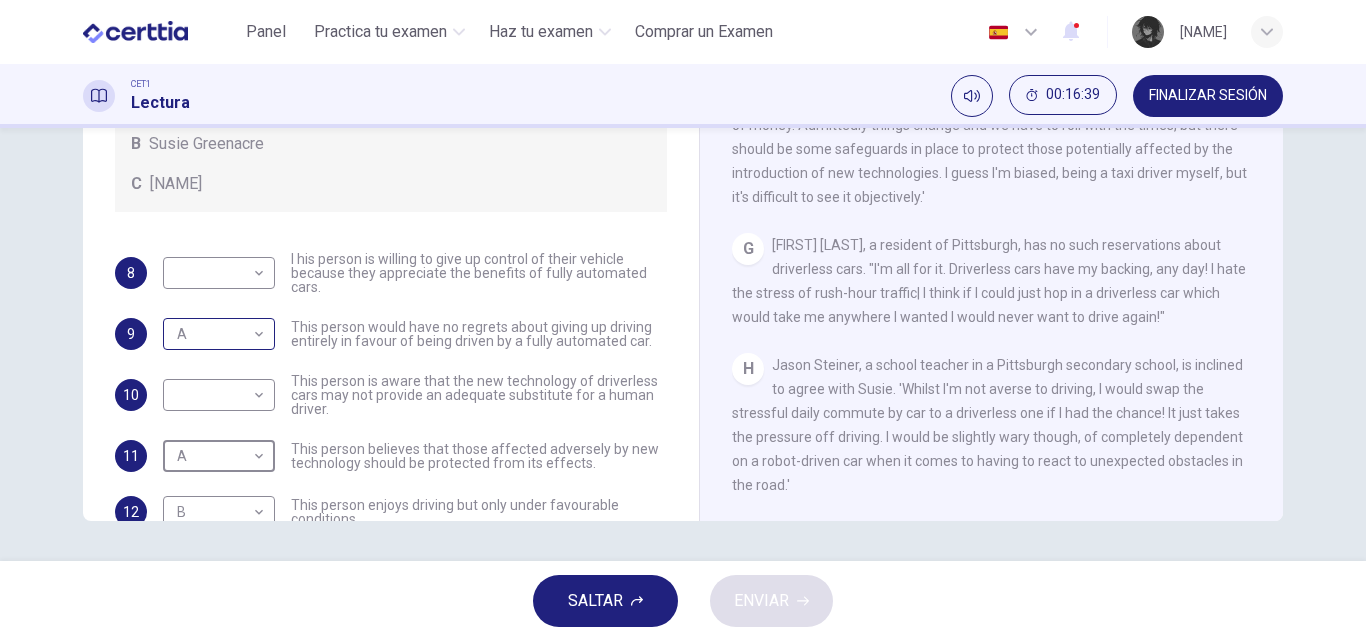 scroll, scrollTop: 0, scrollLeft: 0, axis: both 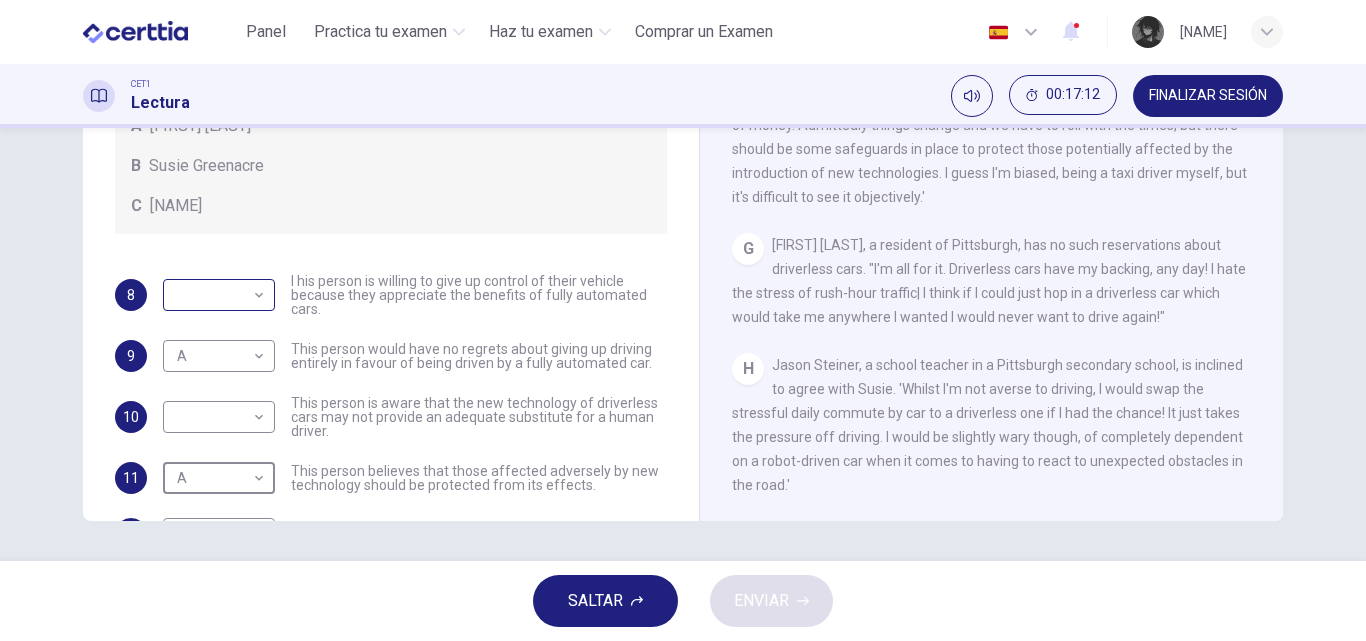click on "Este sitio utiliza cookies, como se explica en nuestra  Política de Privacidad . Si acepta el uso de cookies, haga clic en el botón Aceptar y continúe navegando por nuestro sitio.   Política de Privacidad Aceptar Panel Practica tu examen Haz tu examen Comprar un Examen Español ** ​ [FIRST] [LAST]  CET1 Lectura 00:17:12 FINALIZAR SESIÓN Preguntas 8 - 12 Look at the following statements, and the list of people. Match each statement to the correct person, A-C. You may use any letter more than once.
A [FIRST] [LAST] B [FIRST] [LAST] C [FIRST] [LAST] 8 ​ ​ I his person is willing to give up control of their vehicle because they appreciate the benefits of fully automated cars. 9 A * ​ This person would have no regrets about giving up driving entirely in favour of being driven by a fully automated car. 10 ​ ​ This person is aware that the new technology of driverless cars may not provide an adequate substitute for a human driver. 11 A * ​ 12 B * ​ Driverless cars CLIC PARA ZOOM A B" at bounding box center (683, 320) 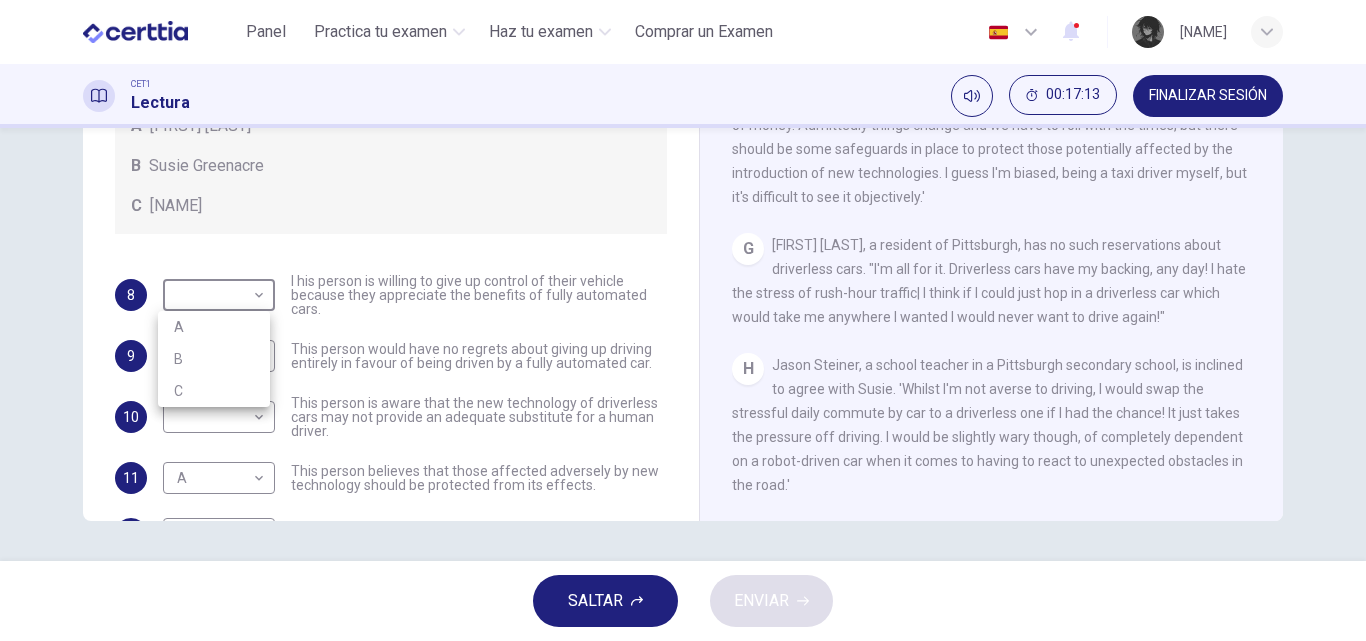 click on "C" at bounding box center (214, 391) 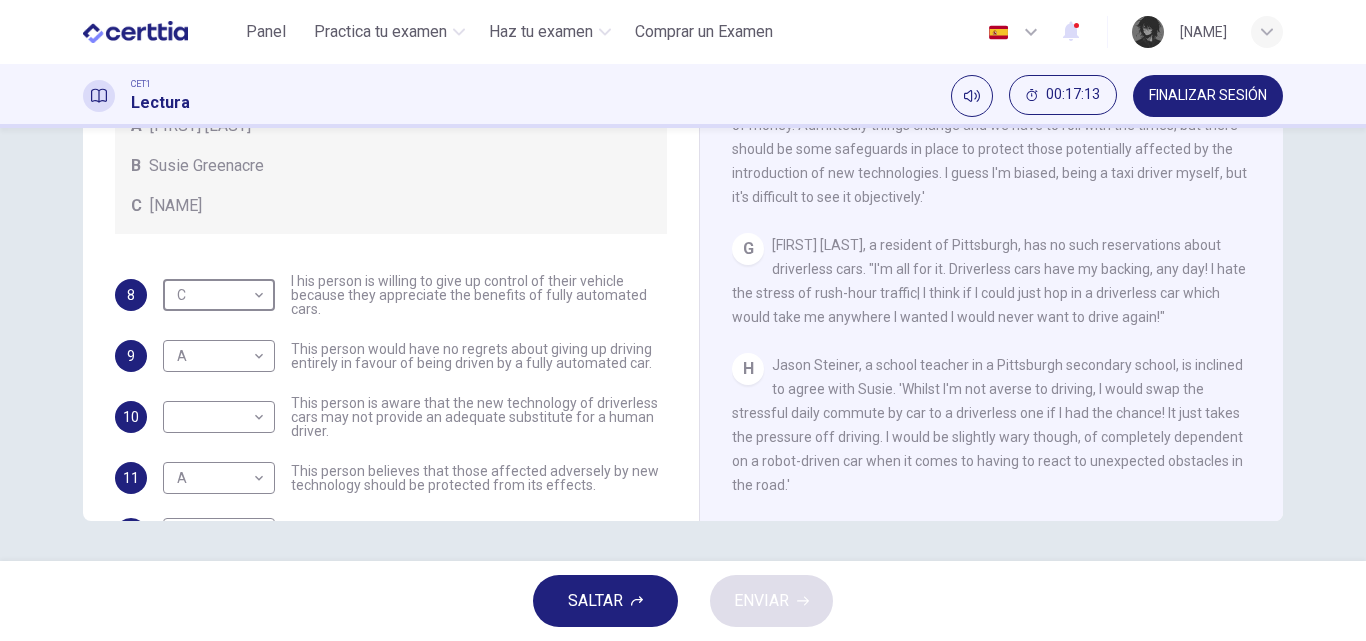 type on "*" 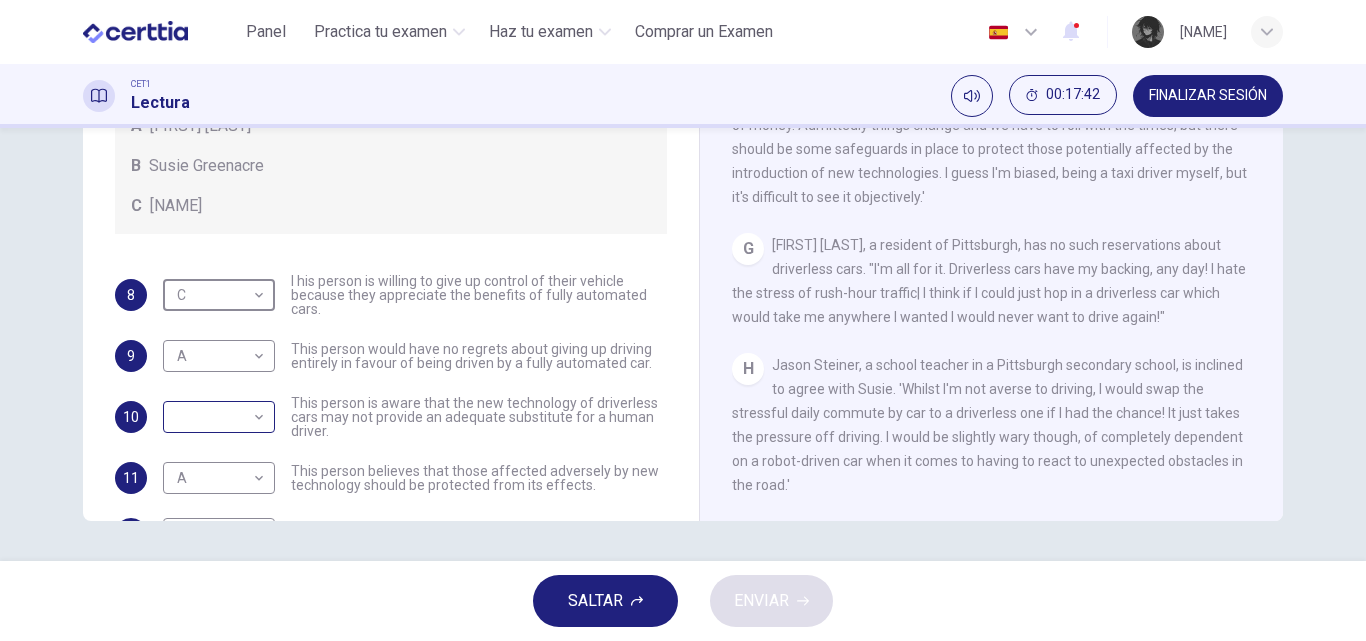 click on "Este sitio utiliza cookies, como se explica en nuestra  Política de Privacidad . Si acepta el uso de cookies, haga clic en el botón Aceptar y continúe navegando por nuestro sitio.   Política de Privacidad Aceptar Panel Practica tu examen Haz tu examen Comprar un Examen Español ** ​ [FIRST] [LAST]  CET1 Lectura 00:17:42 FINALIZAR SESIÓN Preguntas 8 - 12 Look at the following statements, and the list of people. Match each statement to the correct person, A-C. You may use any letter more than once.
A [FIRST] [LAST] B [FIRST] [LAST] C [FIRST] [LAST] 8 C * ​ I his person is willing to give up control of their vehicle because they appreciate the benefits of fully automated cars. 9 A * ​ This person would have no regrets about giving up driving entirely in favour of being driven by a fully automated car. 10 ​ ​ This person is aware that the new technology of driverless cars may not provide an adequate substitute for a human driver. 11 A * ​ 12 B * ​ Driverless cars CLIC PARA ZOOM A B" at bounding box center [683, 320] 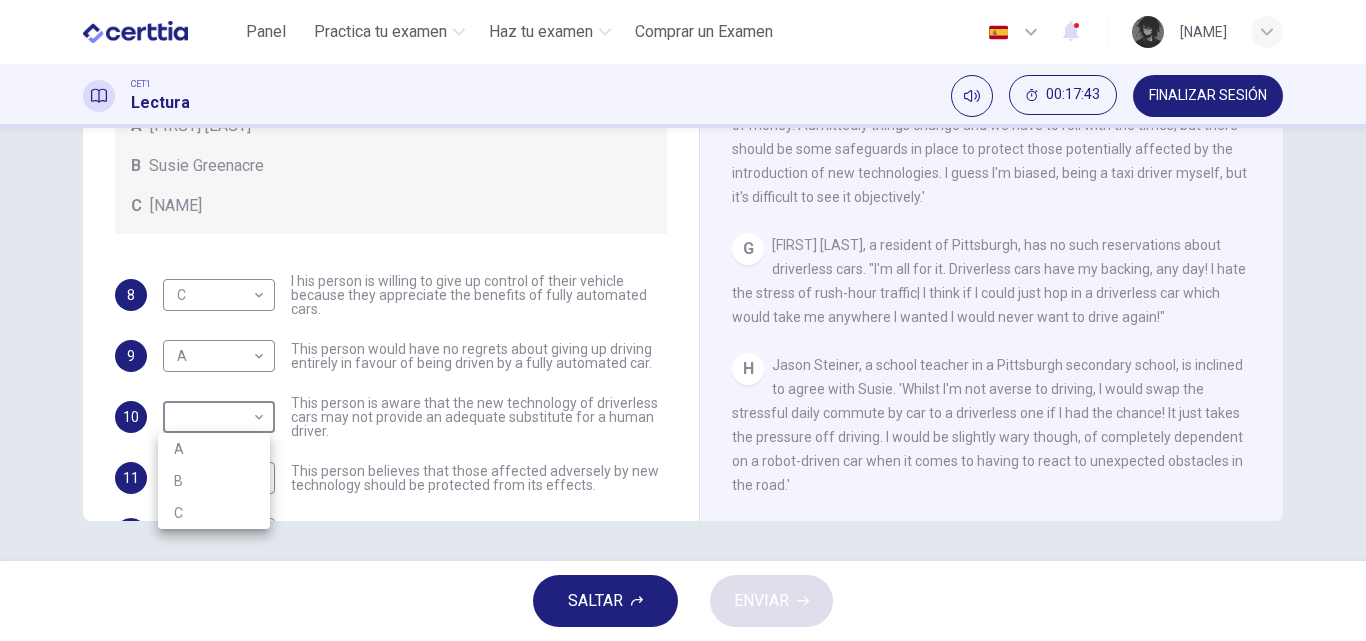 click on "C" at bounding box center (214, 513) 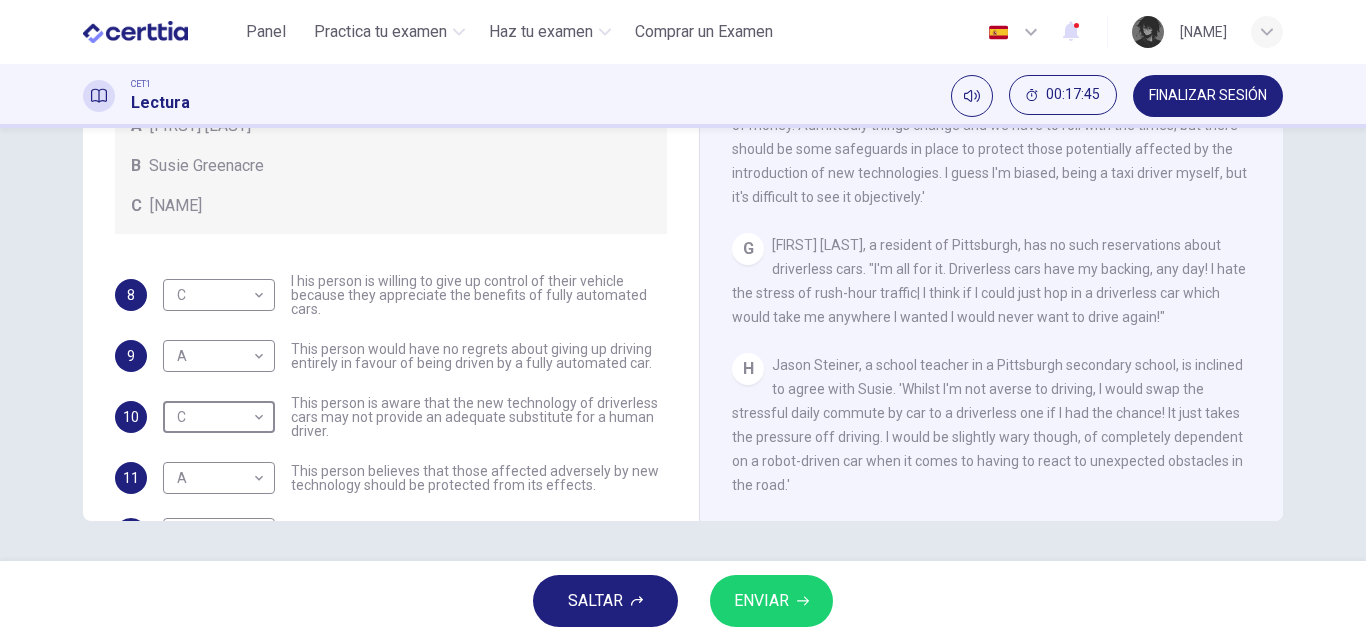scroll, scrollTop: 69, scrollLeft: 0, axis: vertical 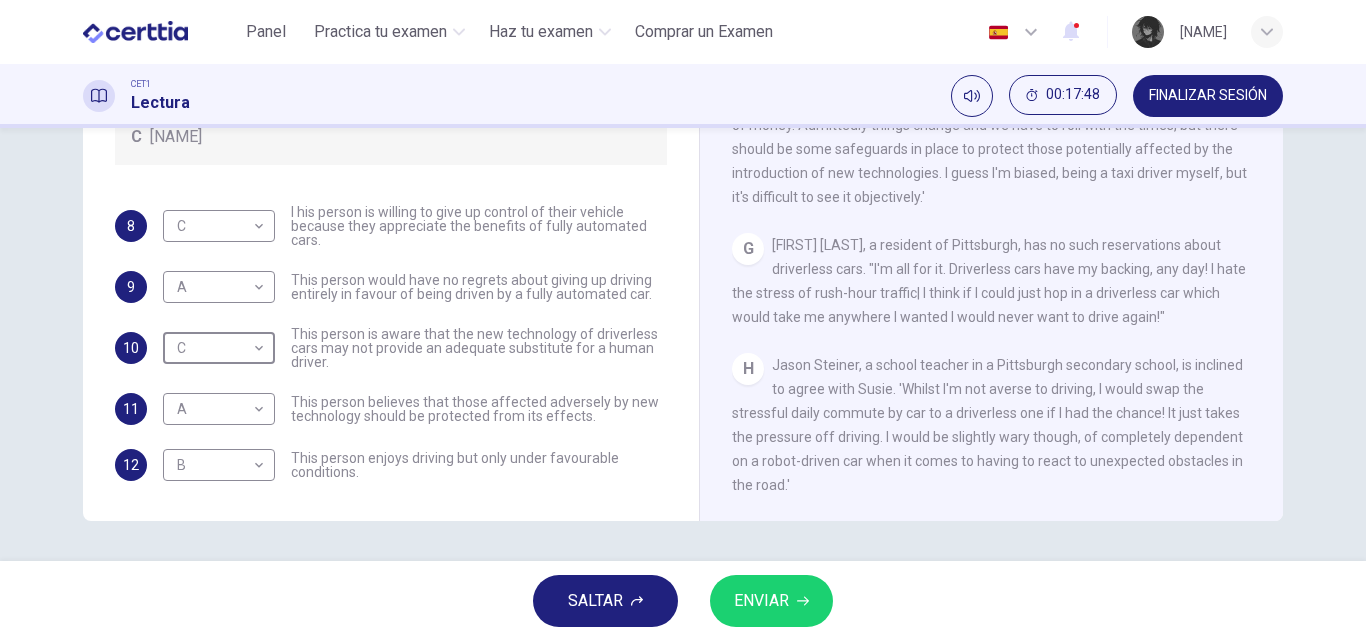 click on "ENVIAR" at bounding box center [771, 601] 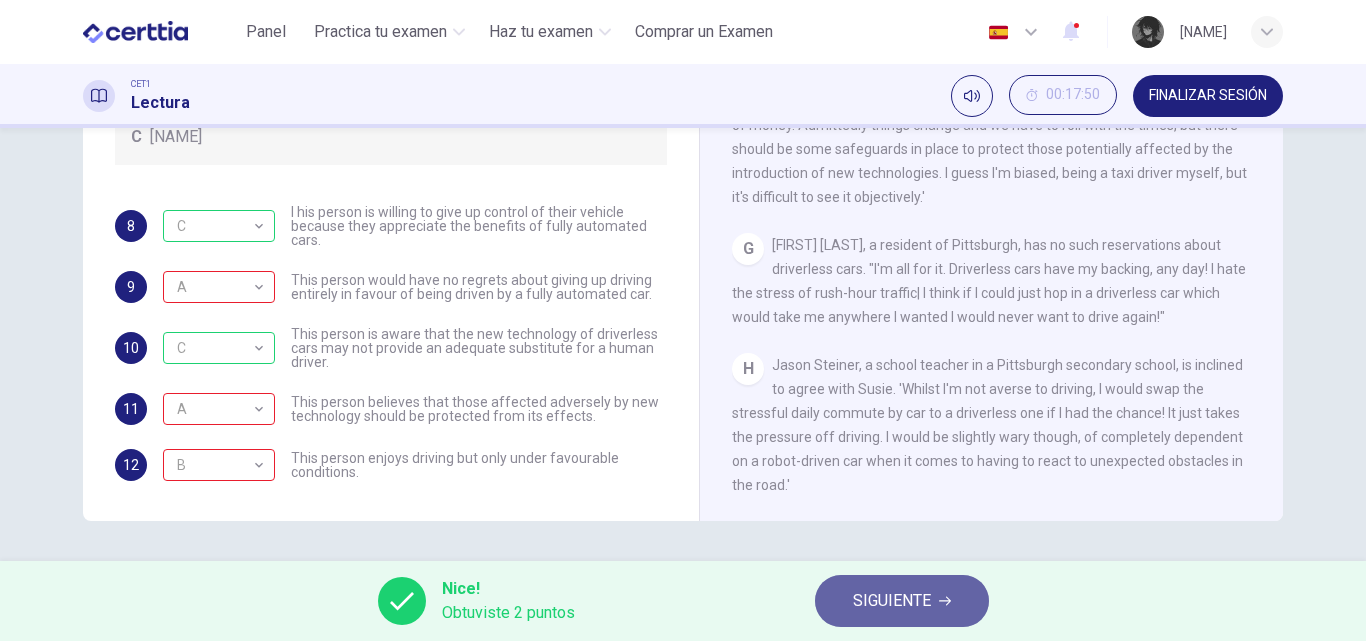 click on "SIGUIENTE" at bounding box center (902, 601) 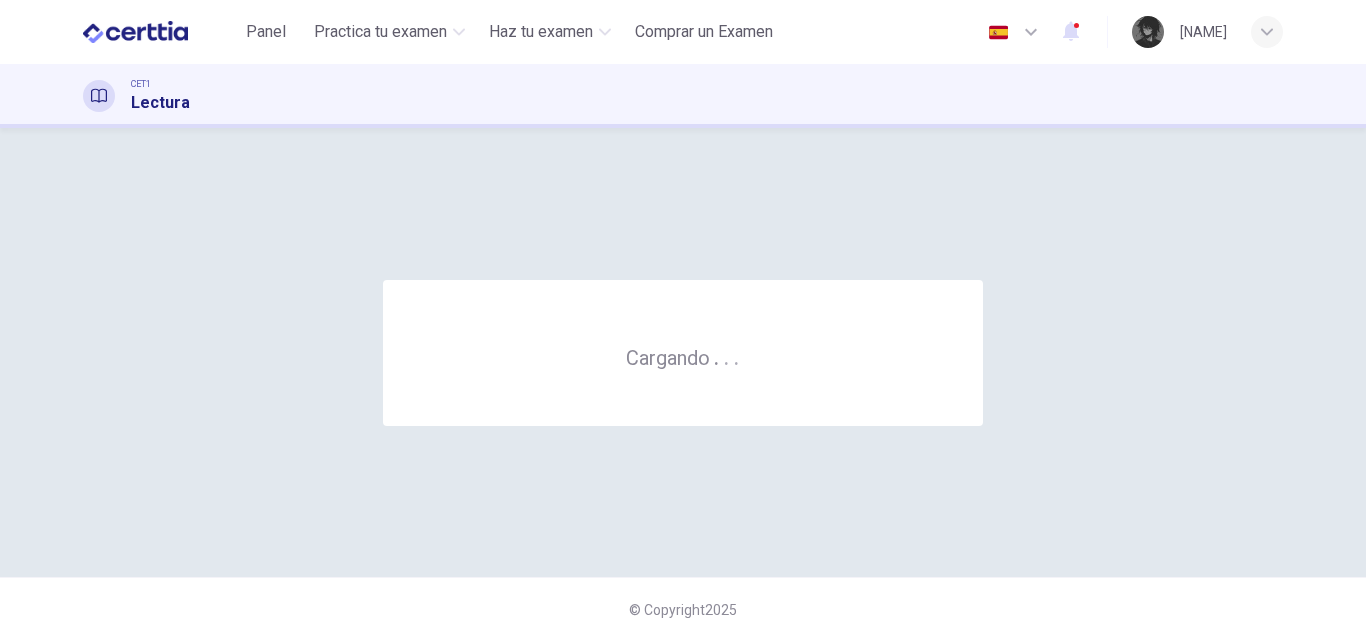 scroll, scrollTop: 0, scrollLeft: 0, axis: both 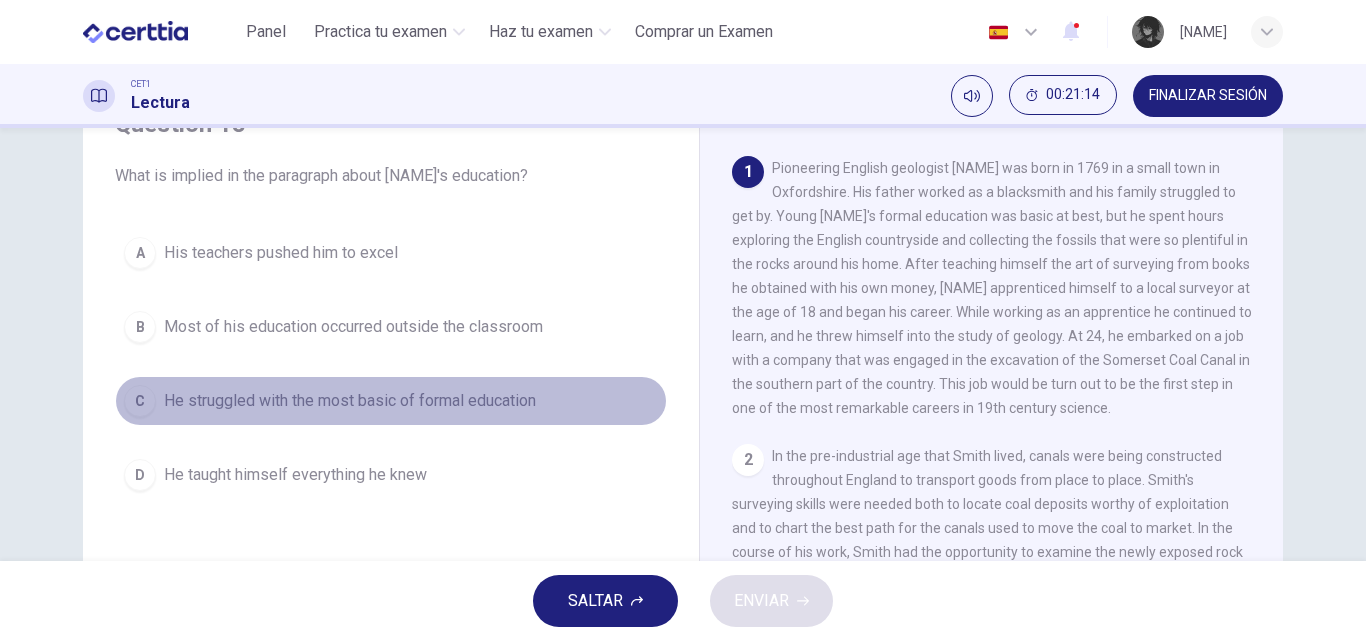 click on "He struggled with the most basic of formal education" at bounding box center [350, 401] 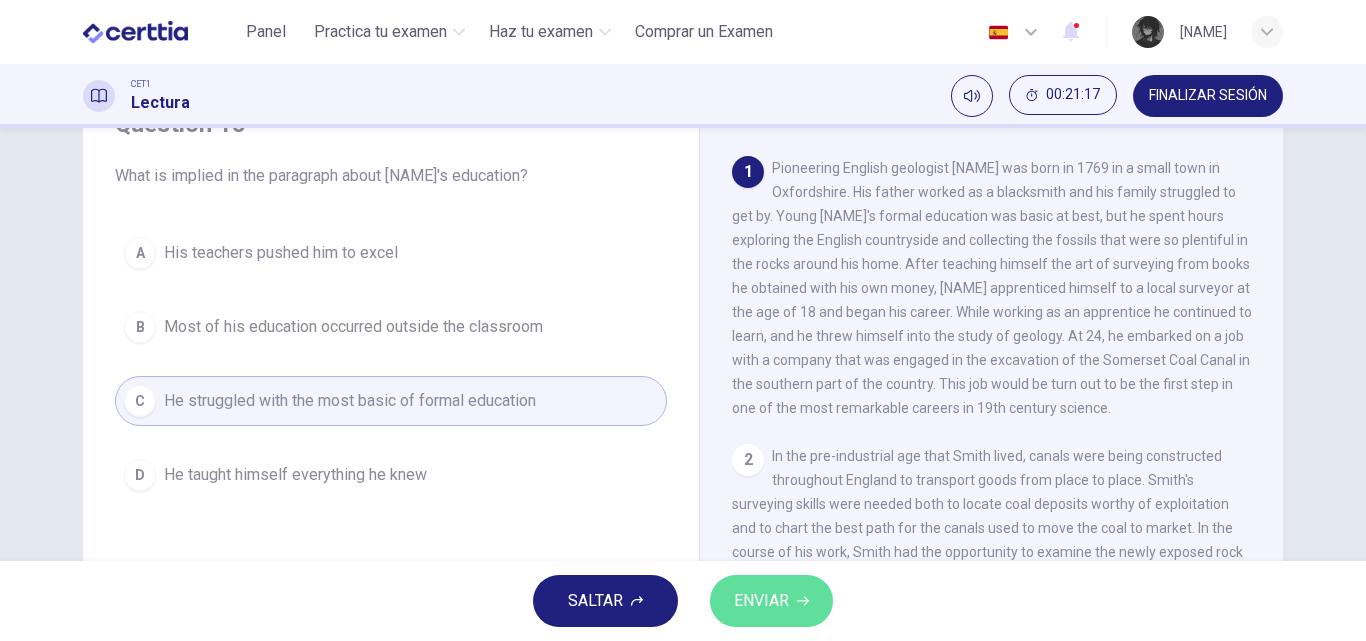 click on "ENVIAR" at bounding box center (761, 601) 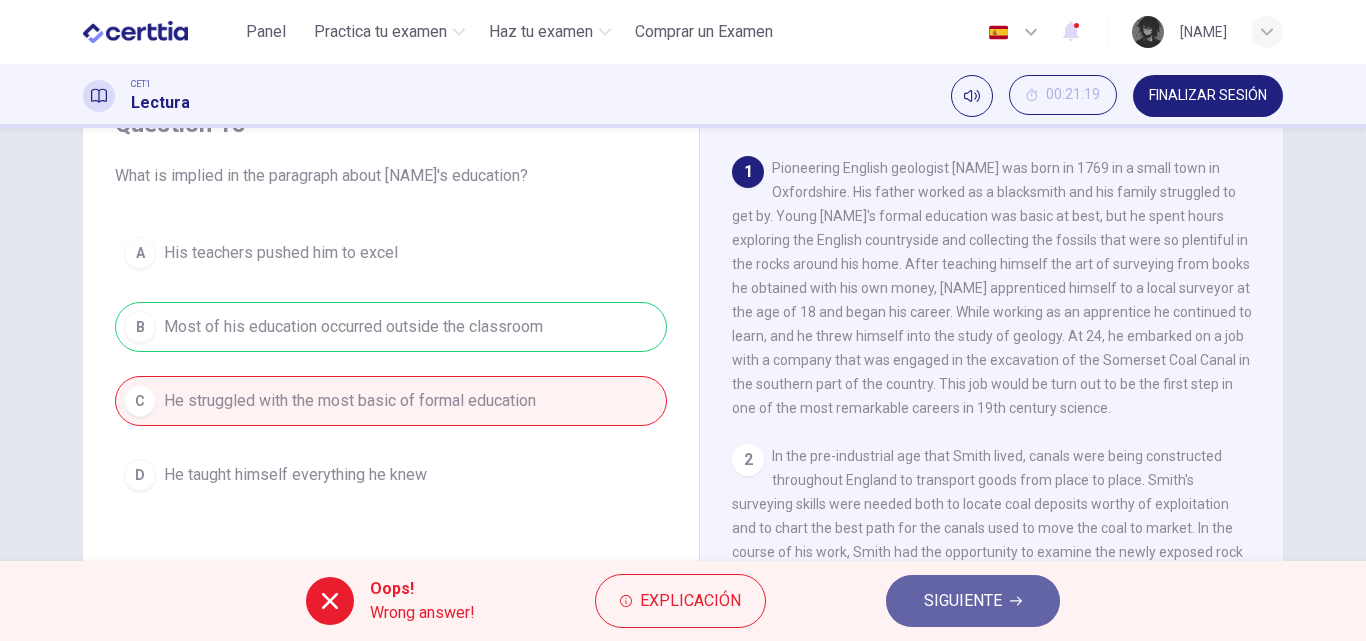 click on "SIGUIENTE" at bounding box center [963, 601] 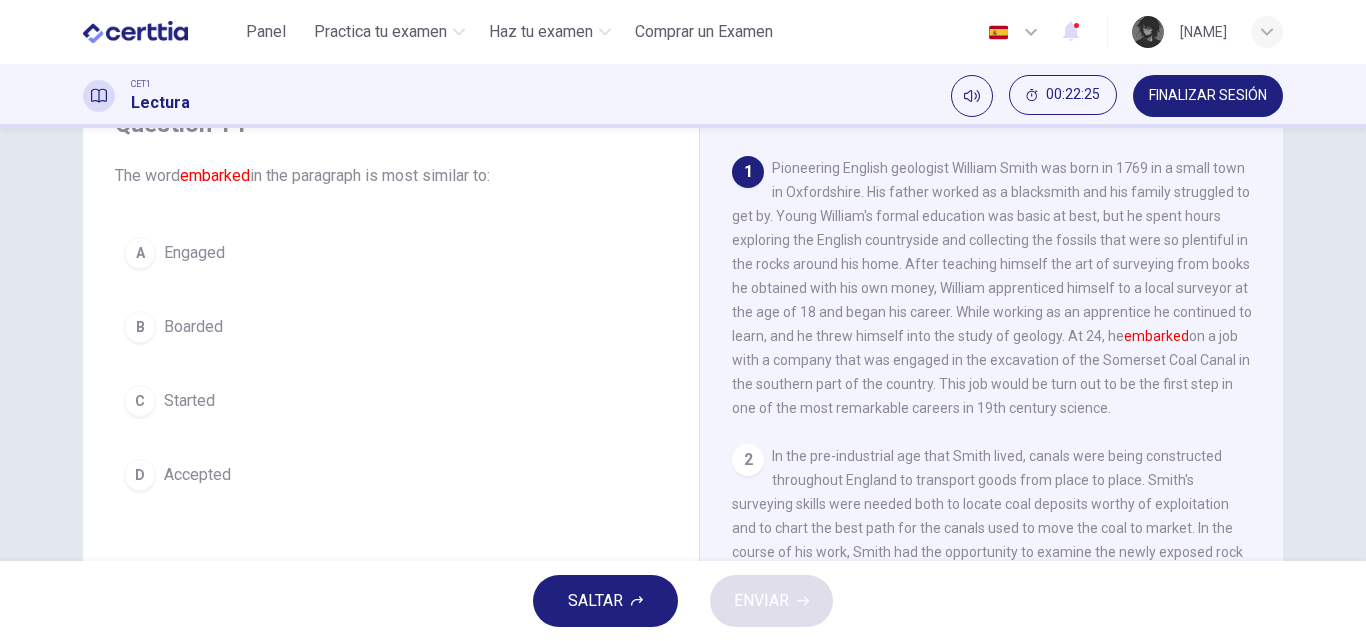 click on "D Accepted" at bounding box center (391, 475) 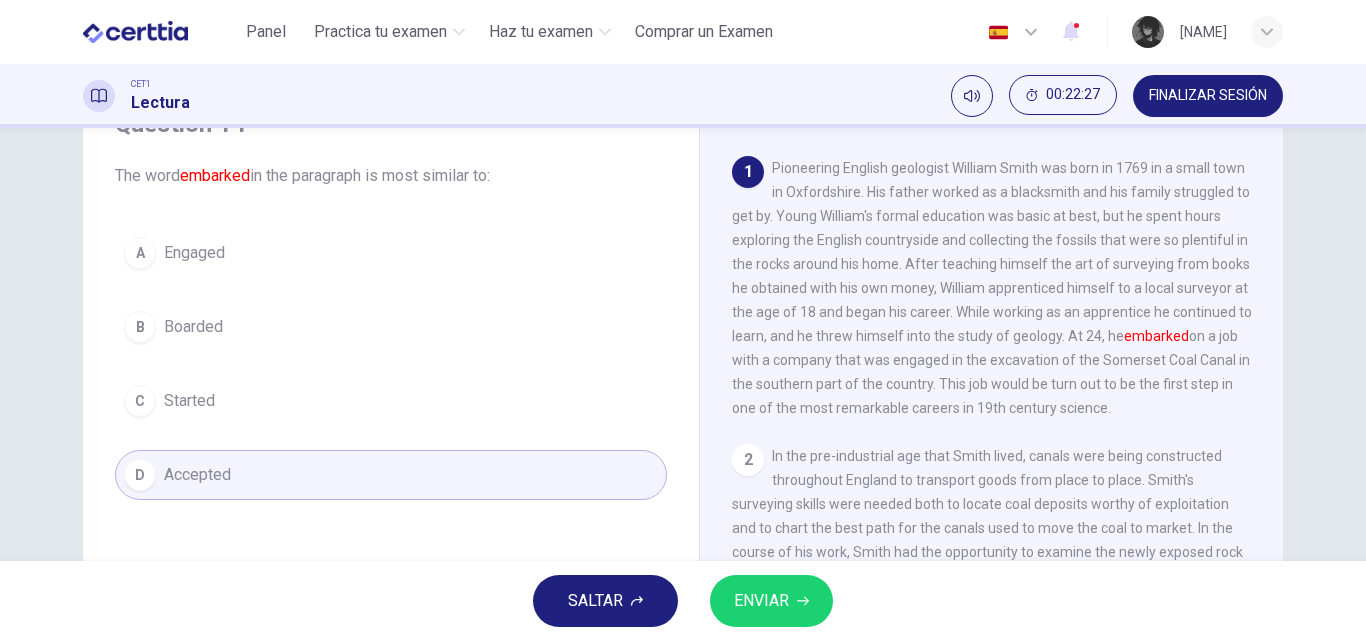 click on "ENVIAR" at bounding box center (771, 601) 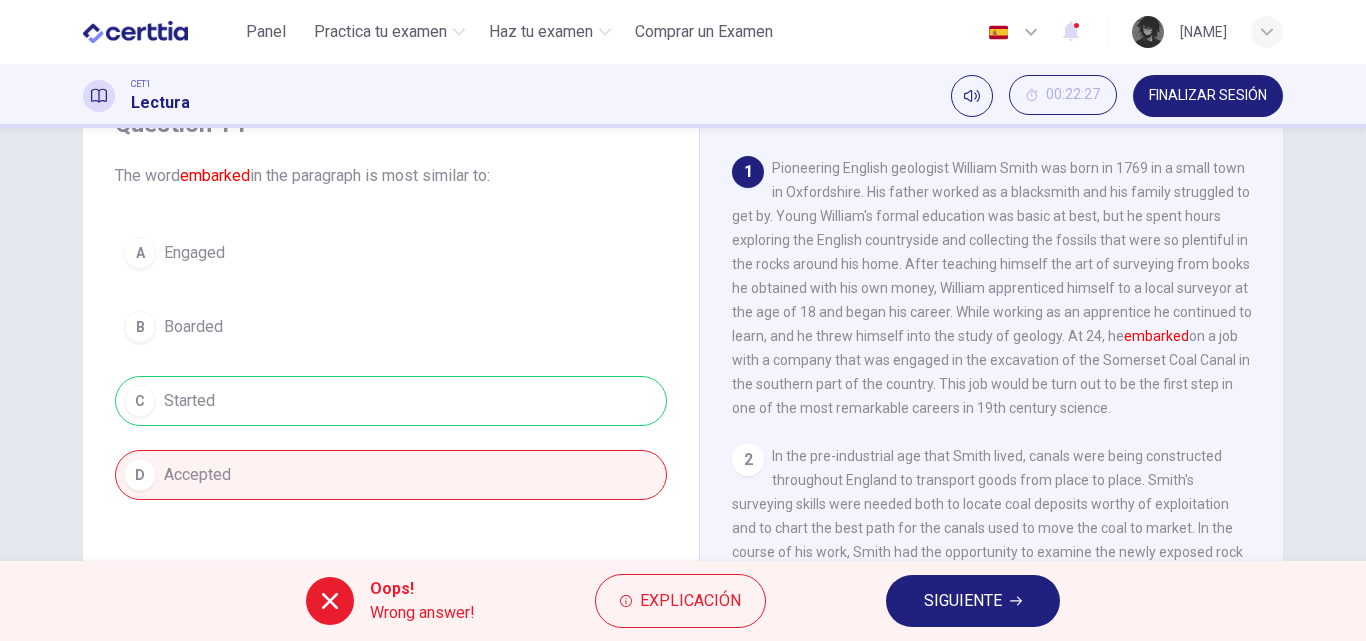 click on "SIGUIENTE" at bounding box center (963, 601) 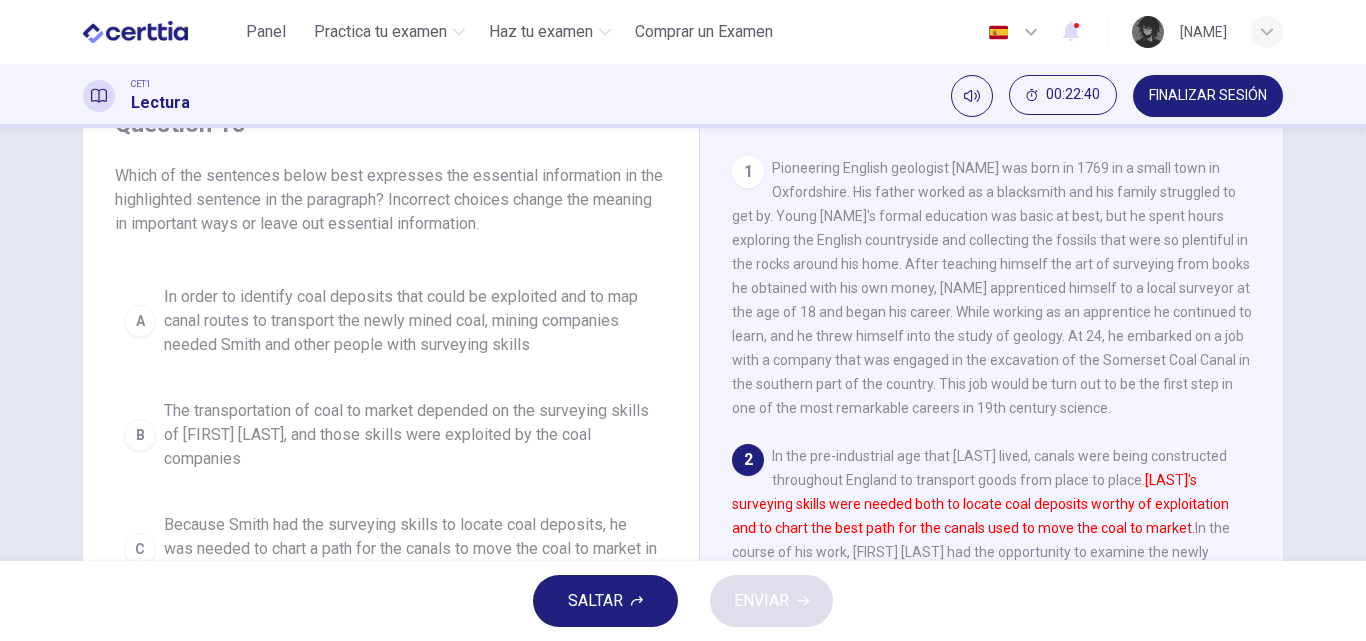 scroll, scrollTop: 100, scrollLeft: 0, axis: vertical 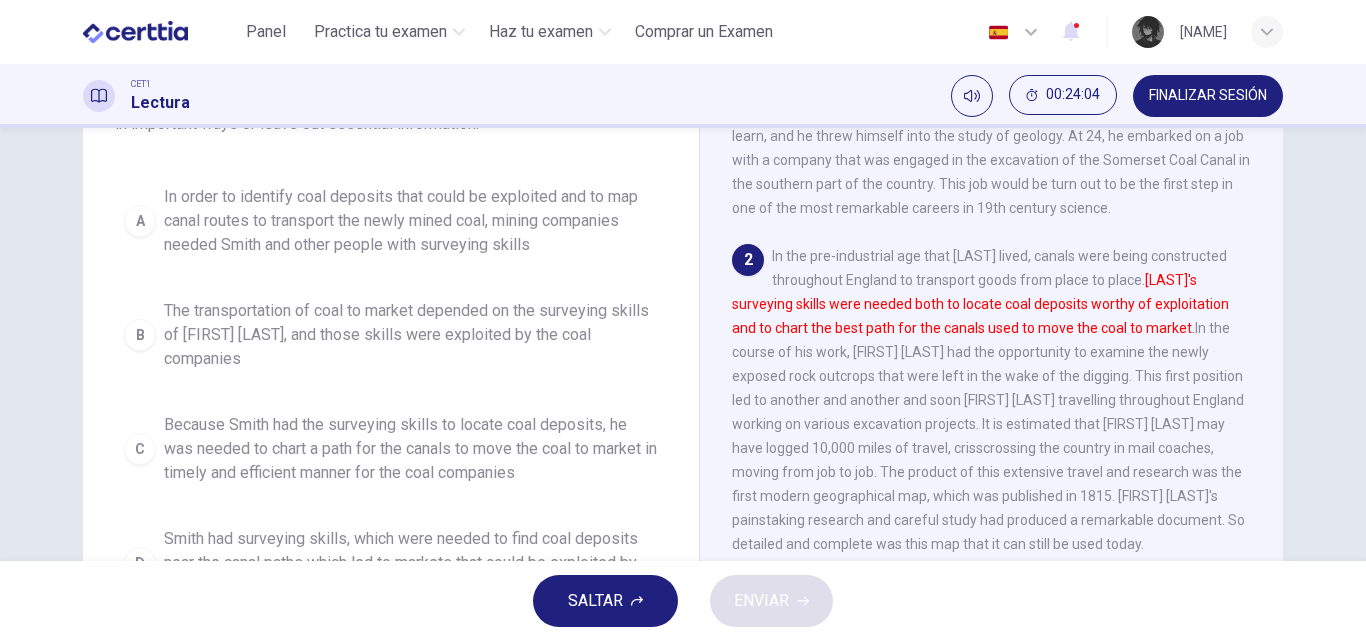 click on "The transportation of coal to market depended on the surveying skills of [FIRST] [LAST], and those skills were exploited by the coal companies" at bounding box center (411, 335) 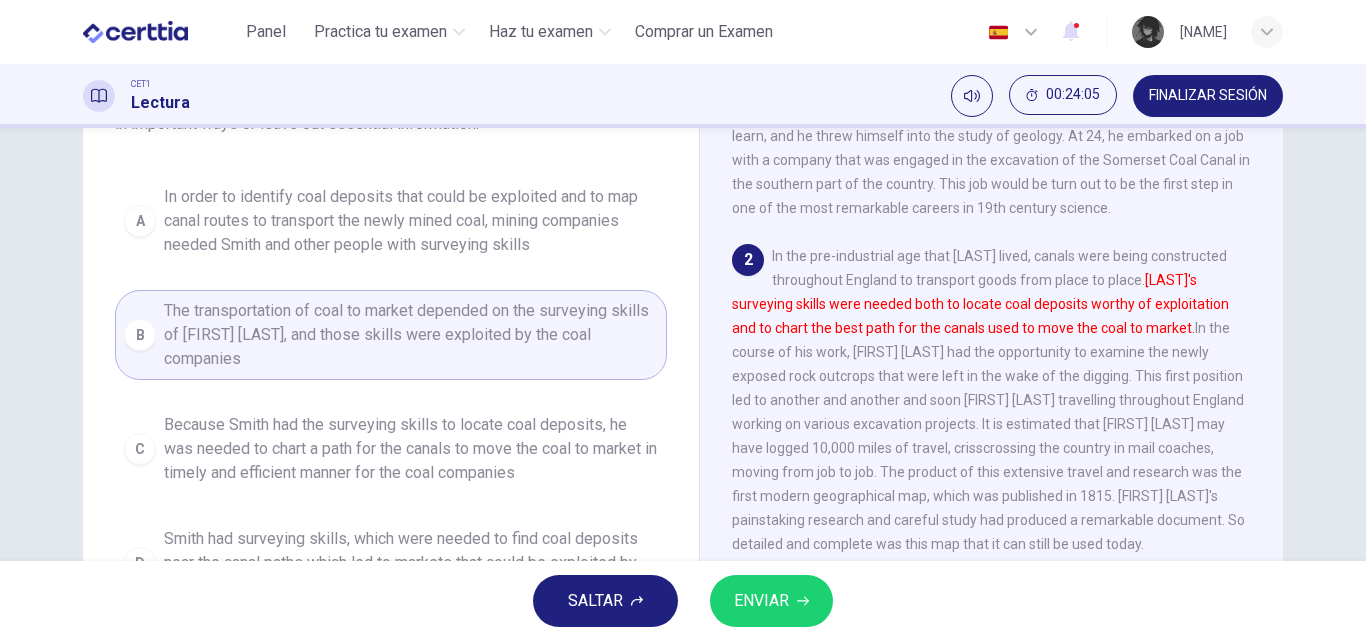 click on "ENVIAR" at bounding box center (761, 601) 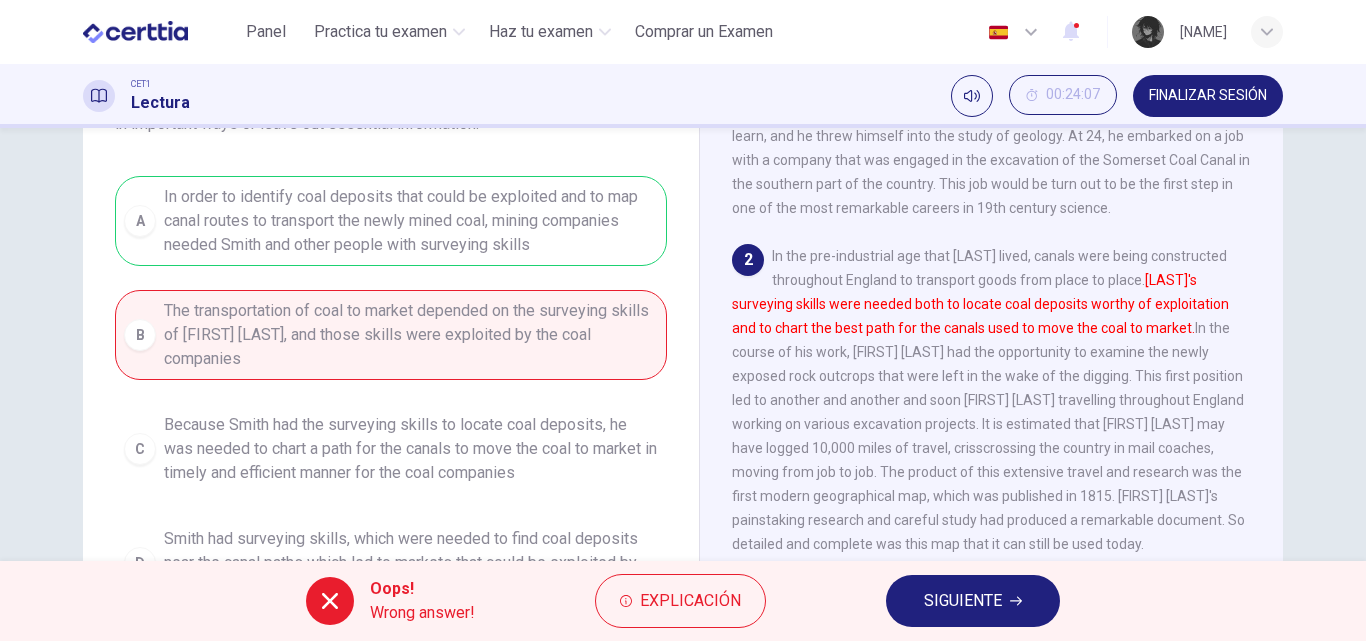 click on "SIGUIENTE" at bounding box center [963, 601] 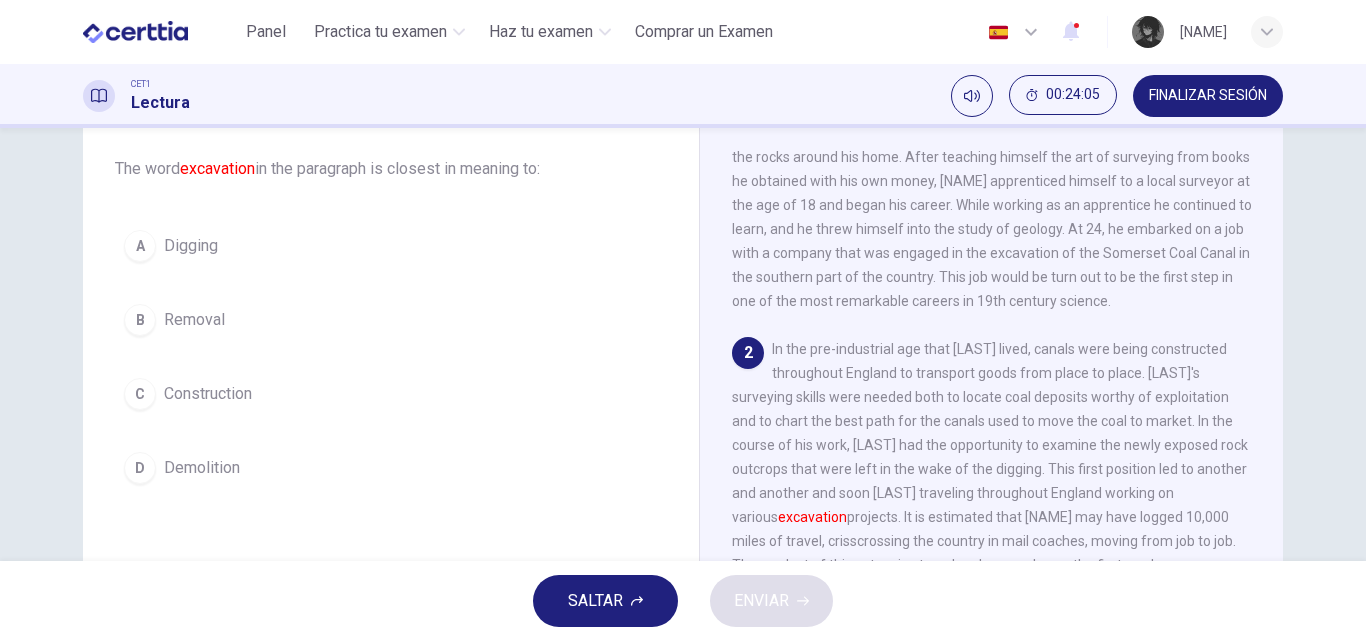 scroll, scrollTop: 100, scrollLeft: 0, axis: vertical 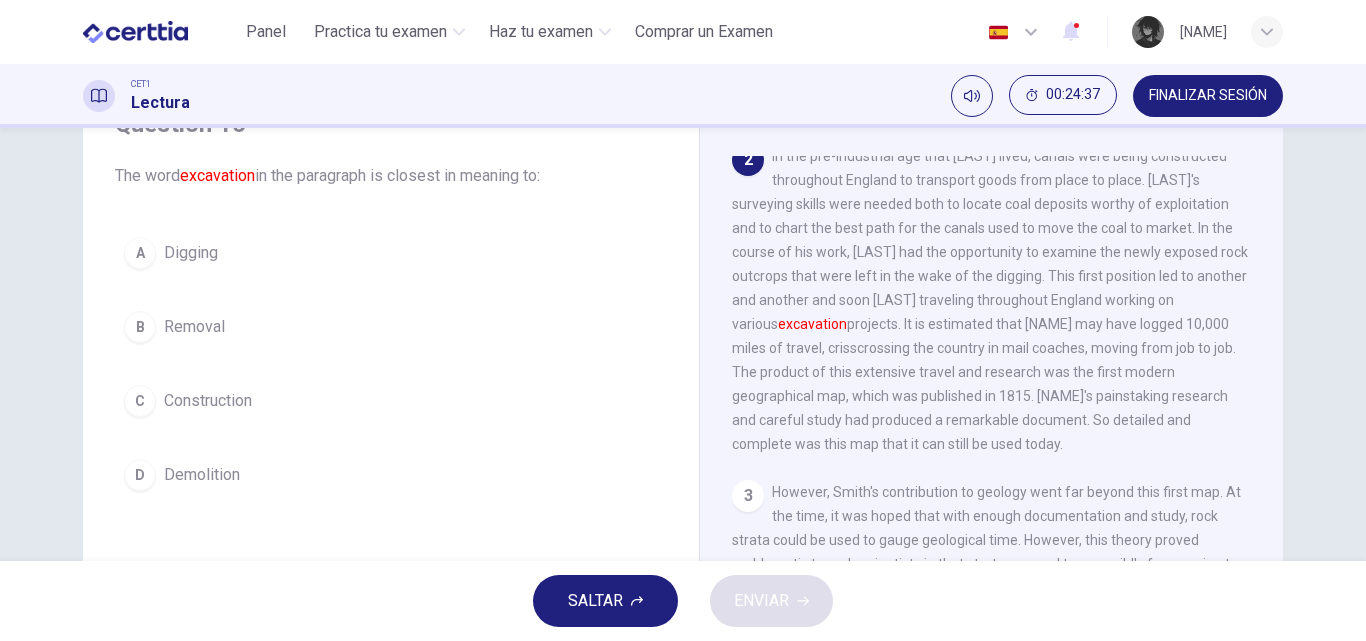 click on "A Digging" at bounding box center [391, 253] 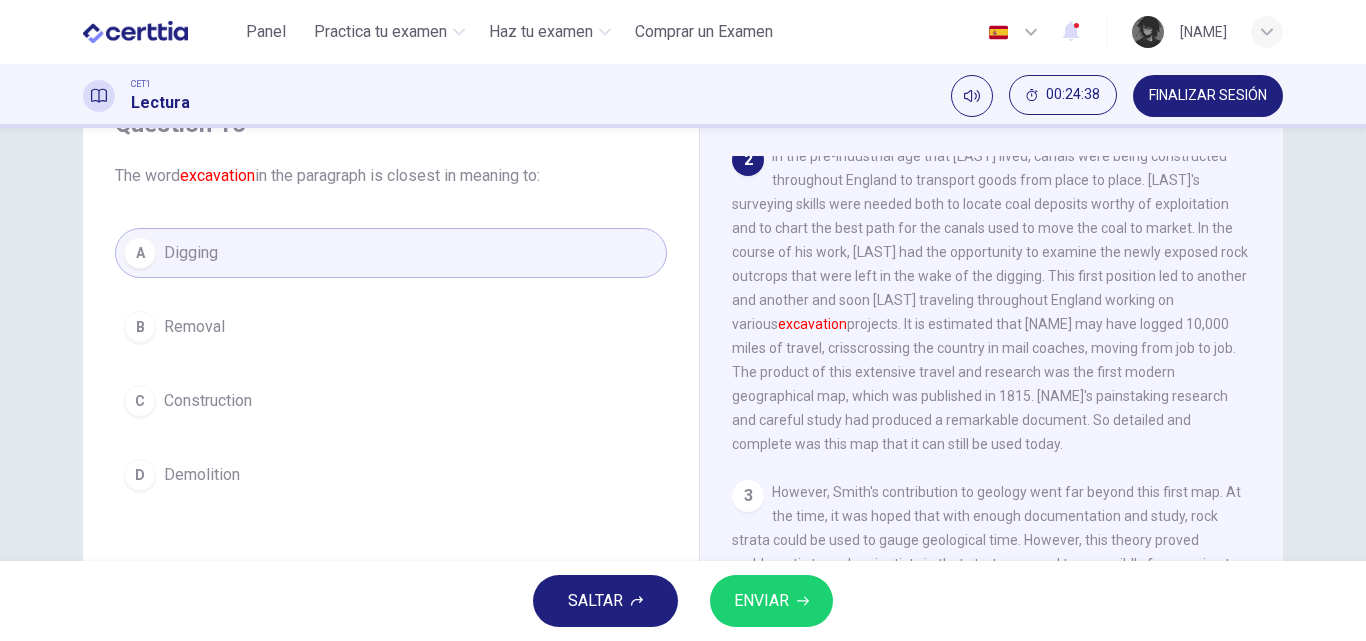 click on "ENVIAR" at bounding box center [761, 601] 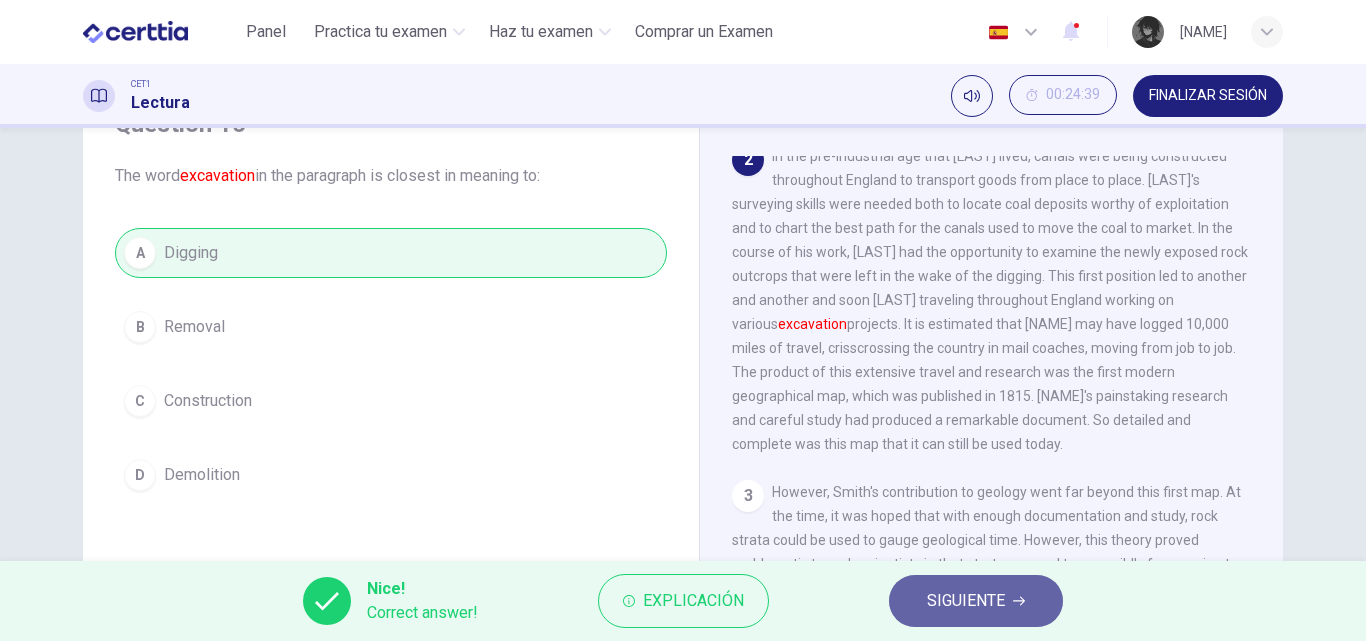 click on "SIGUIENTE" at bounding box center (966, 601) 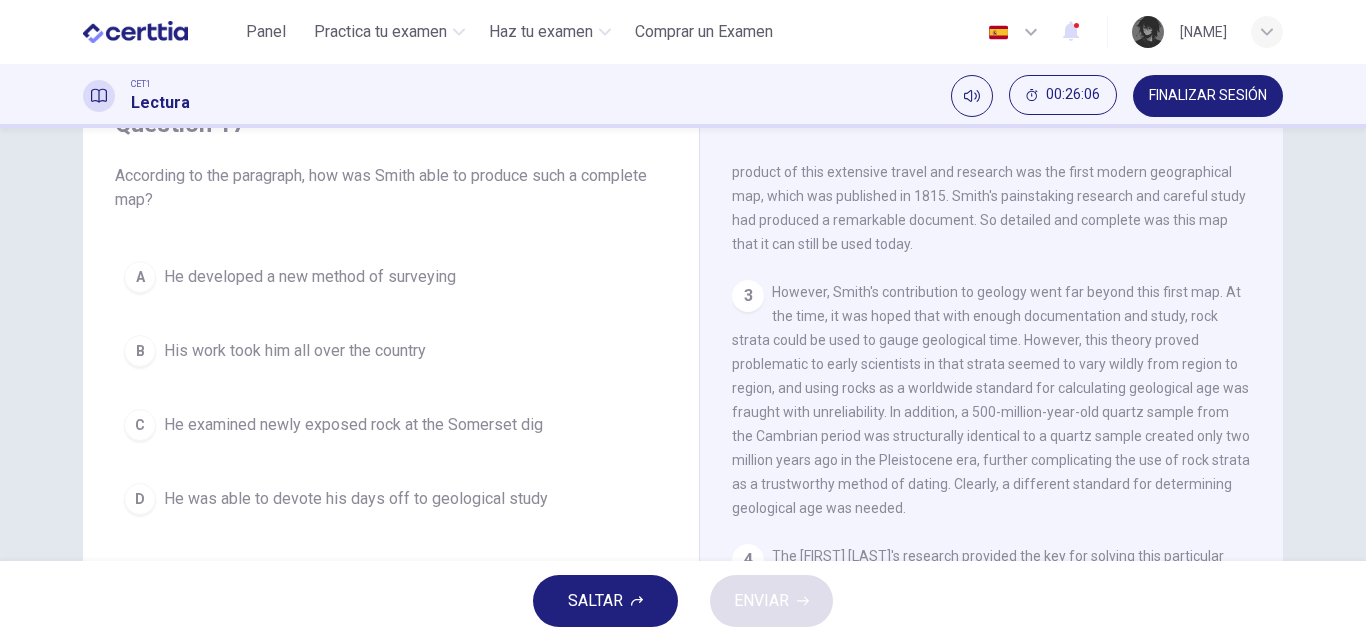 scroll, scrollTop: 600, scrollLeft: 0, axis: vertical 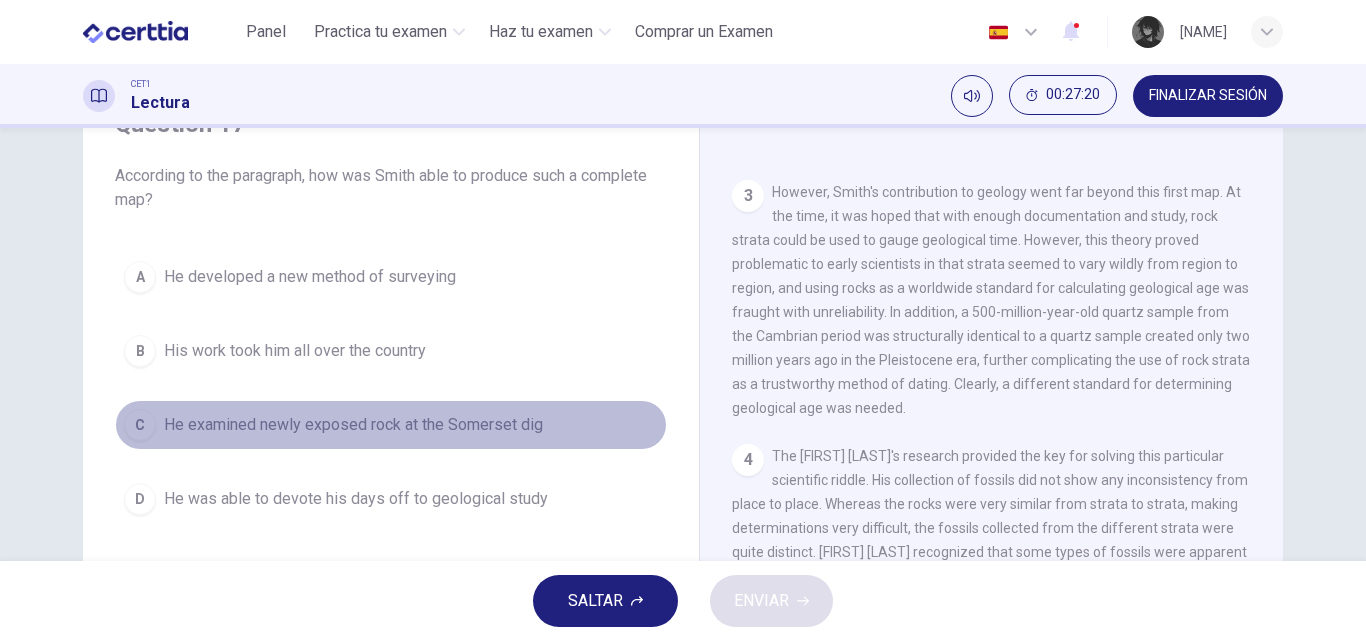 click on "C He examined newly exposed rock at the Somerset dig" at bounding box center [391, 425] 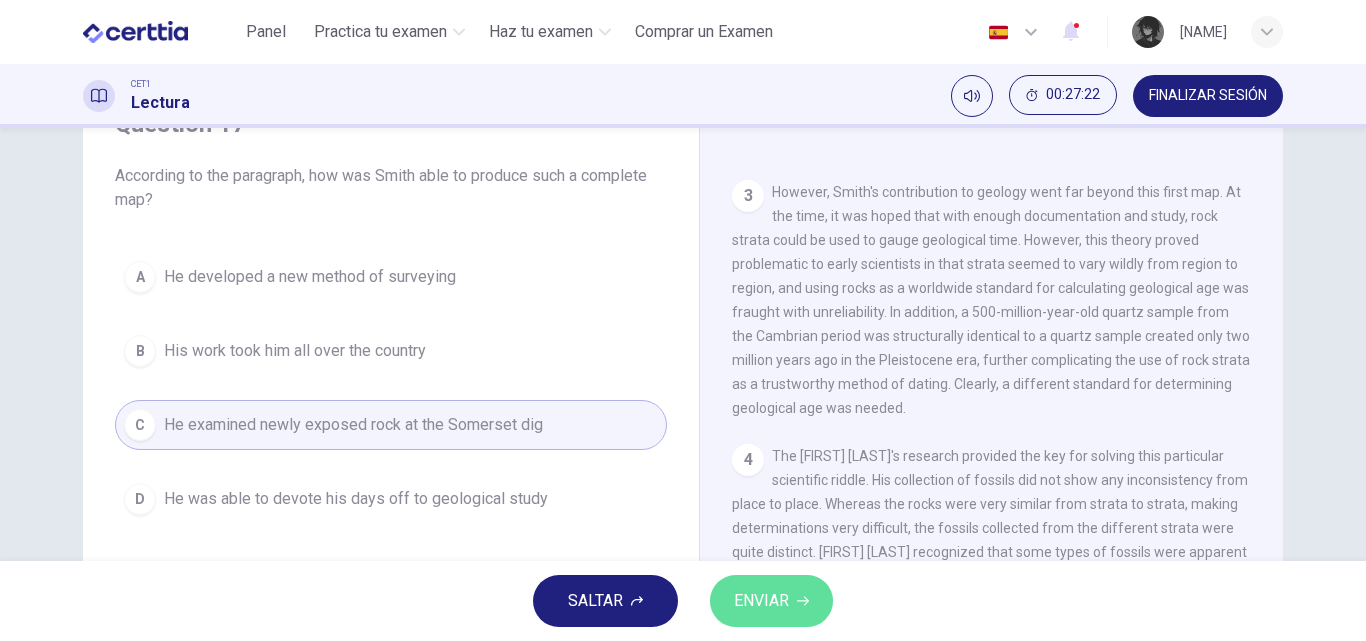 click on "ENVIAR" at bounding box center (761, 601) 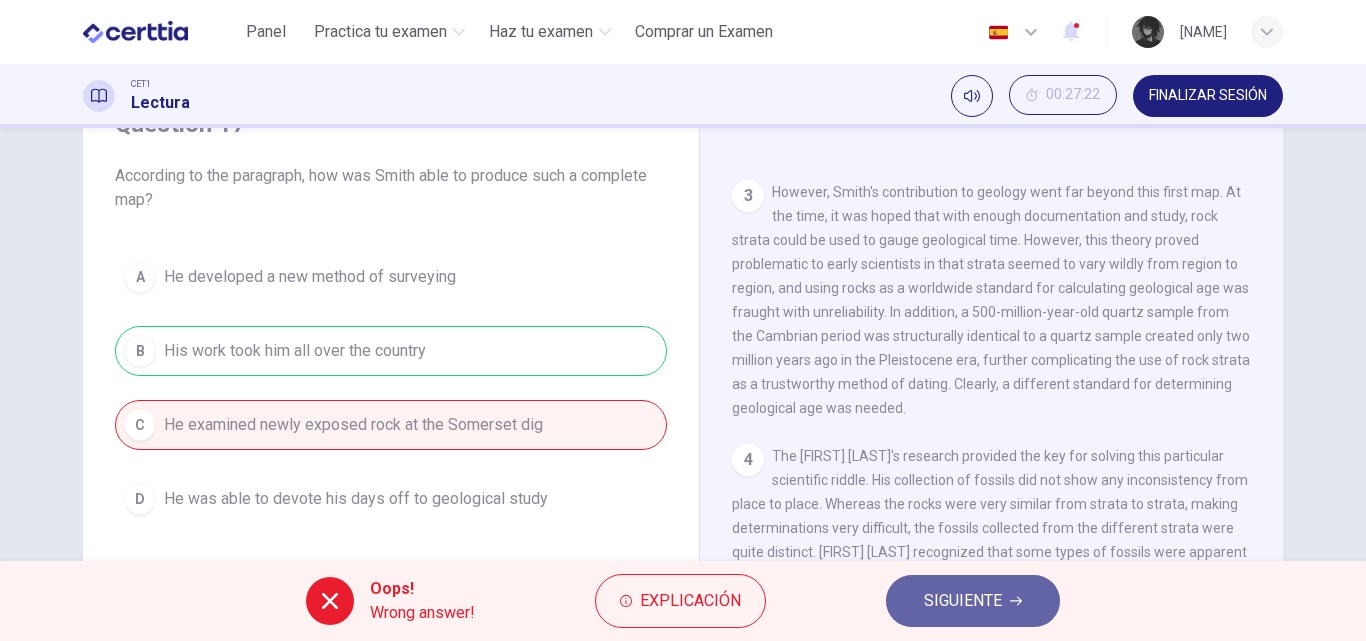 click on "SIGUIENTE" at bounding box center [963, 601] 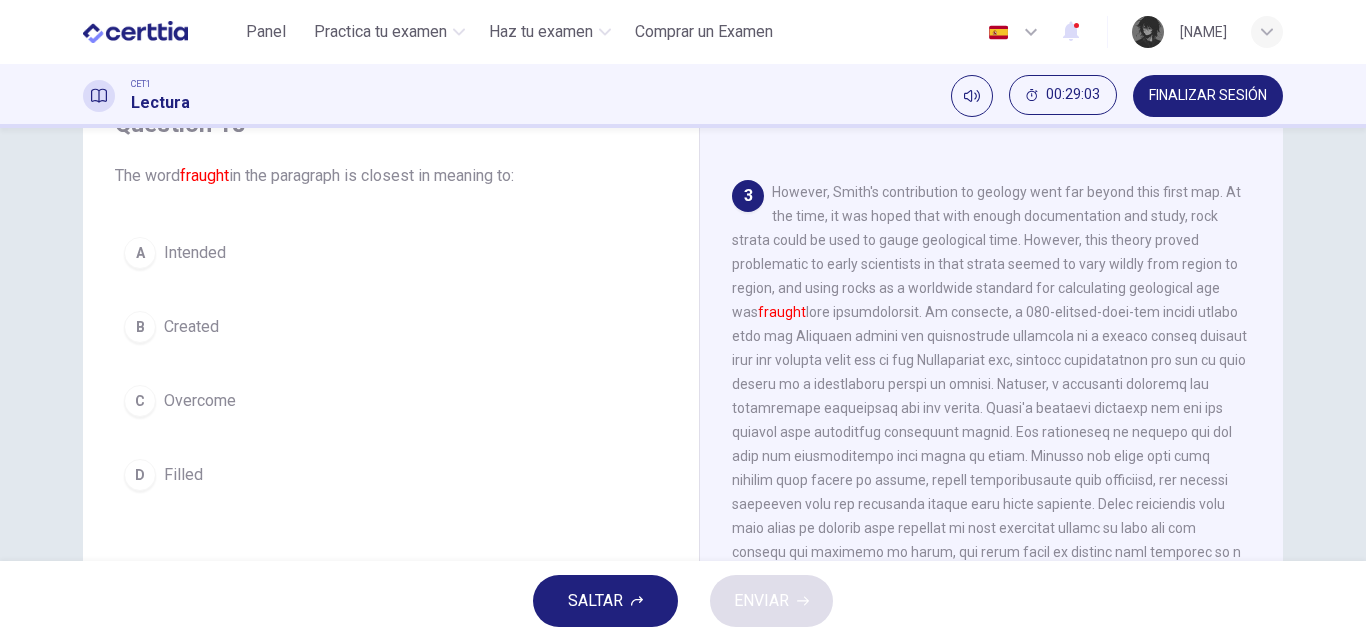 click on "Question 18 The word  fraught  in the paragraph is closest in meaning to: A Intended B Created C Overcome D Filled" at bounding box center [391, 304] 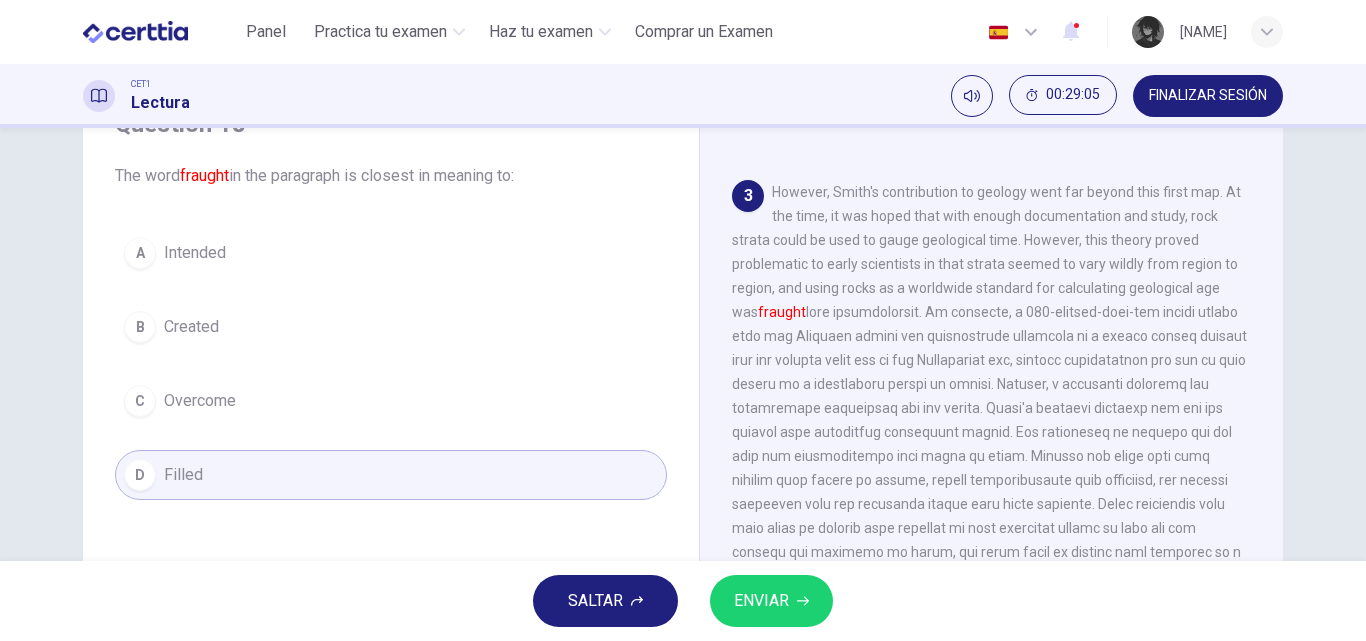 click on "ENVIAR" at bounding box center (761, 601) 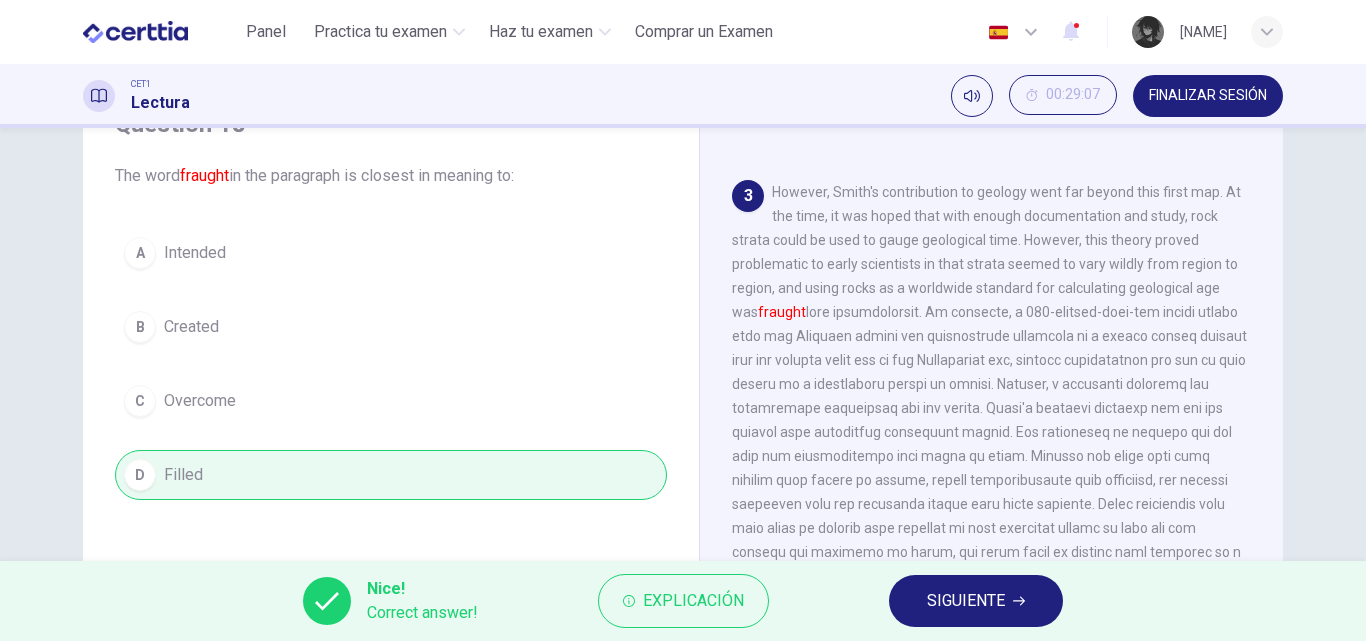 click on "SIGUIENTE" at bounding box center (966, 601) 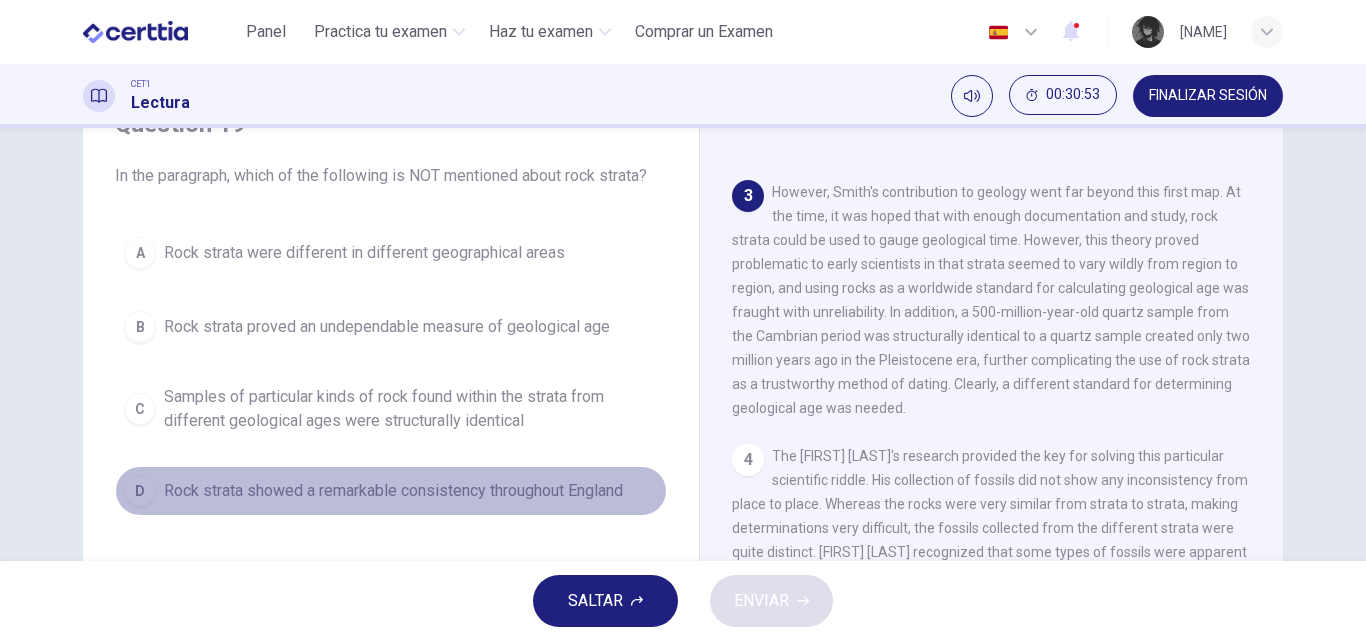 click on "Rock strata showed a remarkable consistency throughout England" at bounding box center [393, 491] 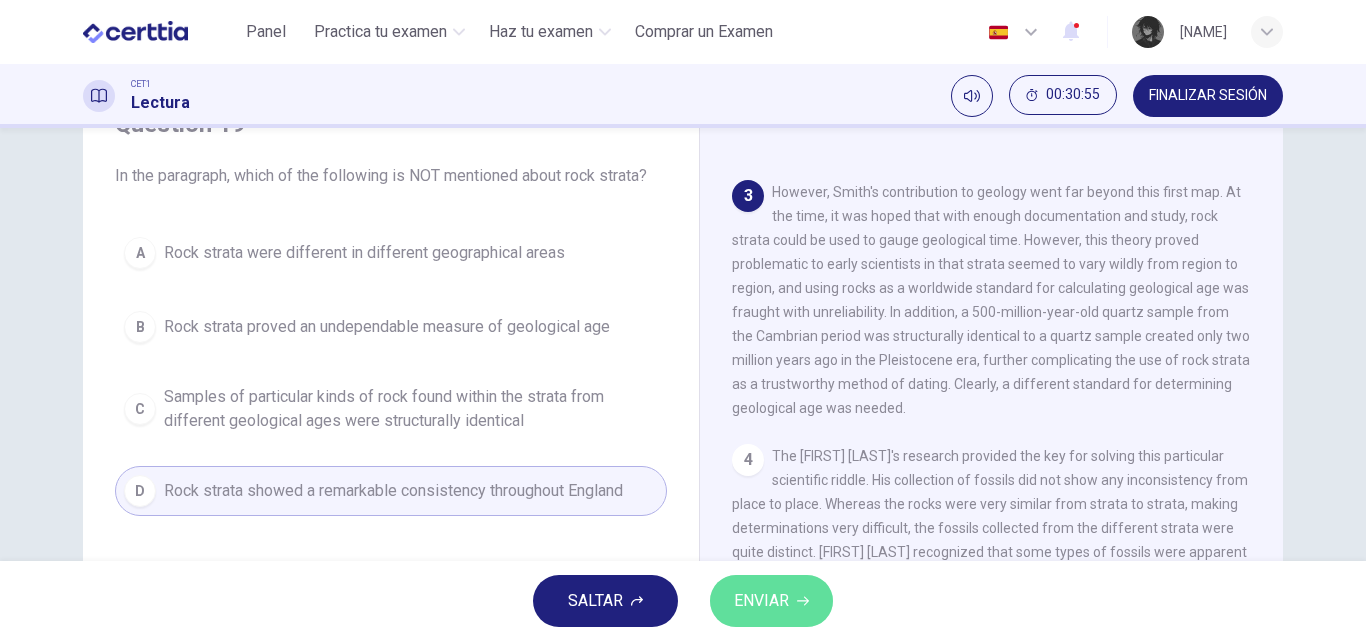 click on "ENVIAR" at bounding box center (761, 601) 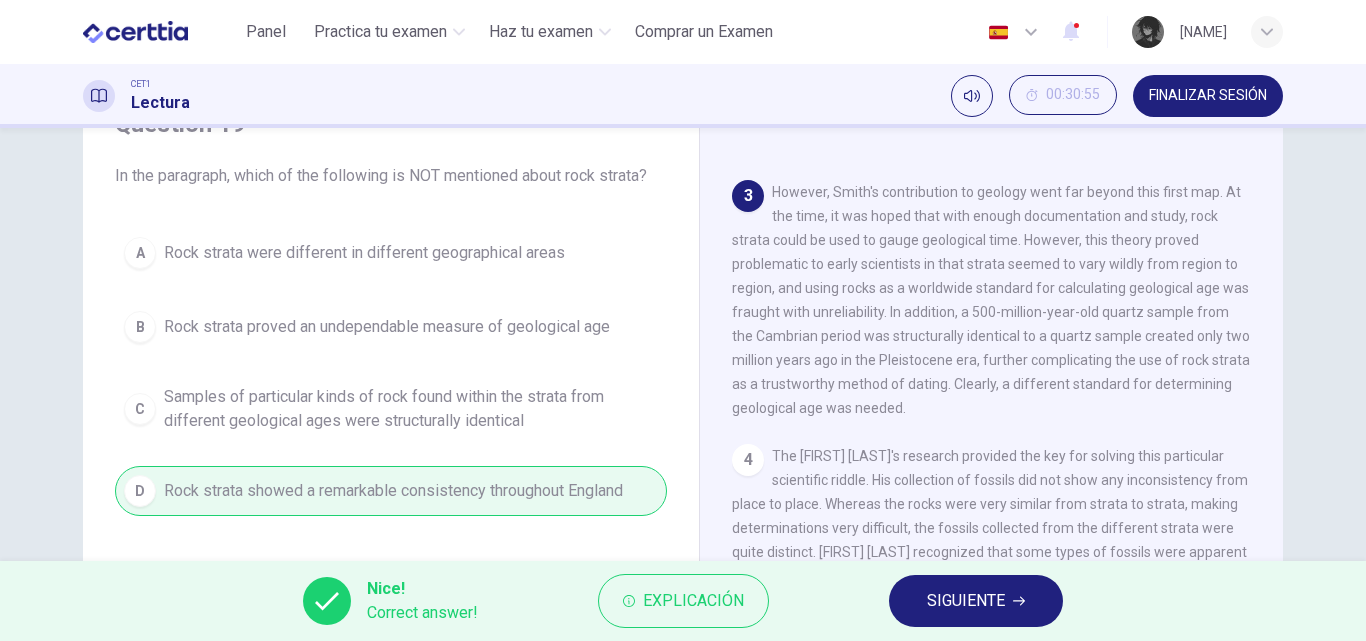 click on "SIGUIENTE" at bounding box center [966, 601] 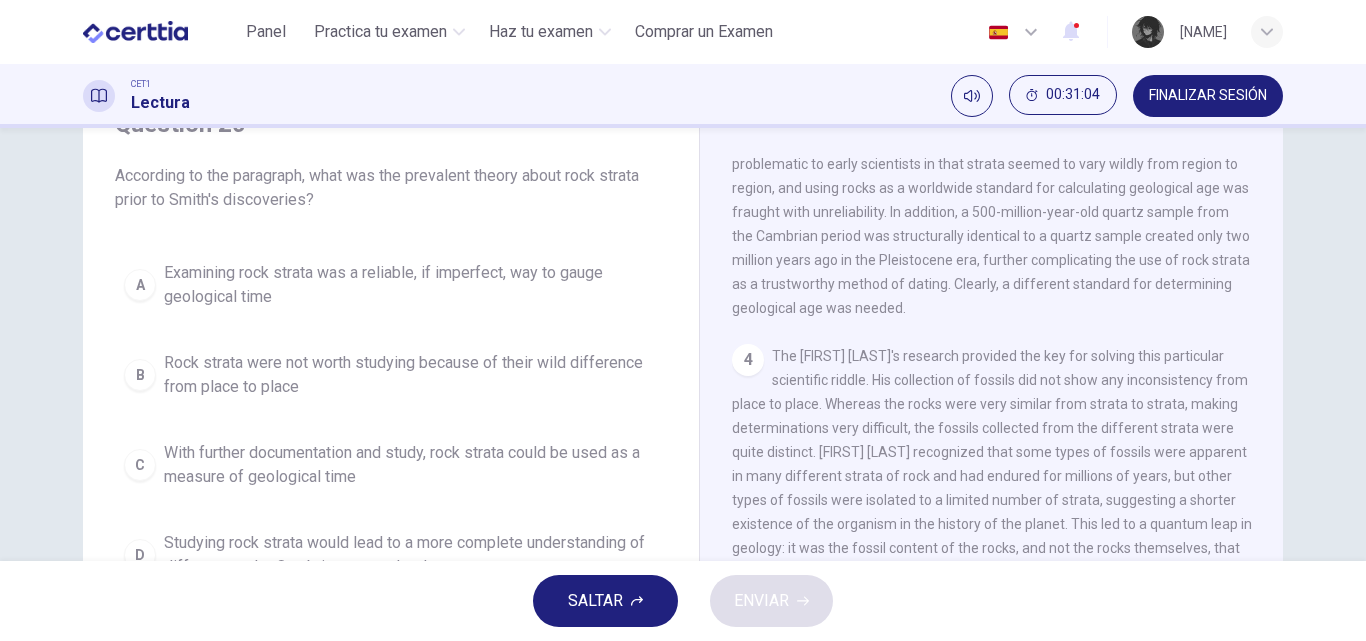 scroll, scrollTop: 800, scrollLeft: 0, axis: vertical 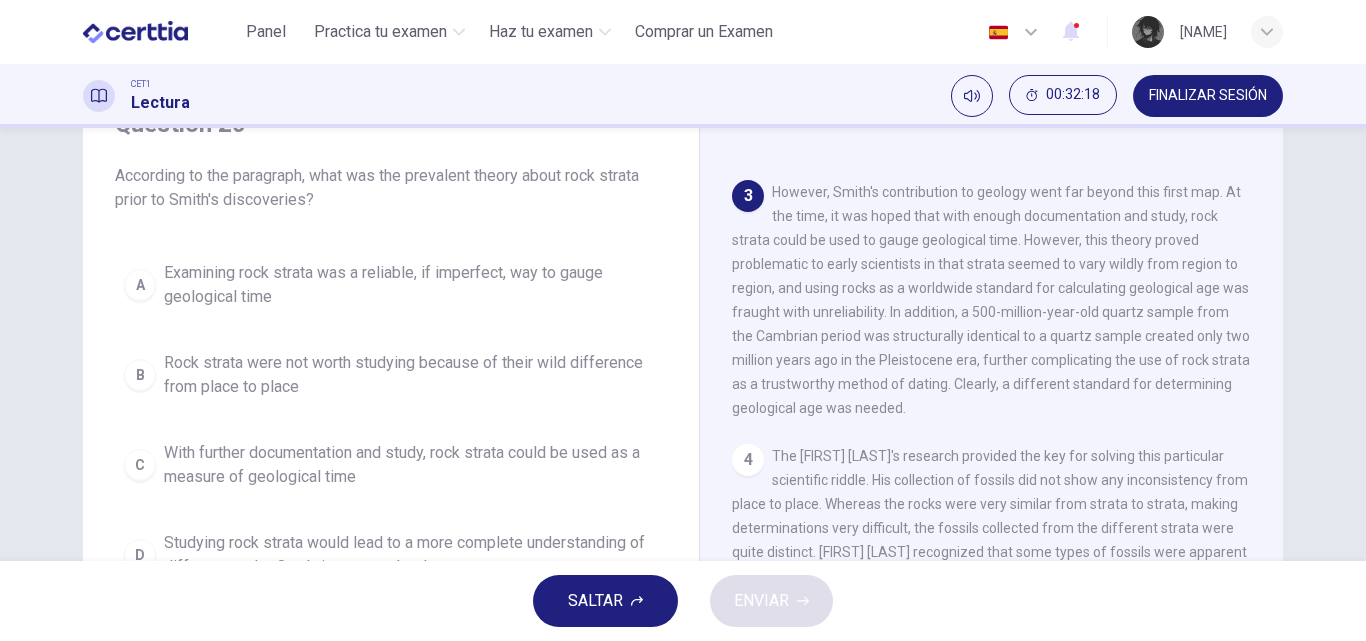 click on "Rock strata were not worth studying because of their wild difference from place to place" at bounding box center (411, 375) 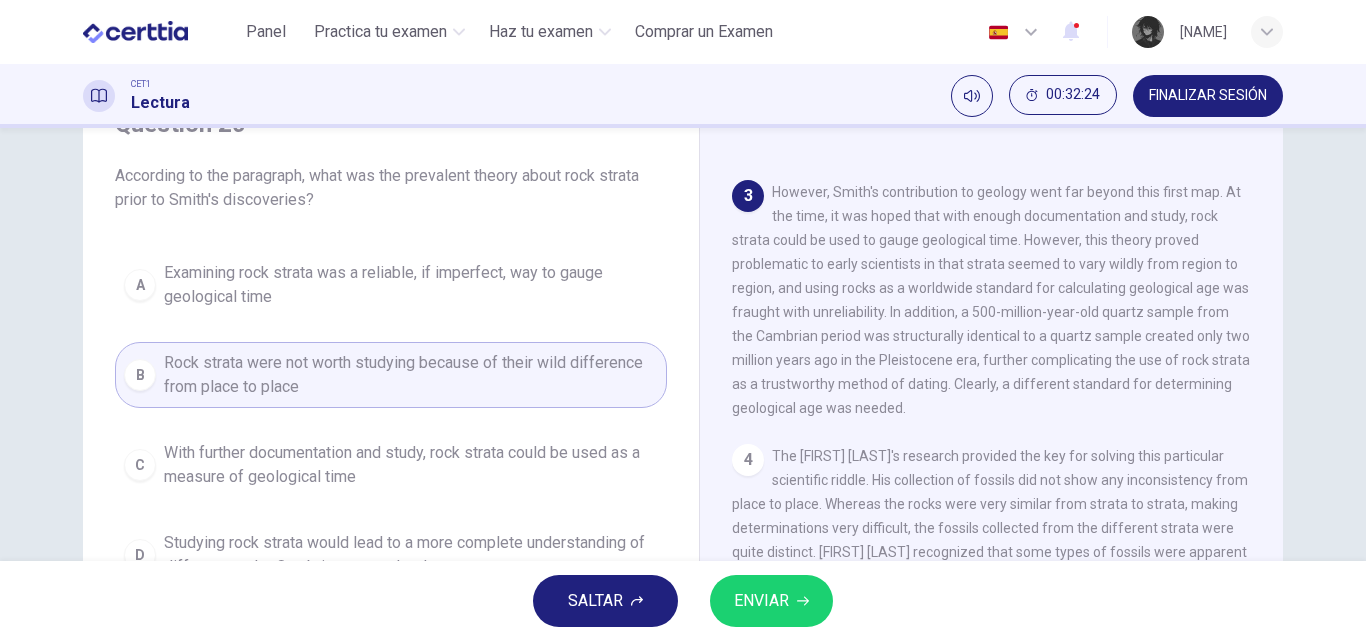 click on "ENVIAR" at bounding box center [761, 601] 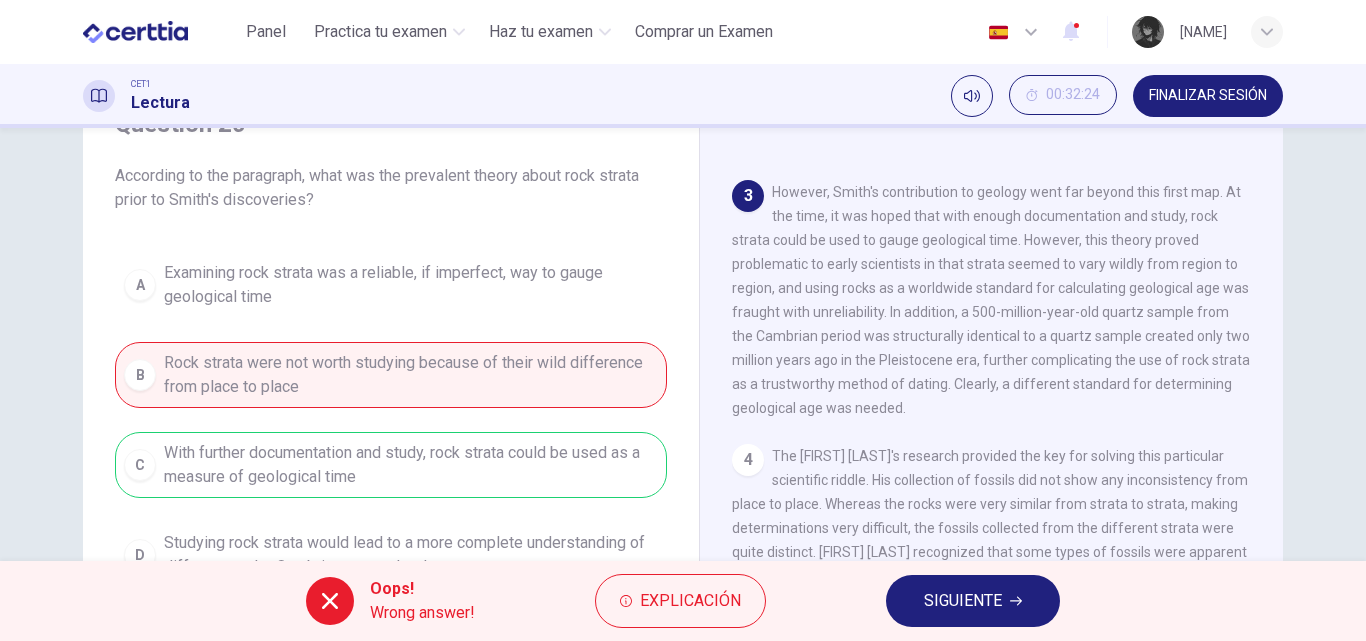 click on "SIGUIENTE" at bounding box center [963, 601] 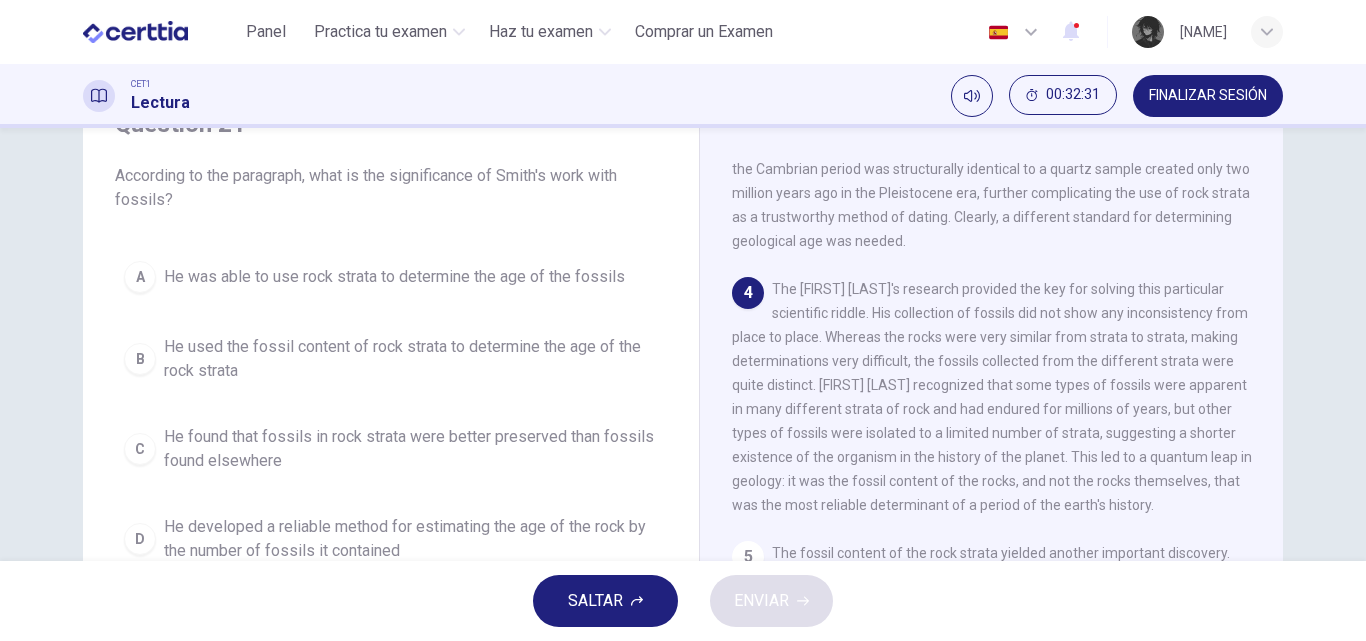 scroll, scrollTop: 800, scrollLeft: 0, axis: vertical 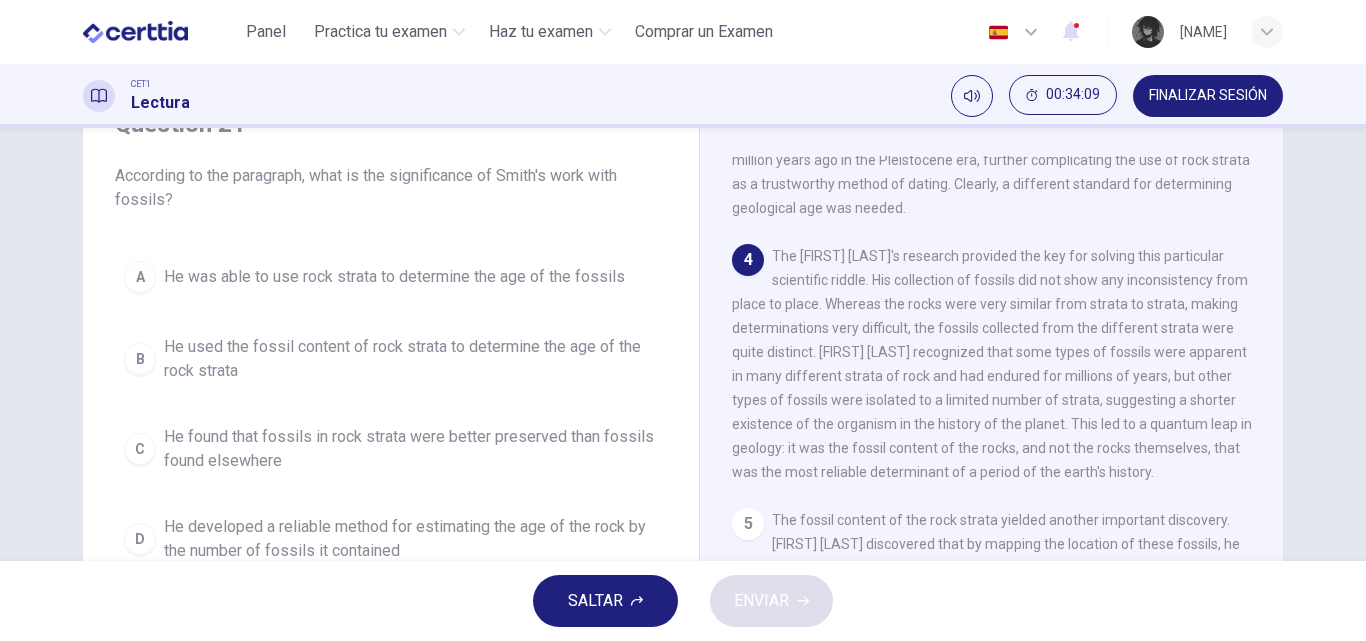 click on "He found that fossils in rock strata were better preserved than fossils found elsewhere" at bounding box center (411, 449) 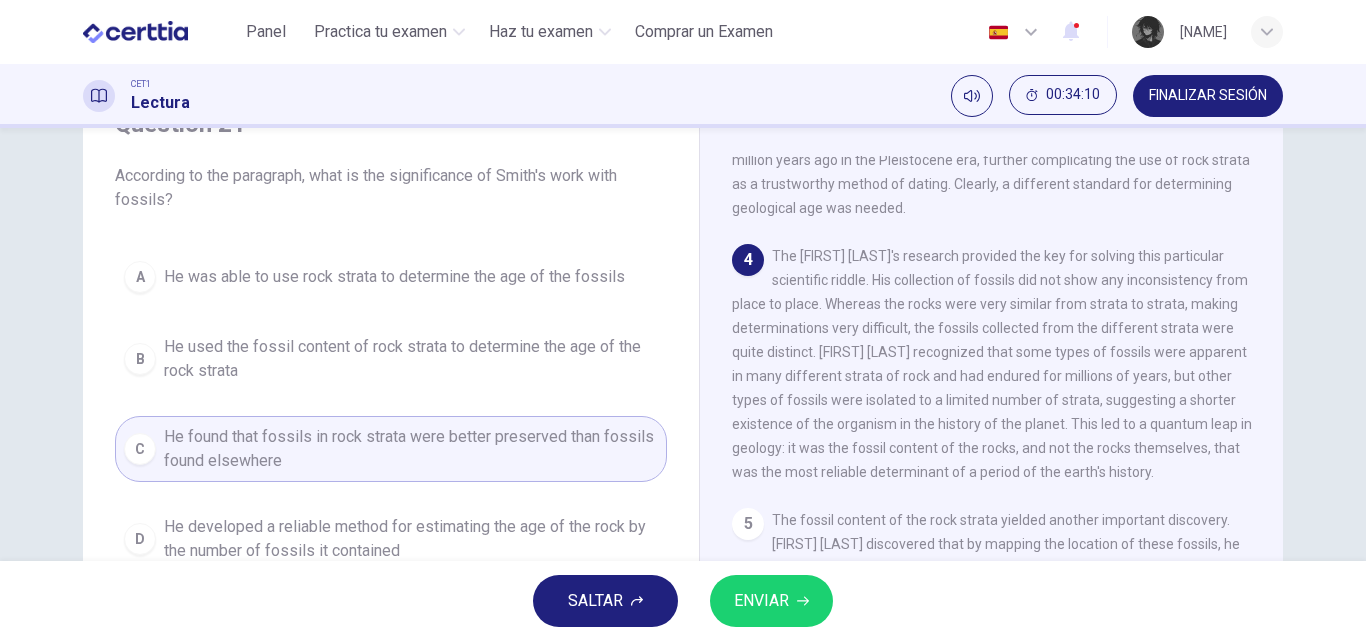 click on "ENVIAR" at bounding box center [761, 601] 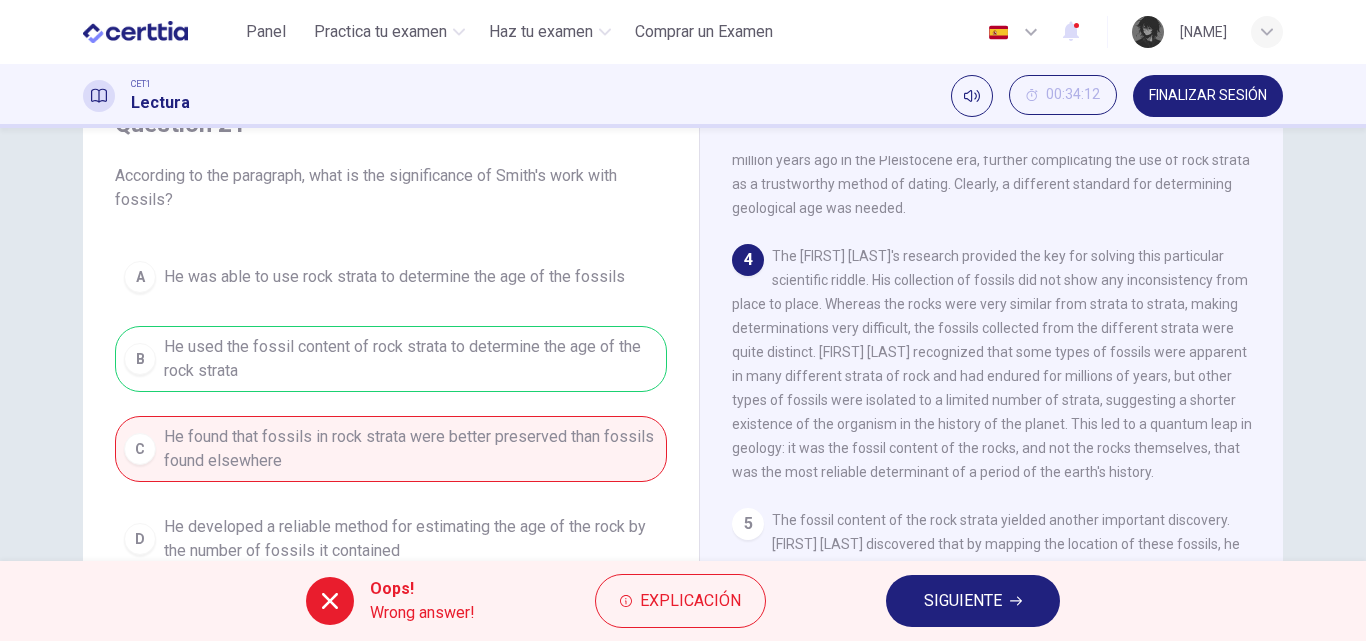 click on "SIGUIENTE" at bounding box center (963, 601) 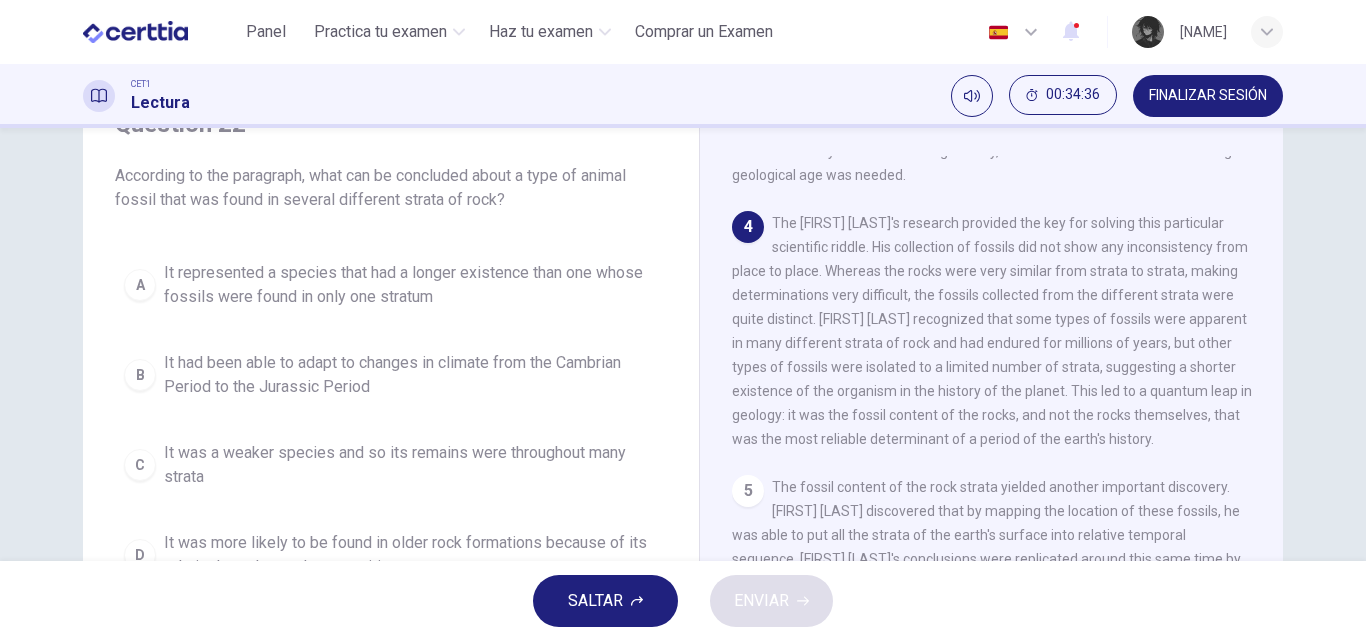 scroll, scrollTop: 913, scrollLeft: 0, axis: vertical 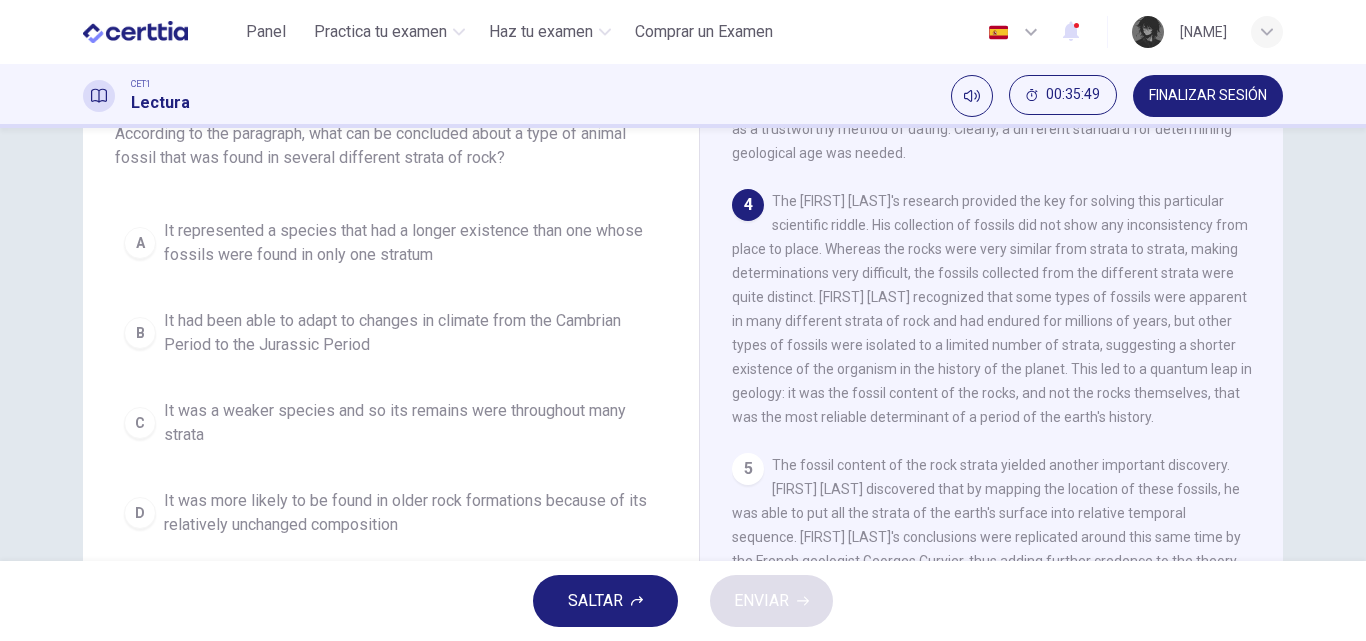 click on "It represented a species that had a longer existence than one whose fossils were found in only one stratum" at bounding box center (411, 243) 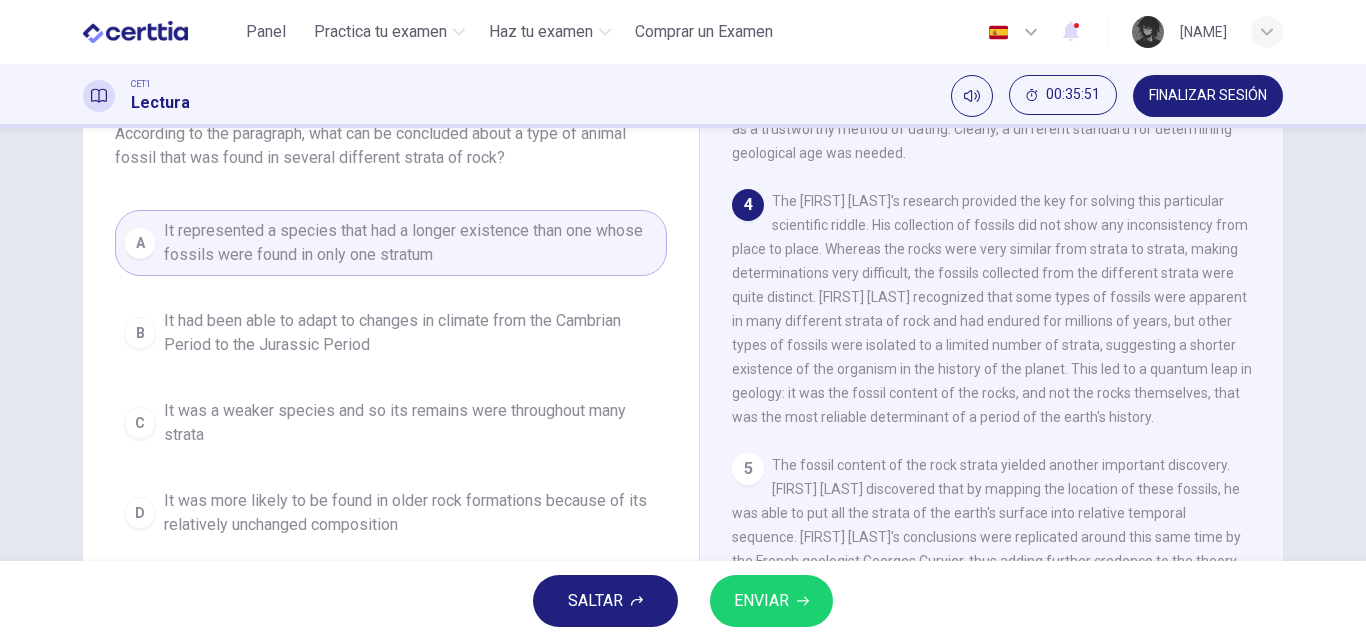 click on "ENVIAR" at bounding box center [761, 601] 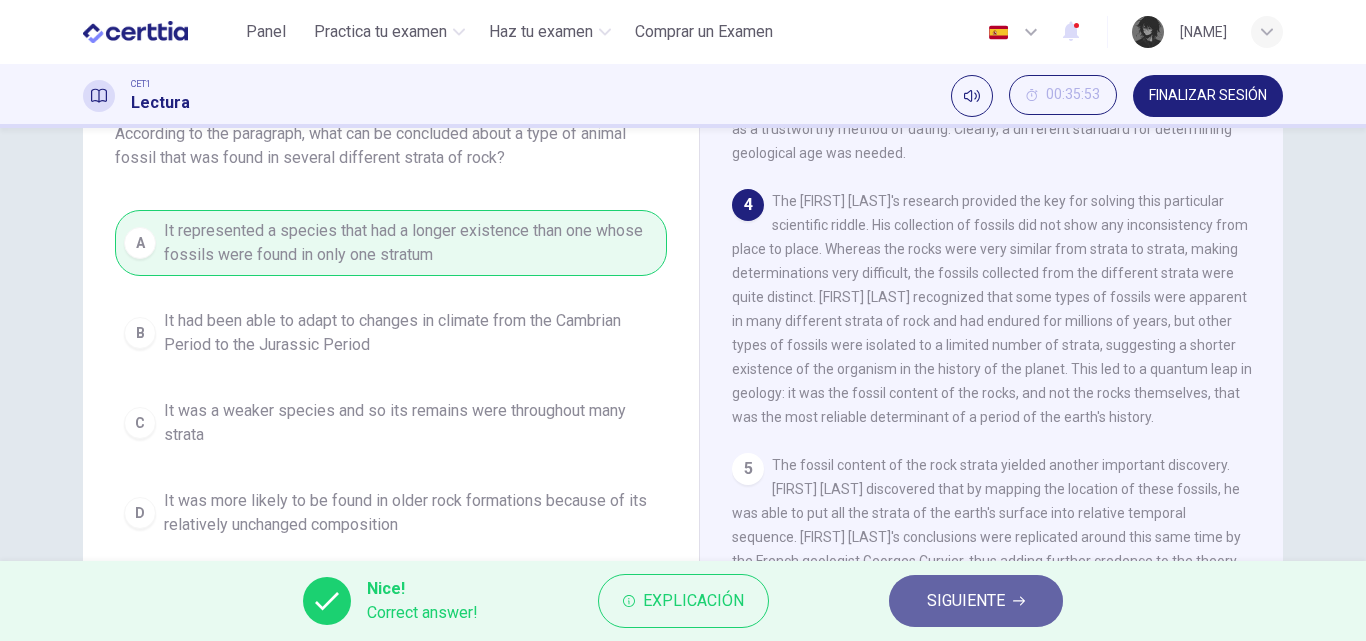 click on "SIGUIENTE" at bounding box center (966, 601) 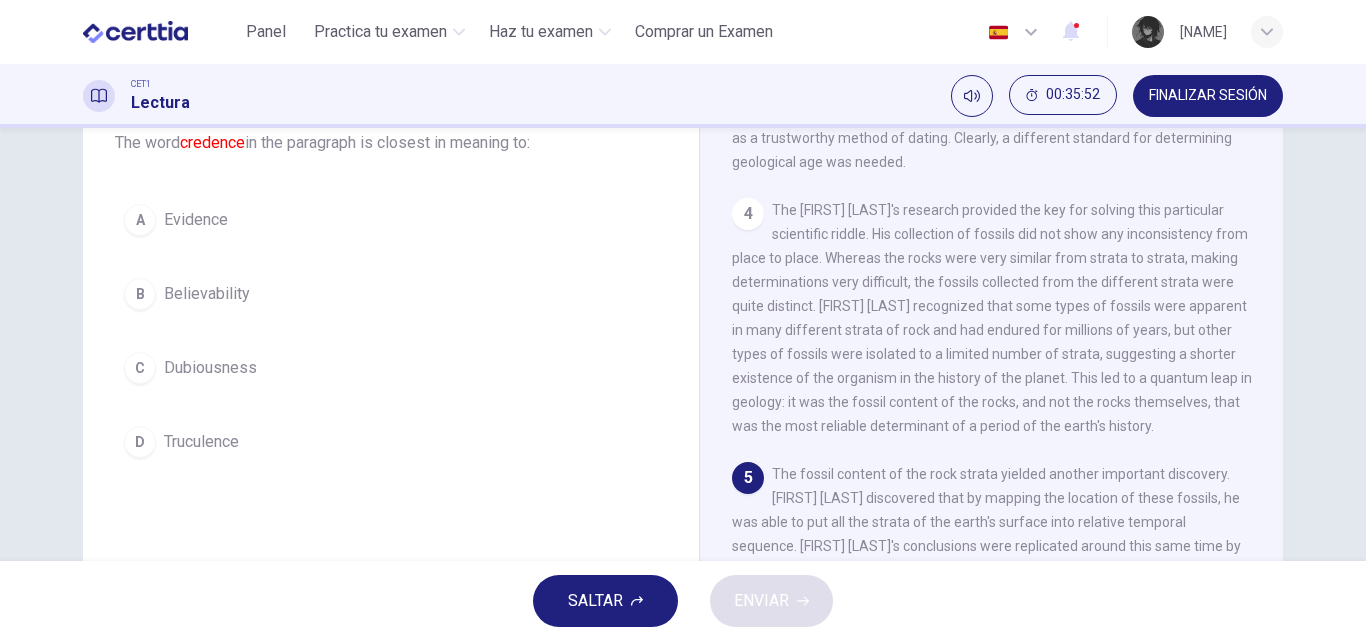 scroll, scrollTop: 142, scrollLeft: 0, axis: vertical 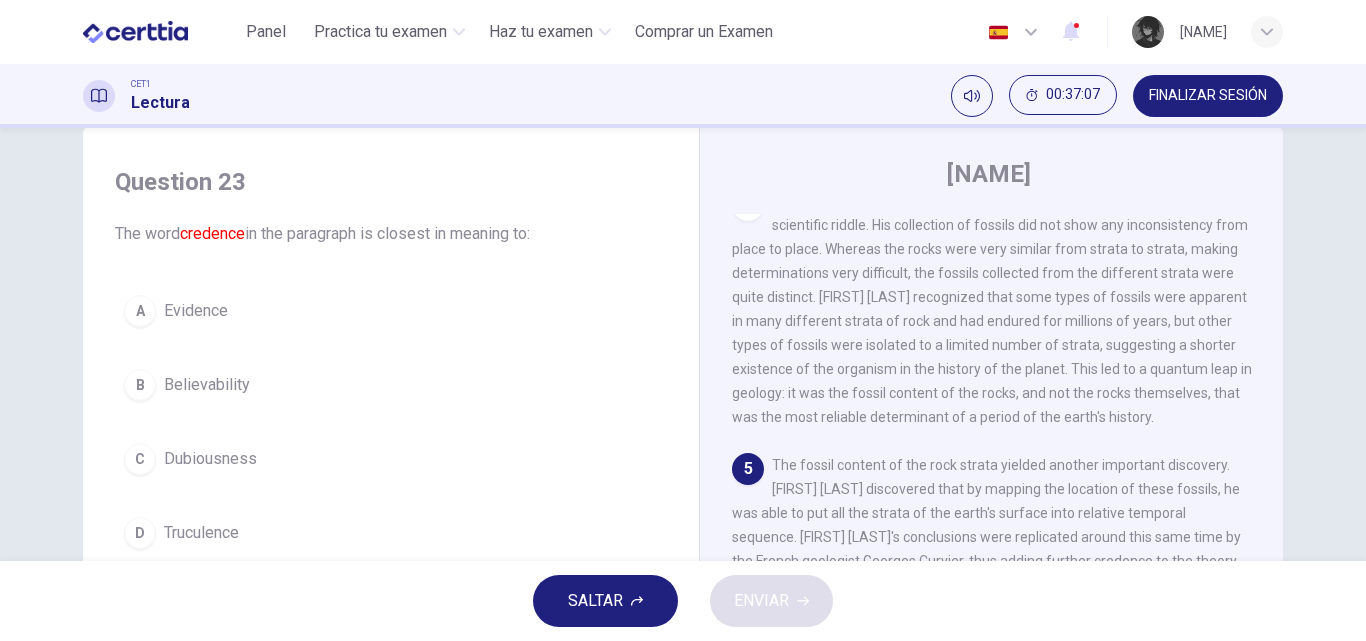 click on "A Evidence" at bounding box center [391, 311] 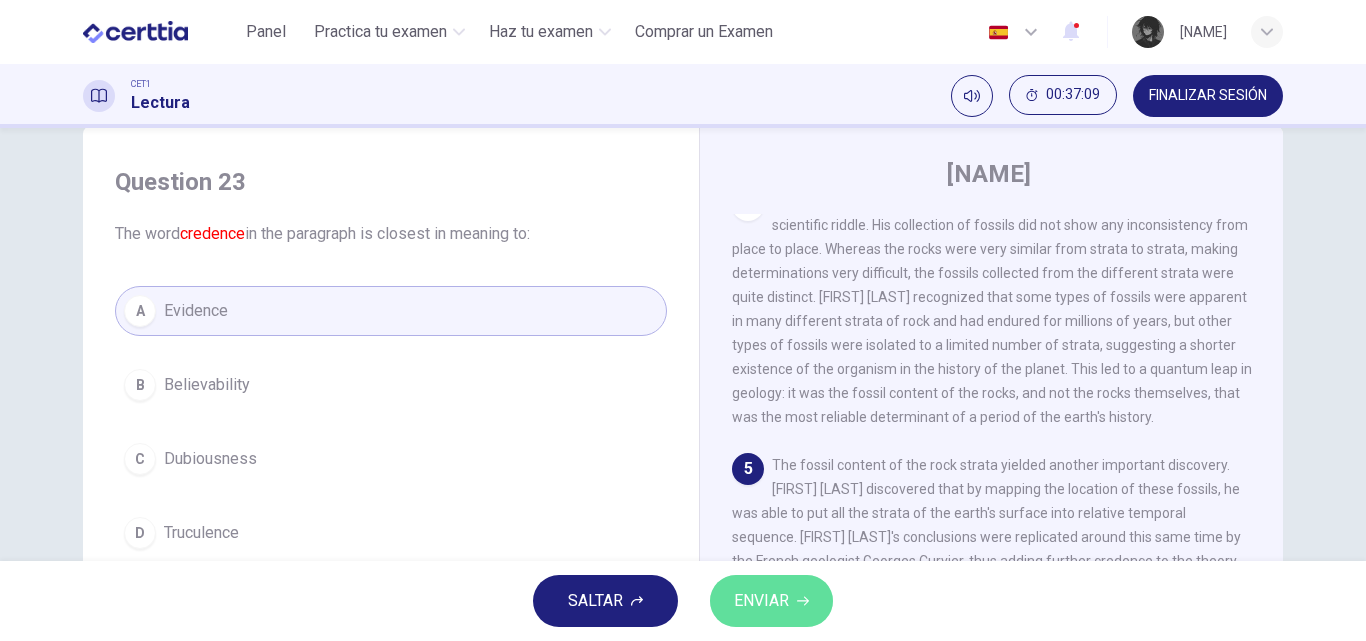 click on "ENVIAR" at bounding box center (771, 601) 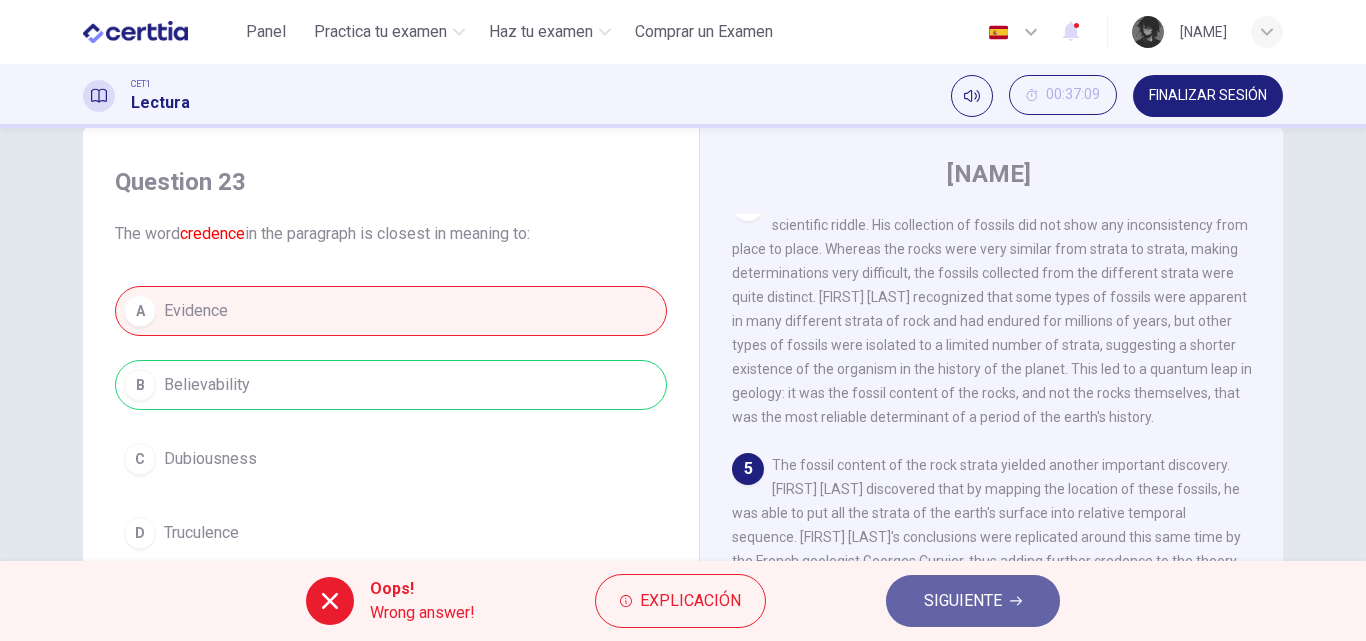 click on "SIGUIENTE" at bounding box center (973, 601) 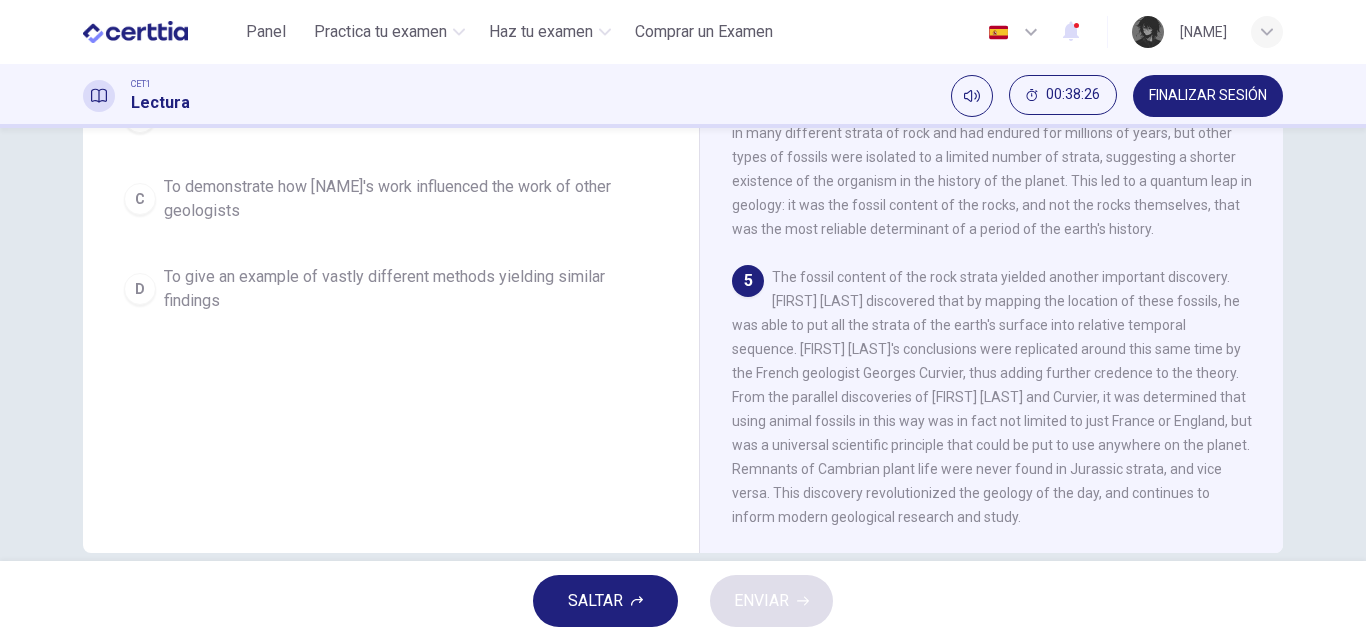 scroll, scrollTop: 342, scrollLeft: 0, axis: vertical 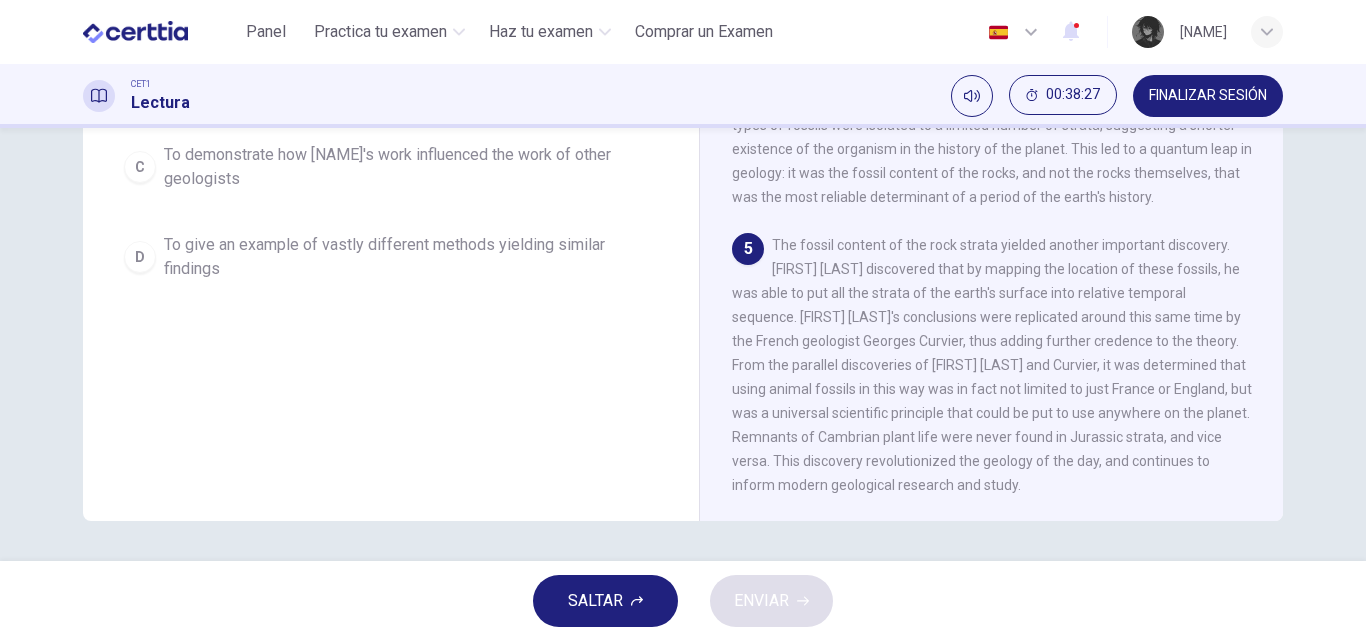 click on "To give an example of vastly different methods yielding similar findings" at bounding box center (411, 257) 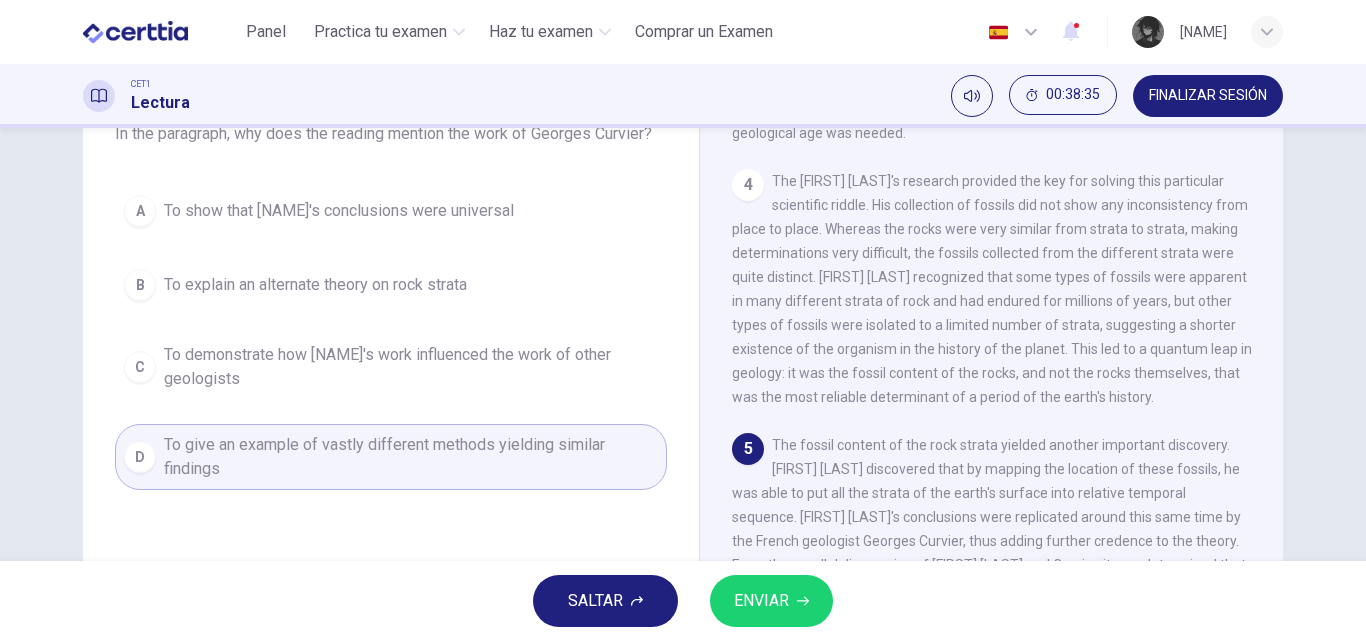 scroll, scrollTop: 242, scrollLeft: 0, axis: vertical 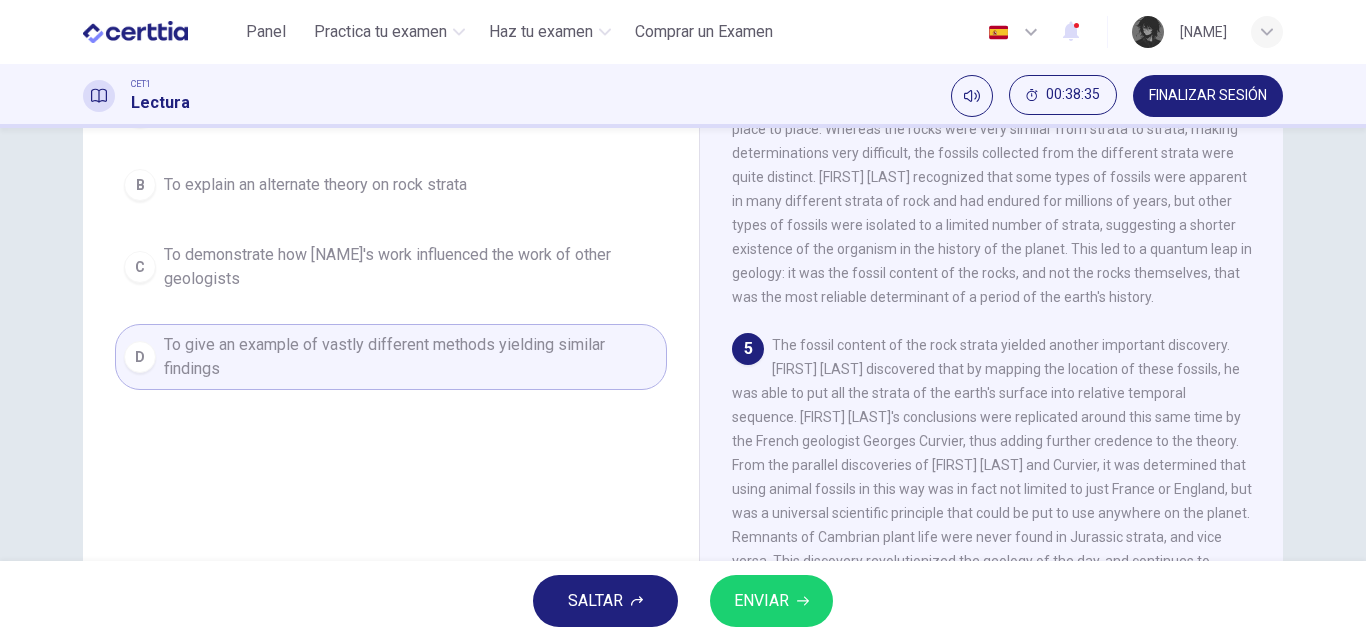 click on "ENVIAR" at bounding box center (761, 601) 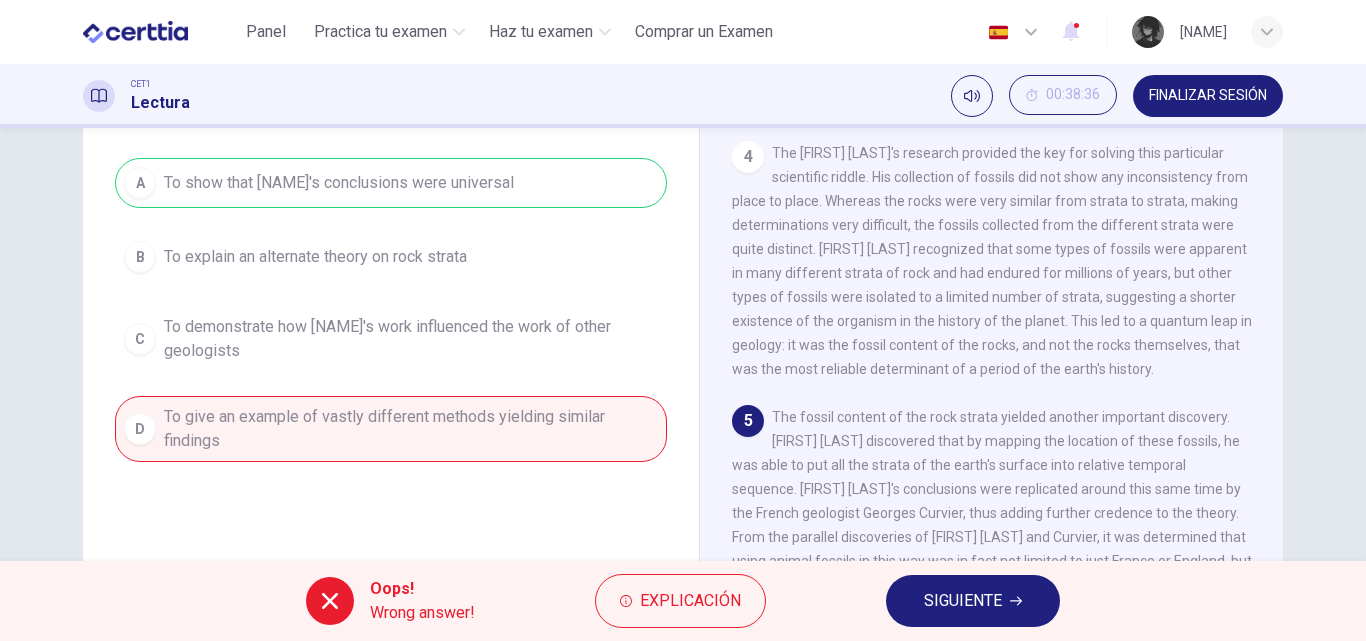 scroll, scrollTop: 42, scrollLeft: 0, axis: vertical 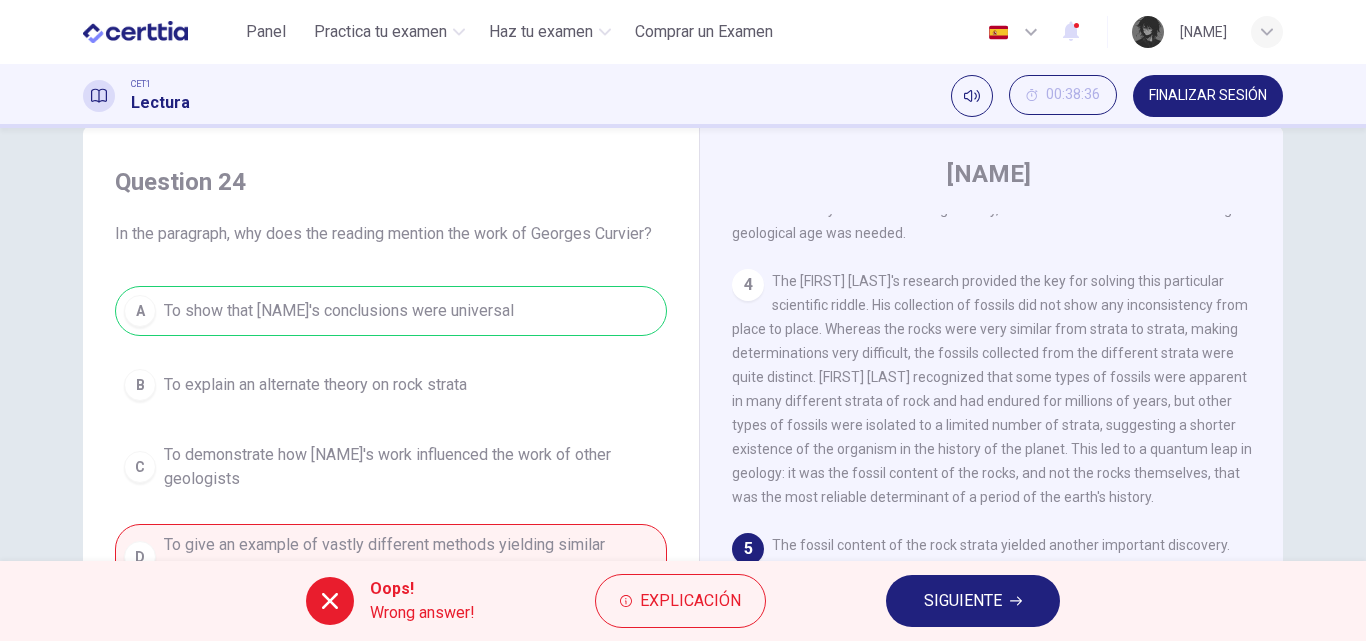 click 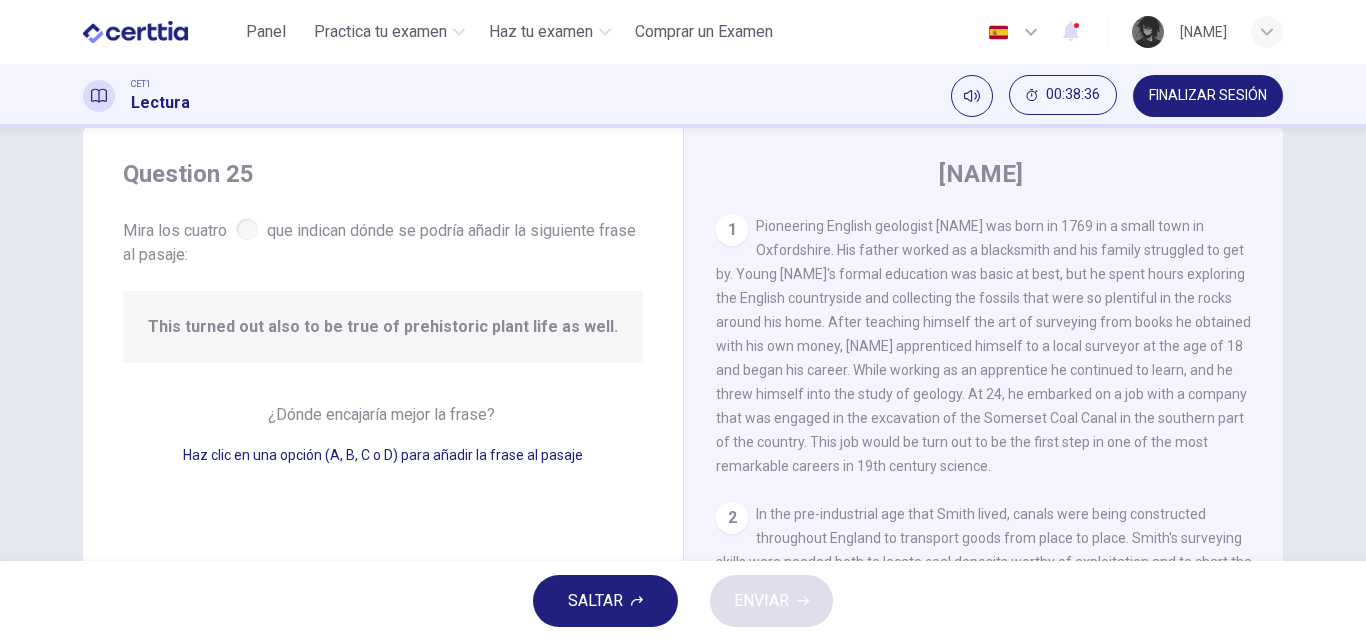 scroll, scrollTop: 916, scrollLeft: 0, axis: vertical 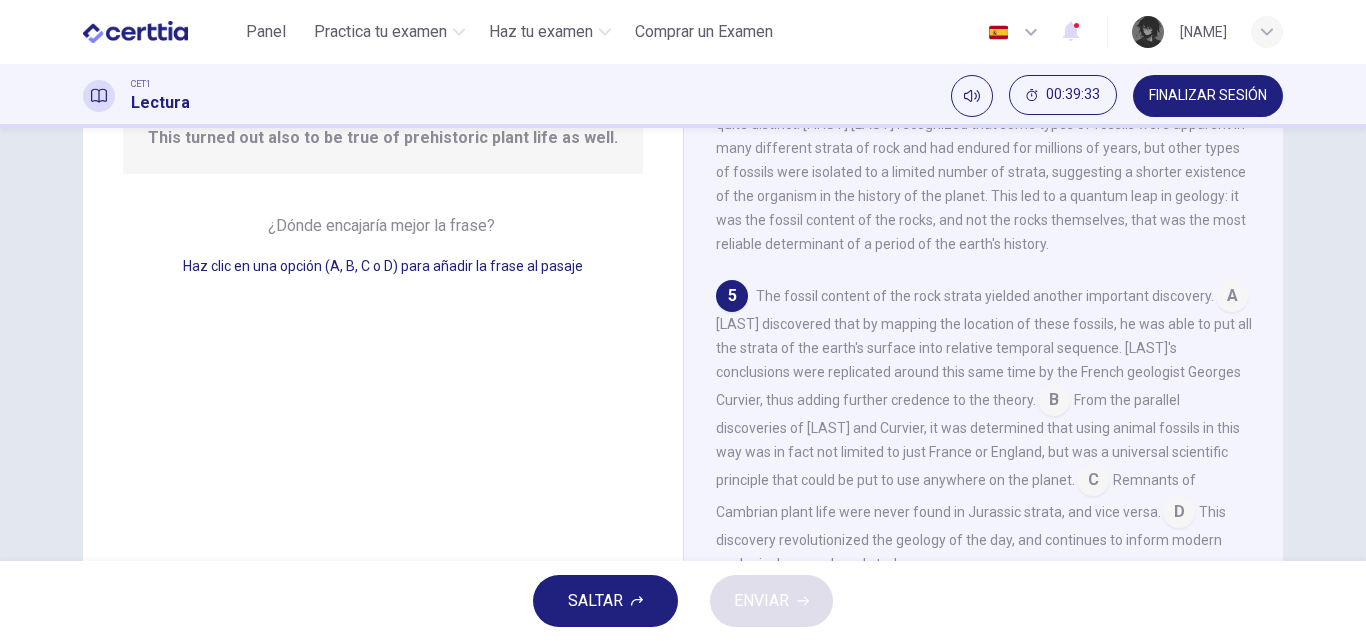 click at bounding box center [1054, 402] 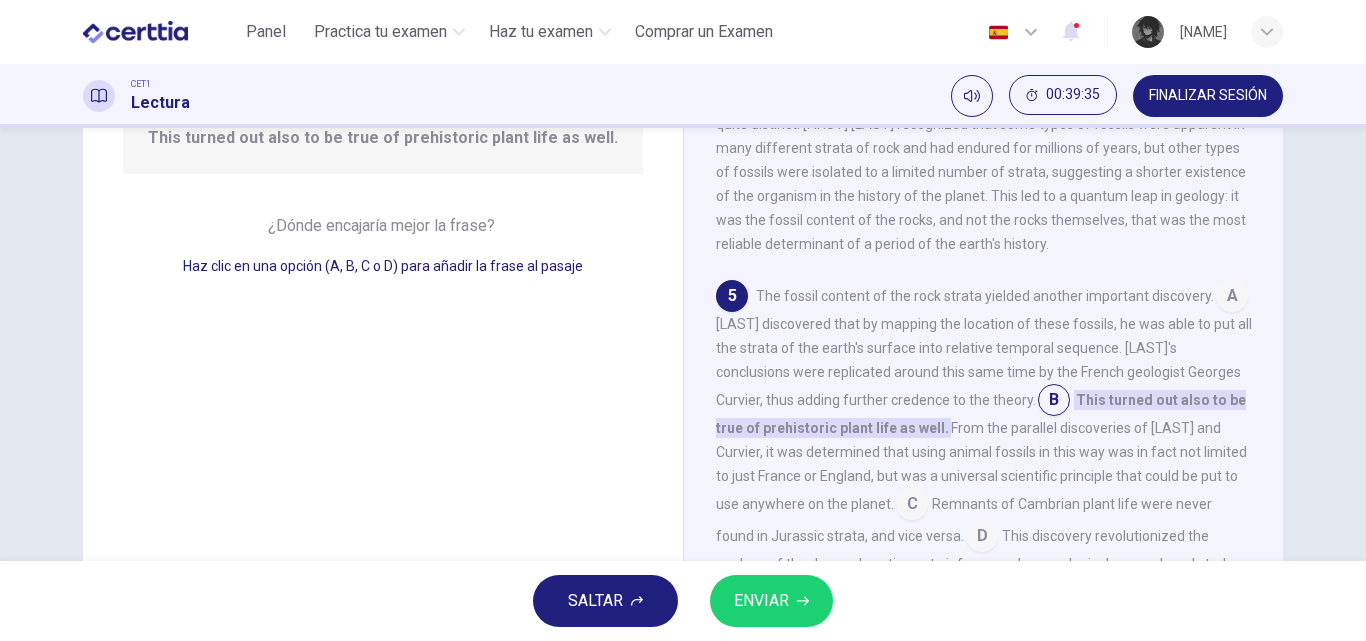 scroll, scrollTop: 940, scrollLeft: 0, axis: vertical 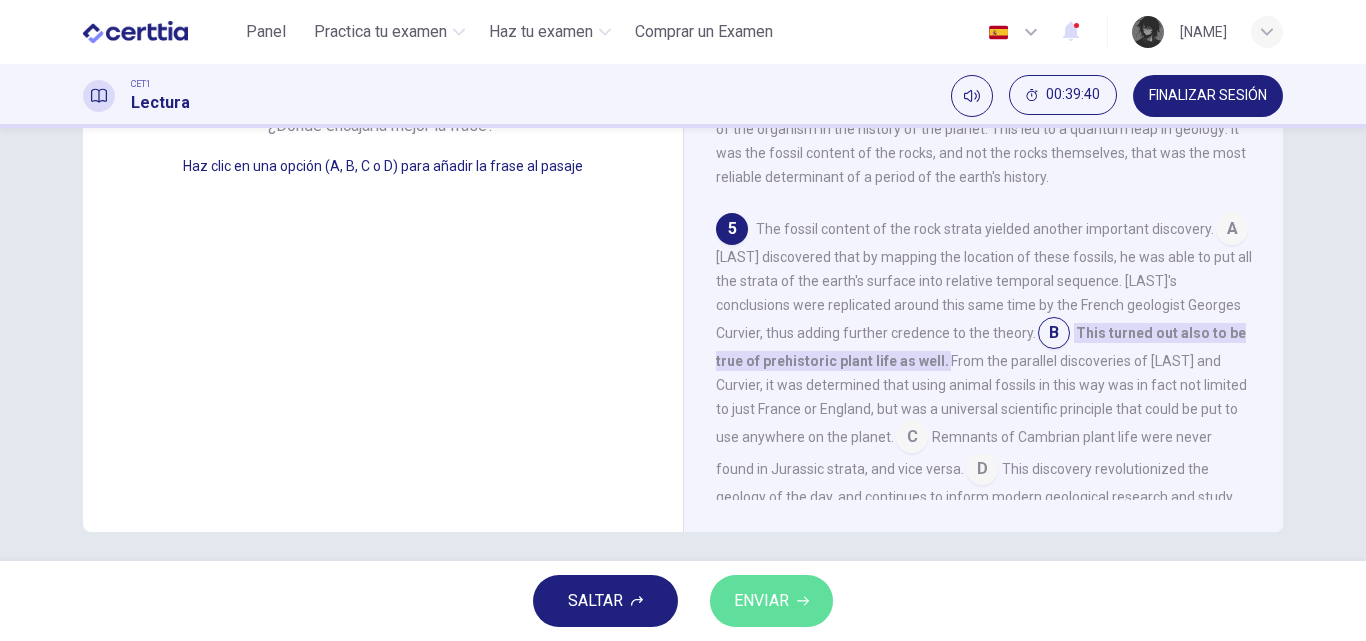 click on "ENVIAR" at bounding box center (761, 601) 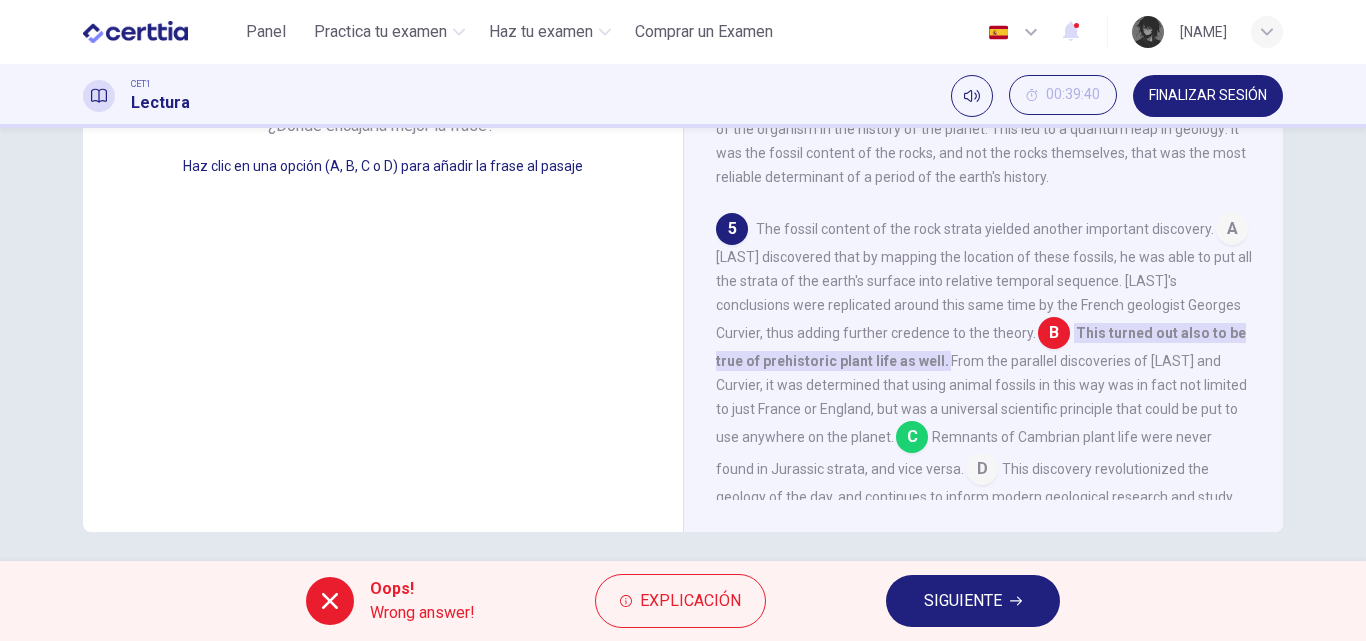 click on "SIGUIENTE" at bounding box center (963, 601) 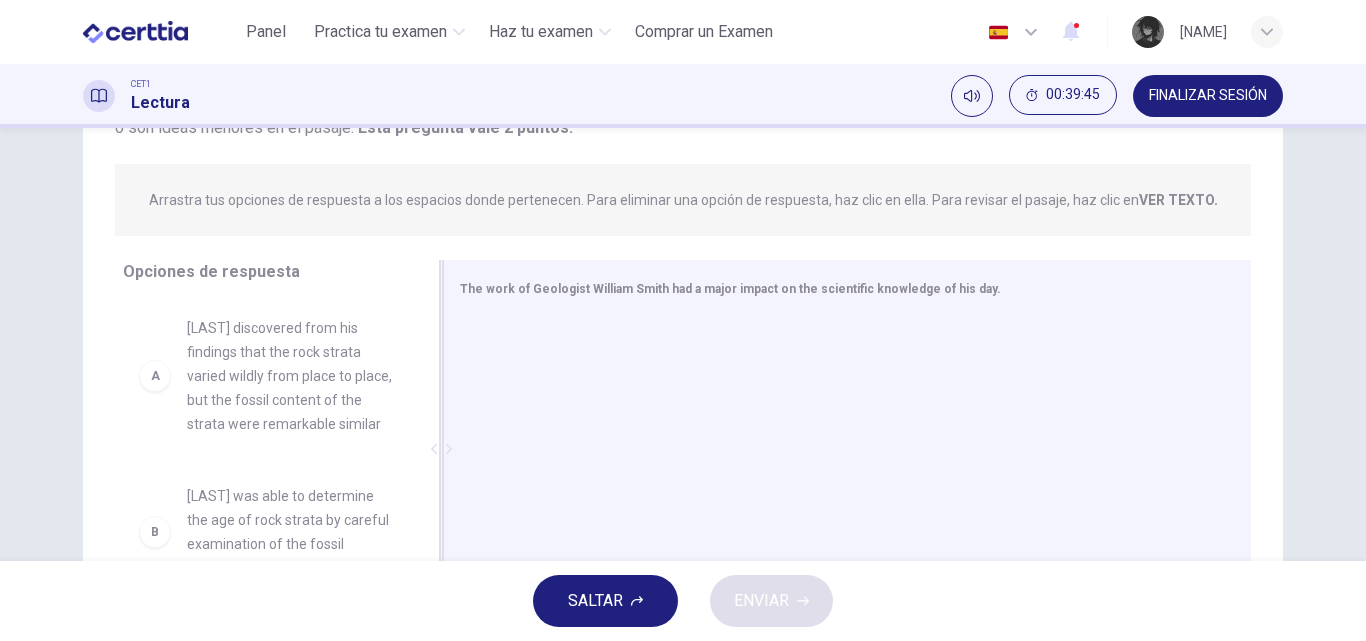 scroll, scrollTop: 231, scrollLeft: 0, axis: vertical 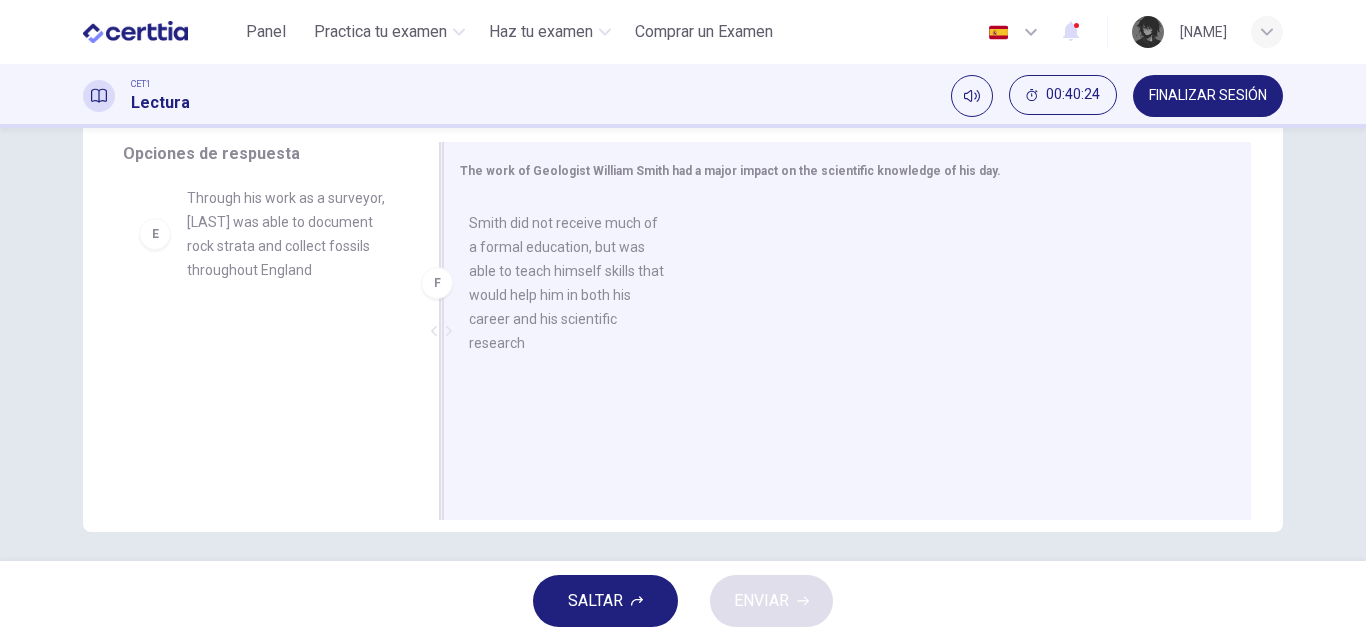 drag, startPoint x: 296, startPoint y: 420, endPoint x: 592, endPoint y: 299, distance: 319.7765 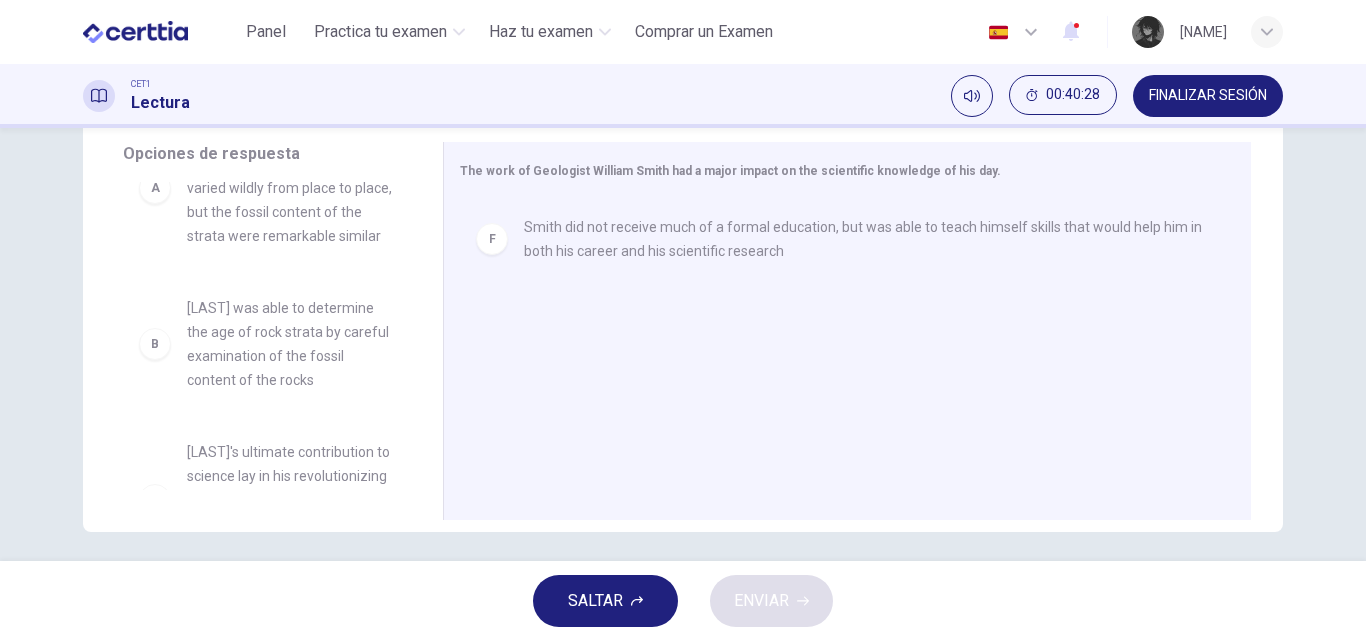 scroll, scrollTop: 0, scrollLeft: 0, axis: both 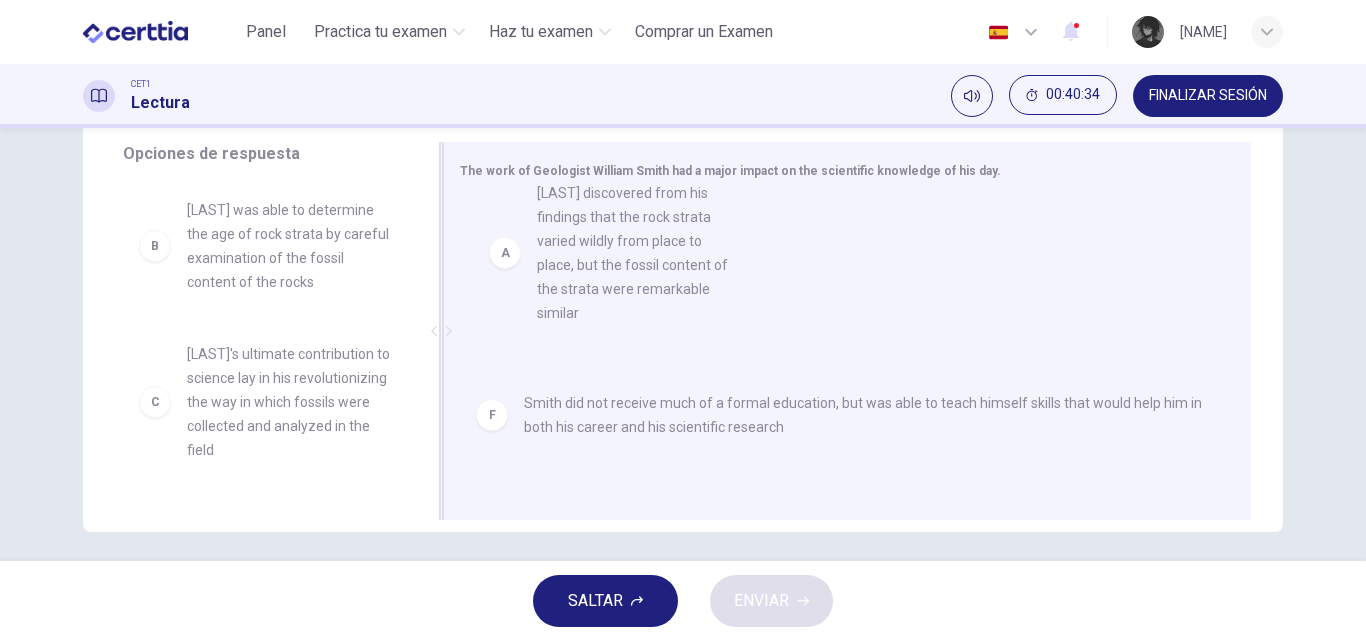 drag, startPoint x: 287, startPoint y: 319, endPoint x: 647, endPoint y: 300, distance: 360.50104 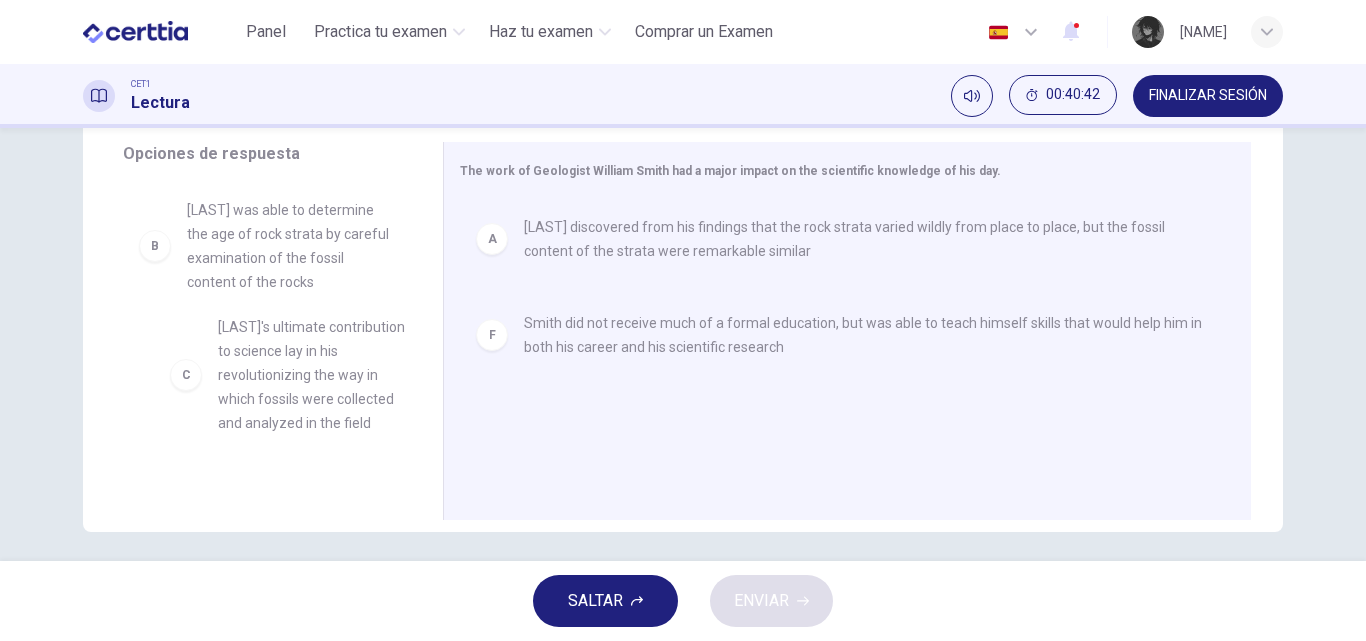 scroll, scrollTop: 1, scrollLeft: 0, axis: vertical 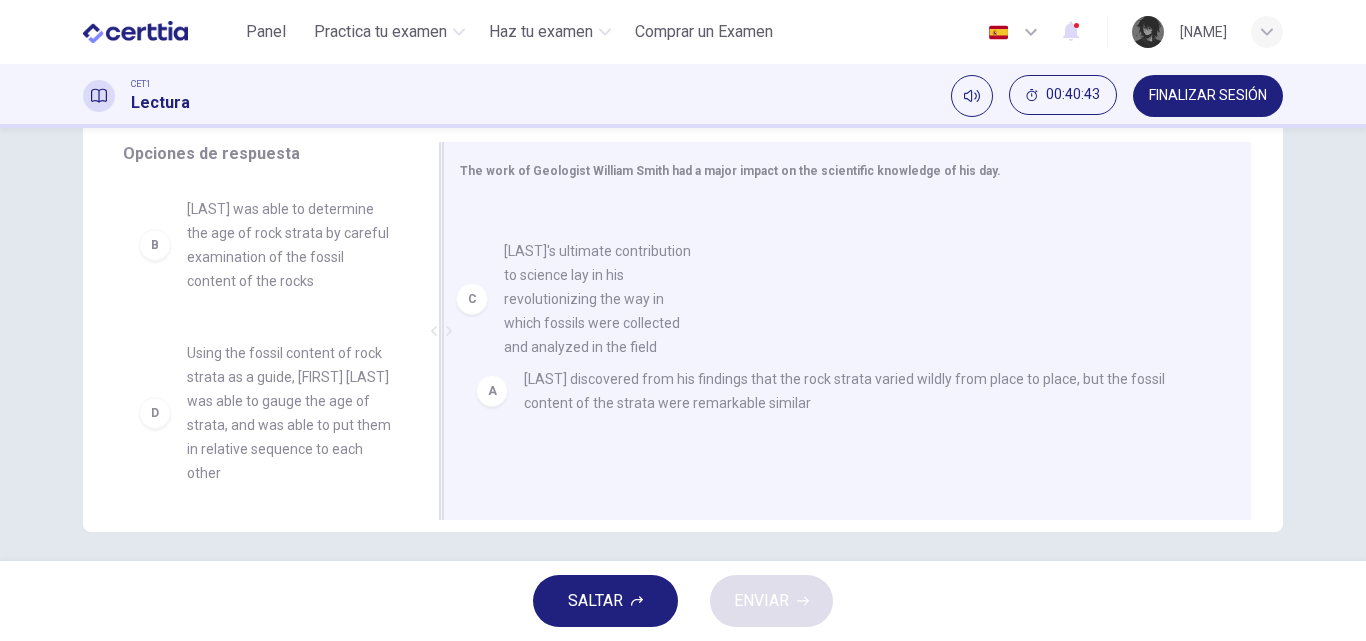 drag, startPoint x: 307, startPoint y: 438, endPoint x: 632, endPoint y: 330, distance: 342.47482 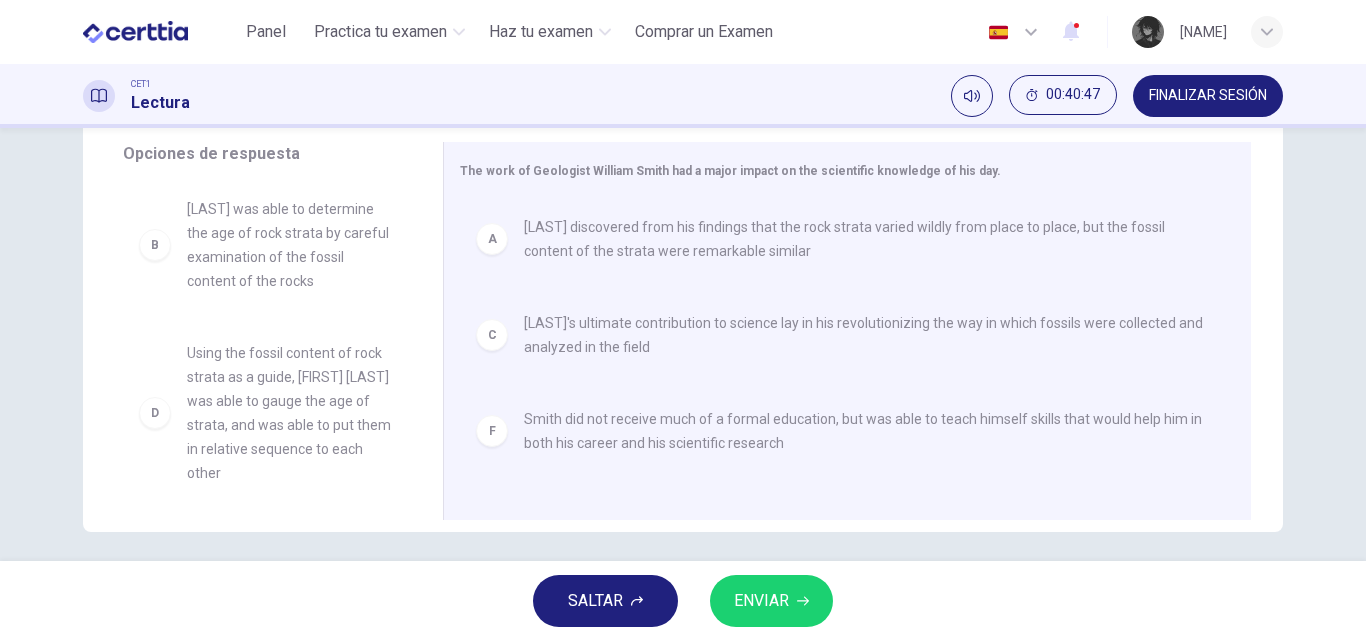 click 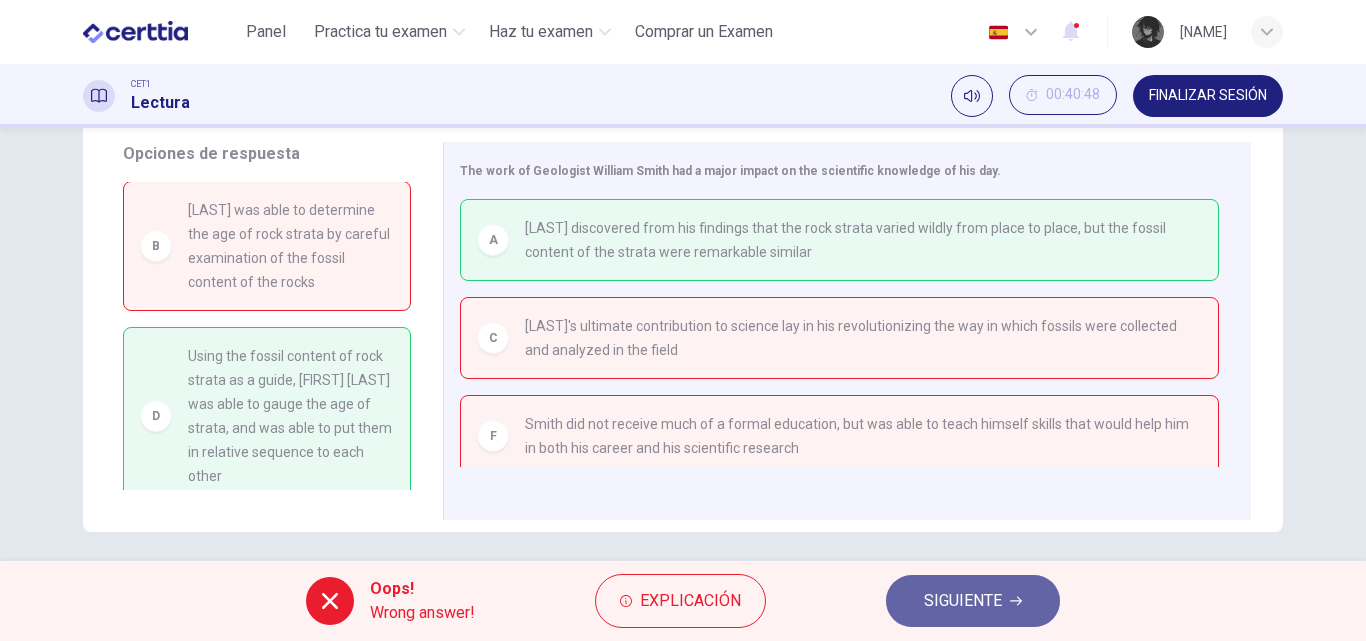 click on "SIGUIENTE" at bounding box center [963, 601] 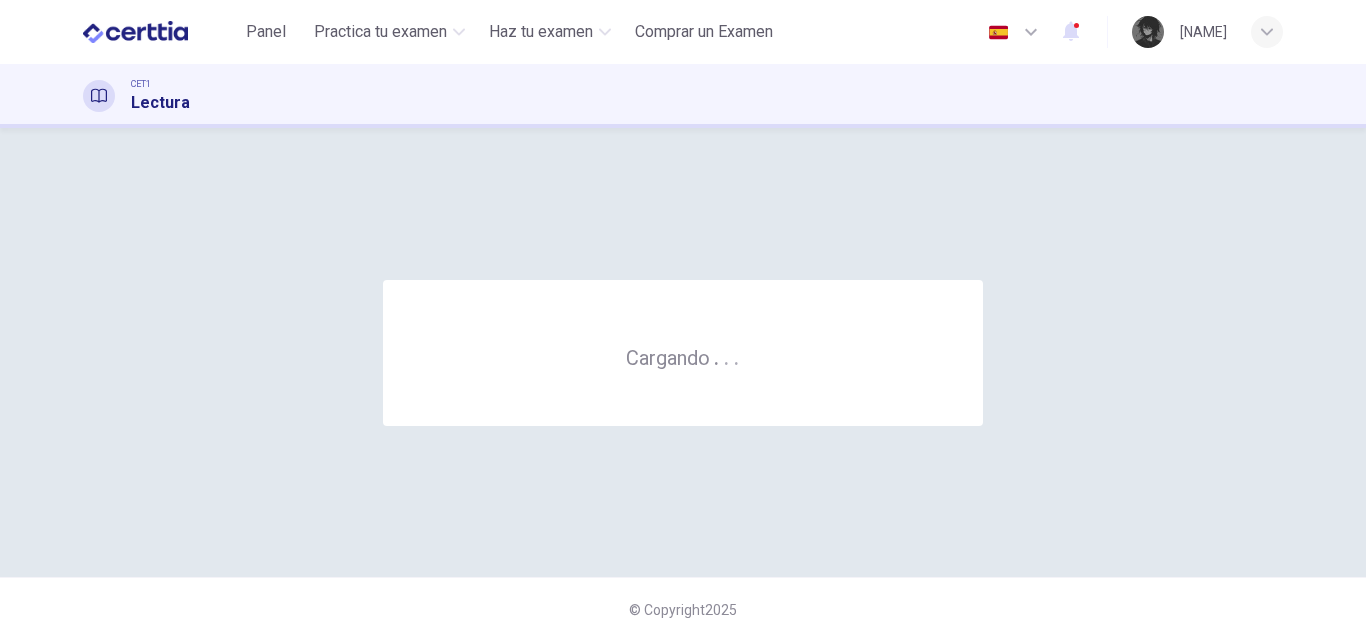 scroll, scrollTop: 0, scrollLeft: 0, axis: both 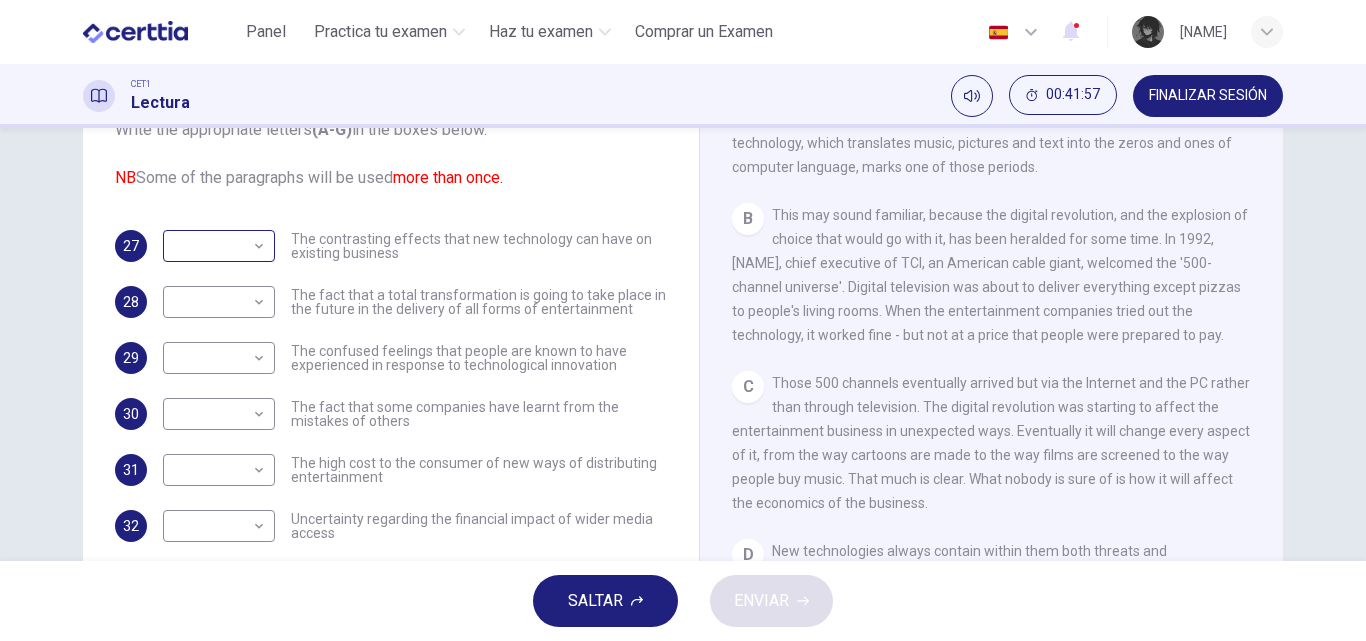 click on "Este sitio utiliza cookies, como se explica en nuestra  Política de Privacidad . Si acepta el uso de cookies, haga clic en el botón Aceptar y continúe navegando por nuestro sitio.   Política de Privacidad Aceptar Panel Practica tu examen Haz tu examen Comprar un Examen Español ** ​ Erik Daniel Franco Méndez  CET1 Lectura 00:41:57 FINALIZAR SESIÓN Preguntas 27 - 34 The Reading Passage has 7 paragraphs  A-G .
Which paragraph mentions the following?
Write the appropriate letters  (A-G)  in the boxes below.
NB  Some of the paragraphs will be used  more than once. 27 ​ ​ The contrasting effects that new technology can have on existing business 28 ​ ​ The fact that a total transformation is going to take place in the future in the delivery of all forms of entertainment 29 ​ ​ The confused feelings that people are known to have experienced in response to technological innovation 30 ​ ​ The fact that some companies have learnt from the mistakes of others 31 ​ ​ 32 ​ ​ 33 ​ ​ A" at bounding box center [683, 320] 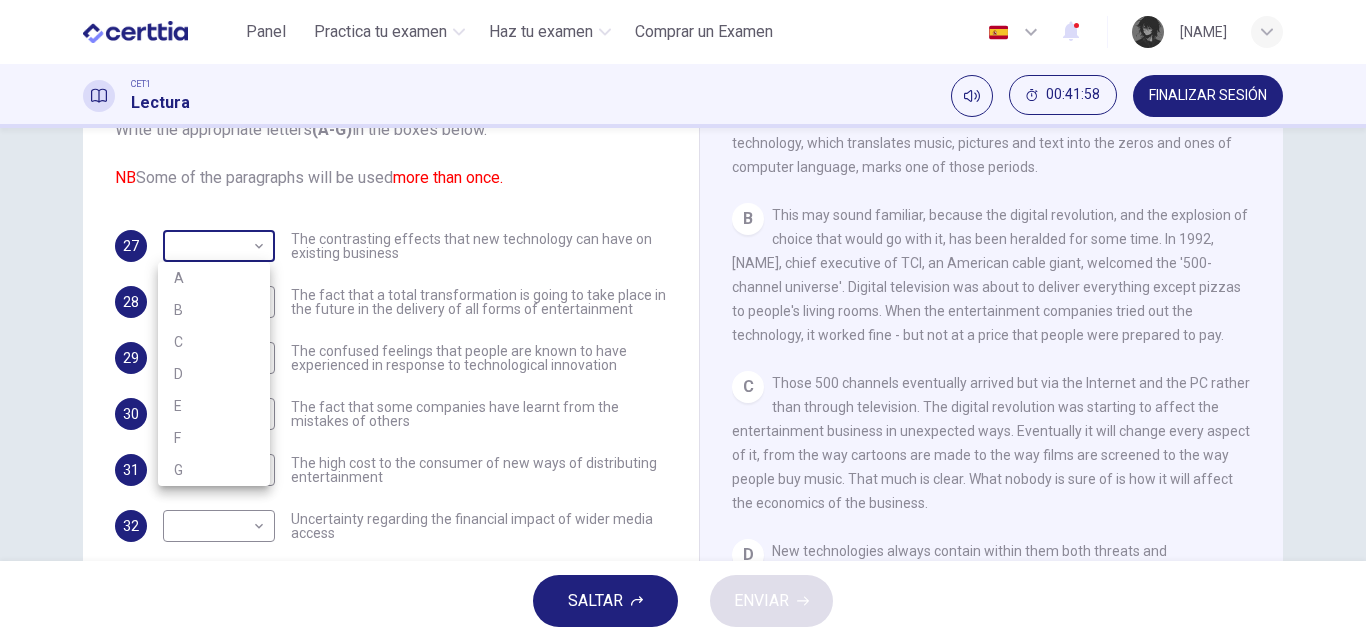 click at bounding box center (683, 320) 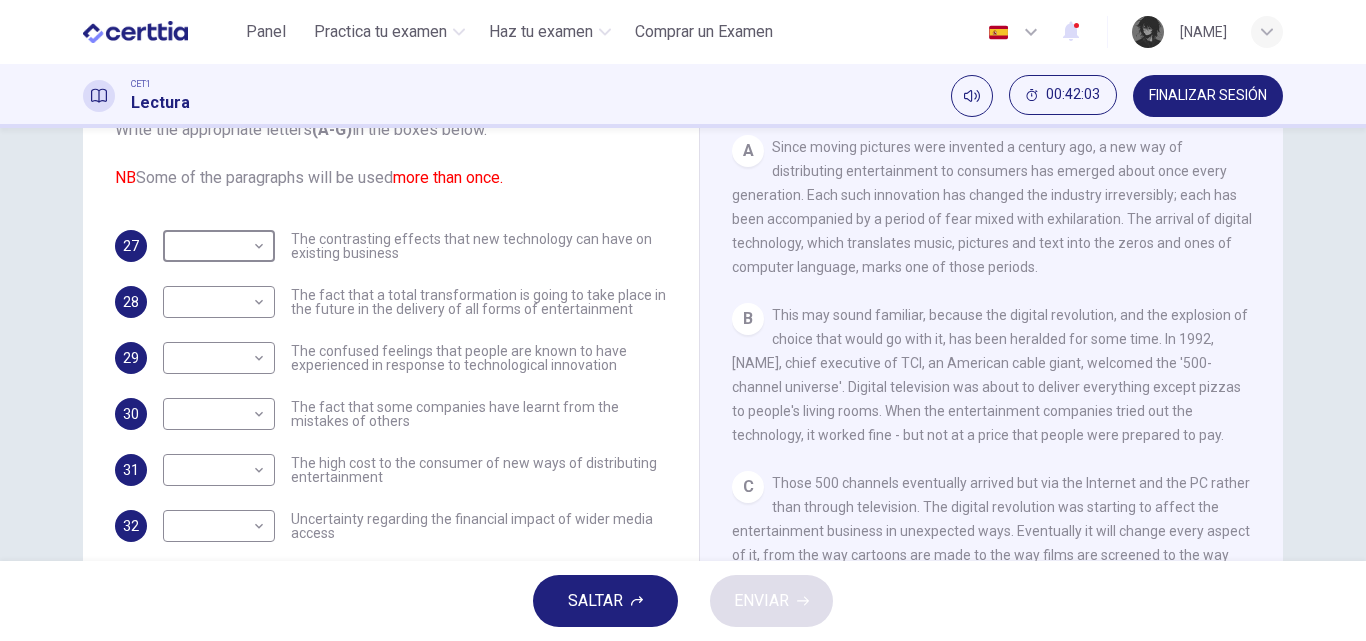 scroll, scrollTop: 200, scrollLeft: 0, axis: vertical 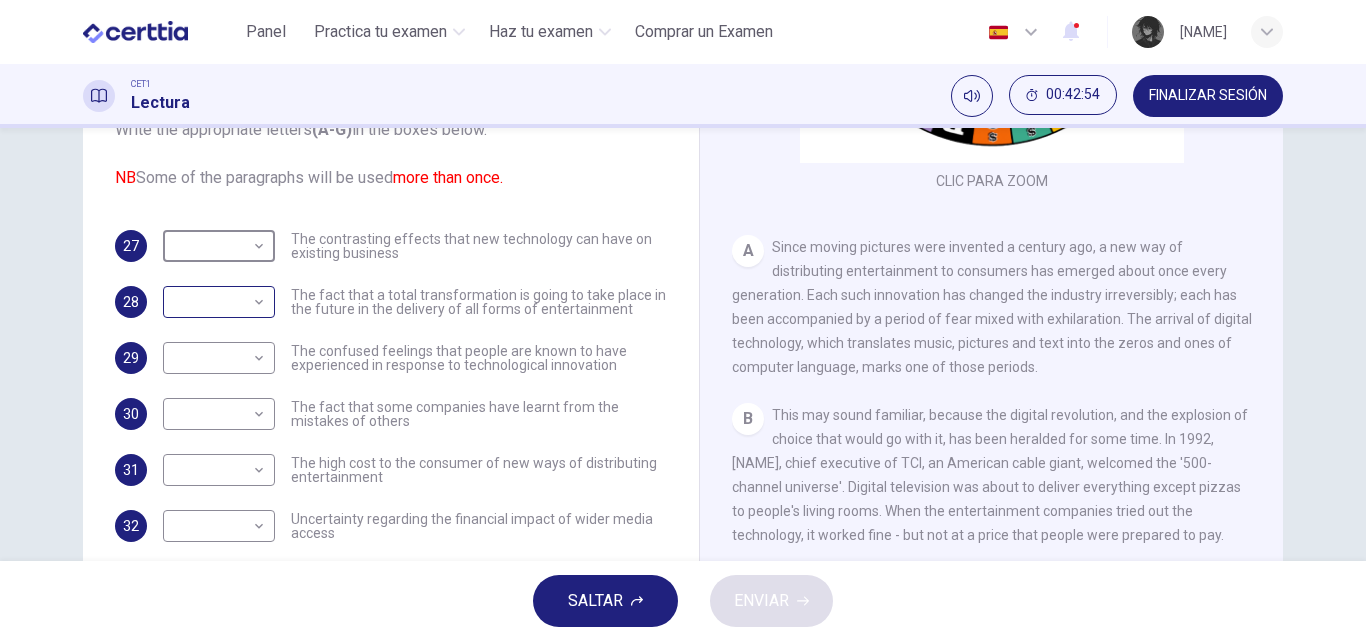 click on "Este sitio utiliza cookies, como se explica en nuestra  Política de Privacidad . Si acepta el uso de cookies, haga clic en el botón Aceptar y continúe navegando por nuestro sitio.   Política de Privacidad Aceptar Panel Practica tu examen Haz tu examen Comprar un Examen Español ** ​ Erik Daniel Franco Méndez  CET1 Lectura 00:42:54 FINALIZAR SESIÓN Preguntas 27 - 34 The Reading Passage has 7 paragraphs  A-G .
Which paragraph mentions the following?
Write the appropriate letters  (A-G)  in the boxes below.
NB  Some of the paragraphs will be used  more than once. 27 ​ ​ The contrasting effects that new technology can have on existing business 28 ​ ​ The fact that a total transformation is going to take place in the future in the delivery of all forms of entertainment 29 ​ ​ The confused feelings that people are known to have experienced in response to technological innovation 30 ​ ​ The fact that some companies have learnt from the mistakes of others 31 ​ ​ 32 ​ ​ 33 ​ ​ A" at bounding box center (683, 320) 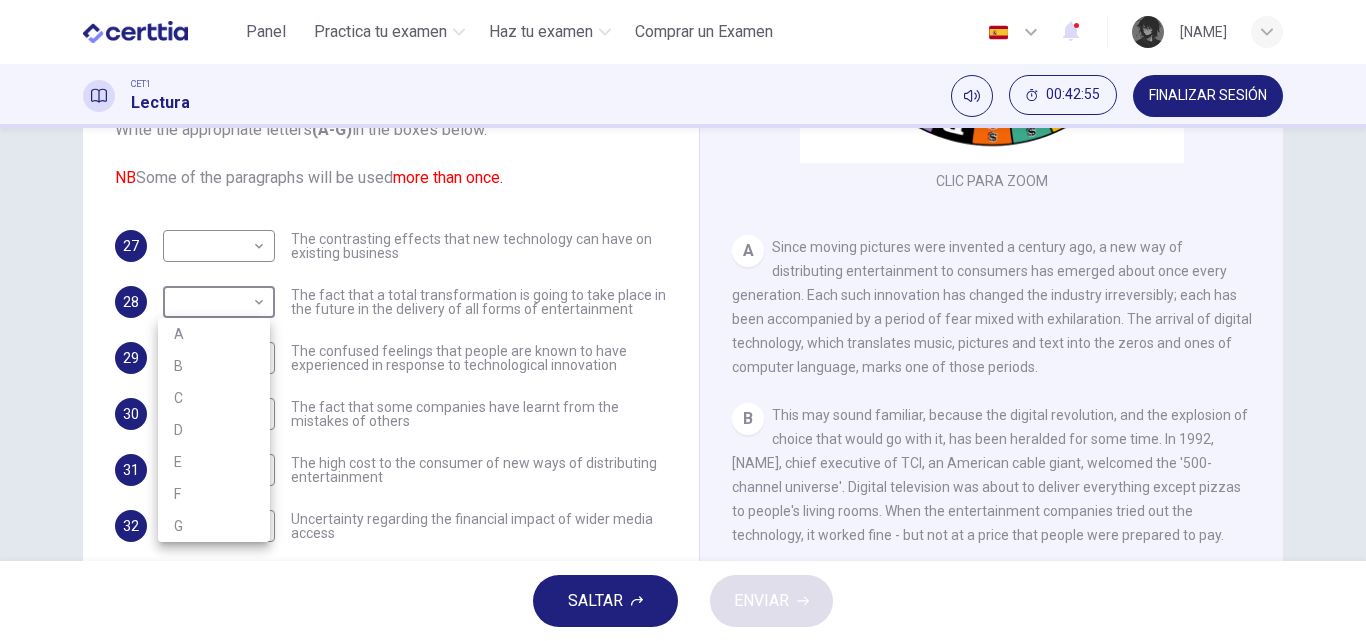 click on "A" at bounding box center [214, 334] 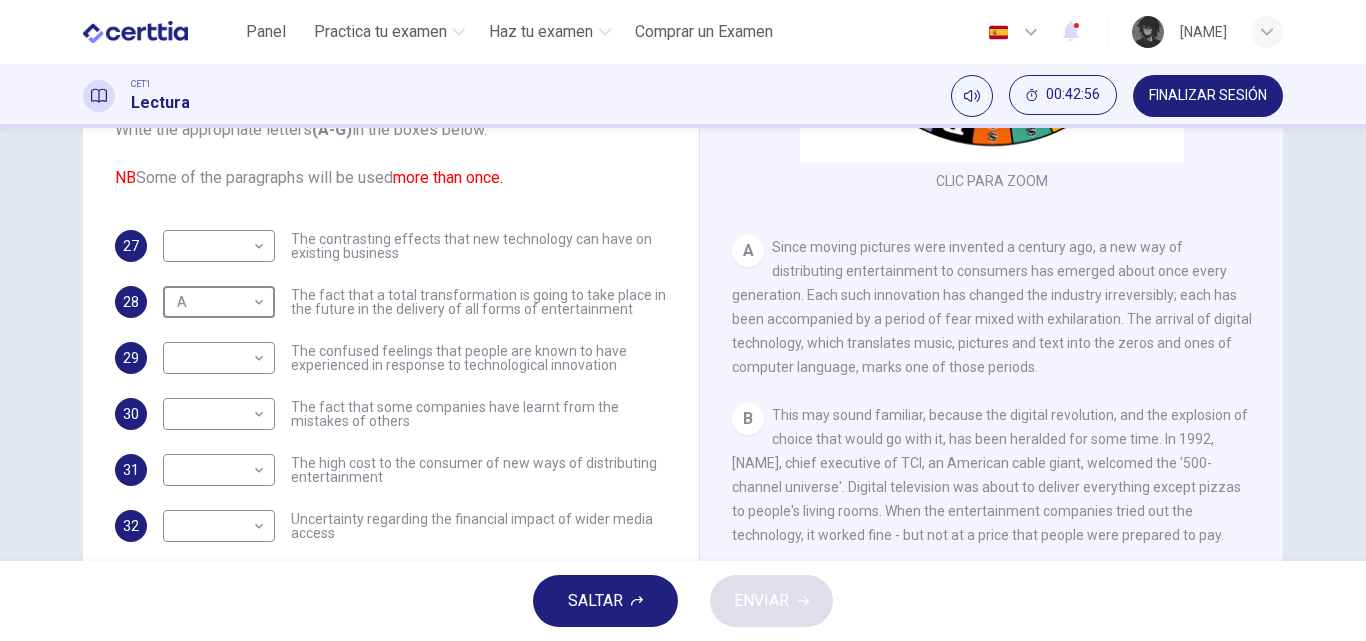 type on "*" 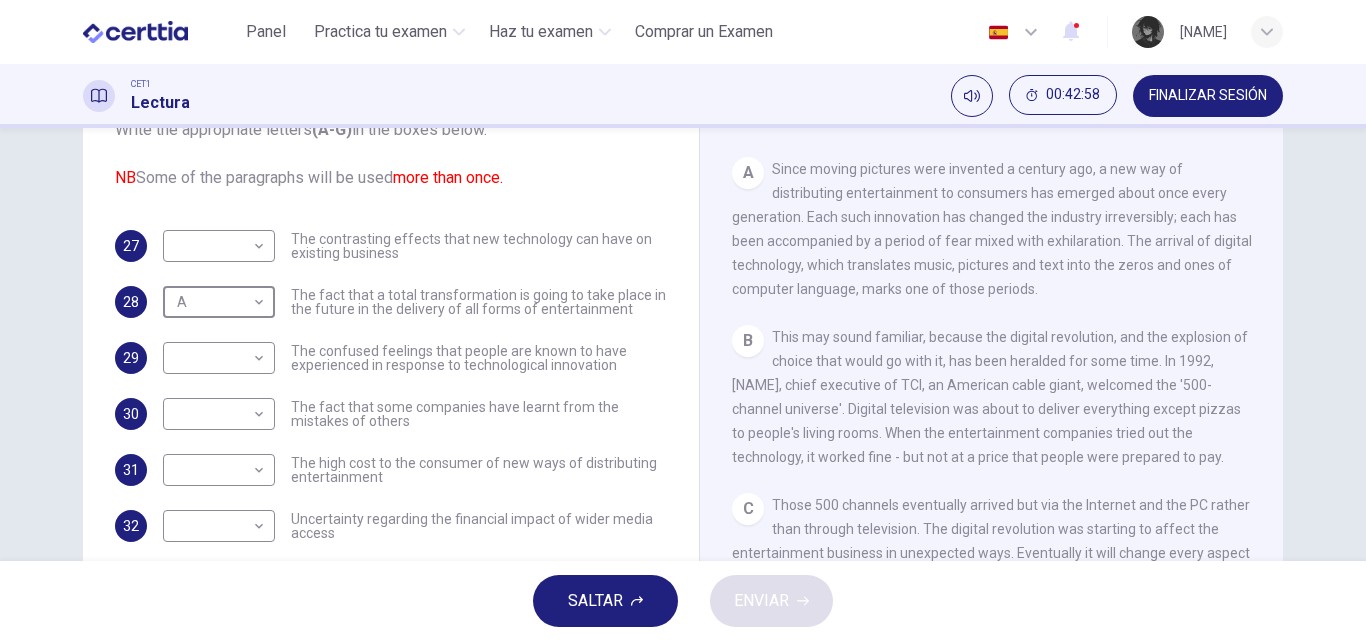 scroll, scrollTop: 300, scrollLeft: 0, axis: vertical 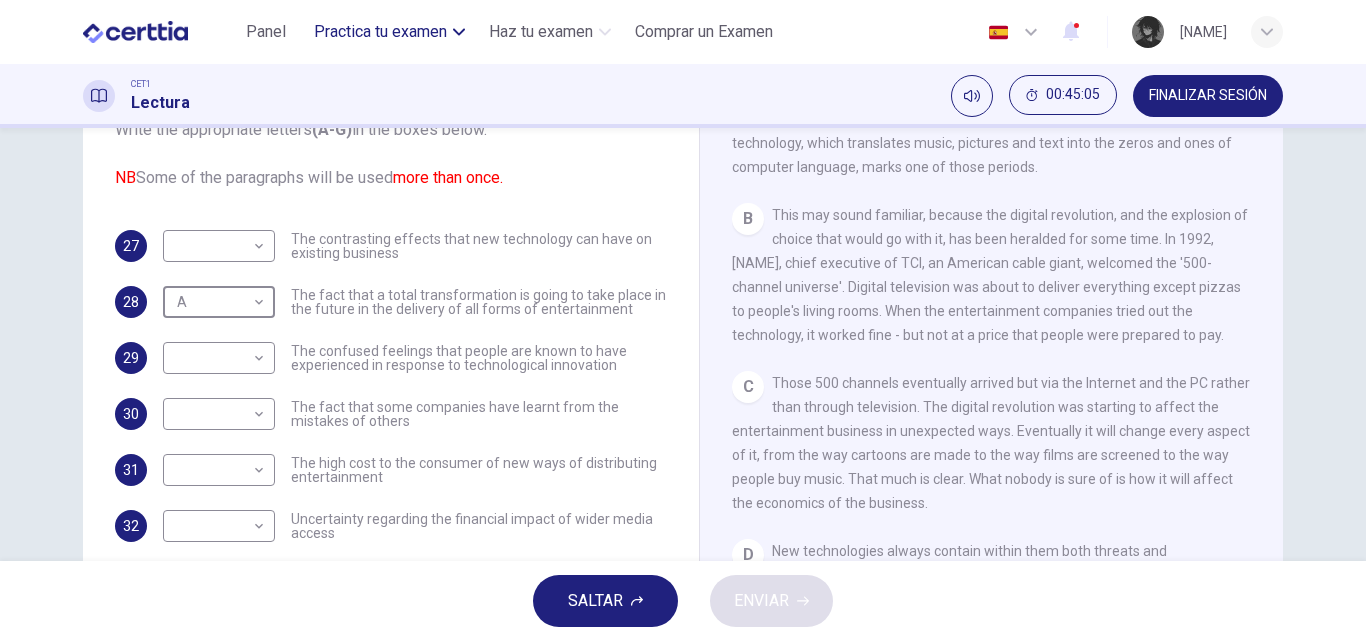 click on "Practica tu examen" at bounding box center [380, 32] 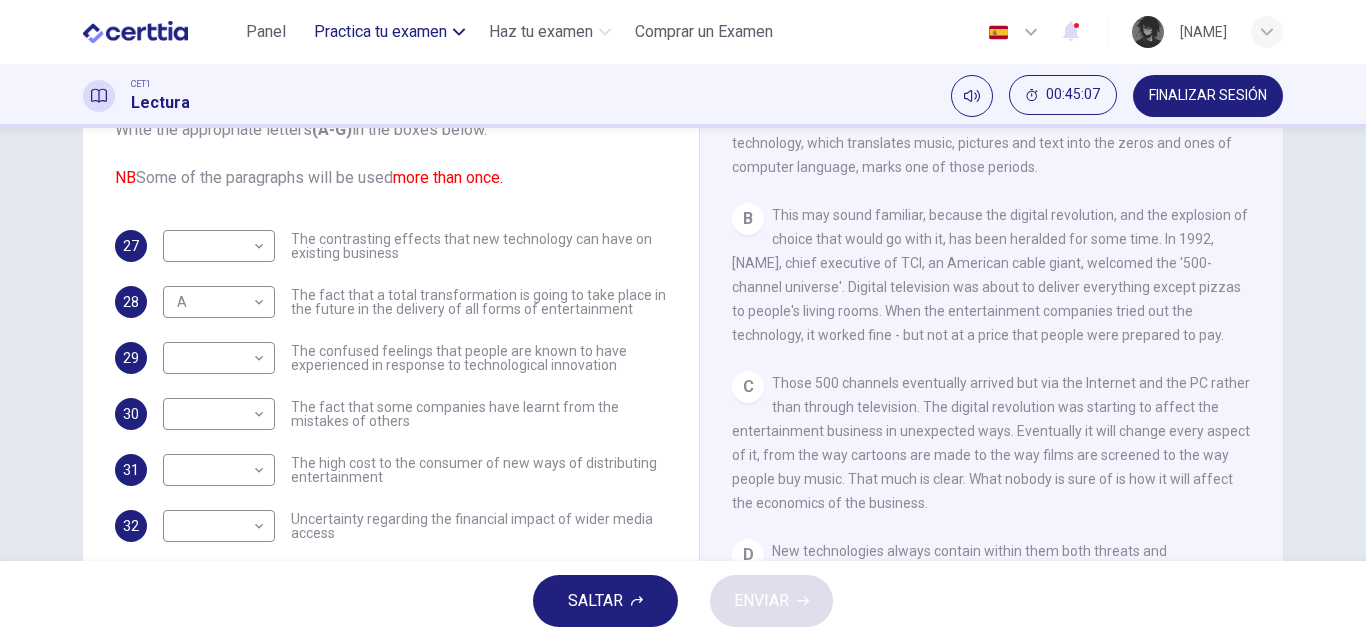 click on "Practica tu examen" at bounding box center (380, 32) 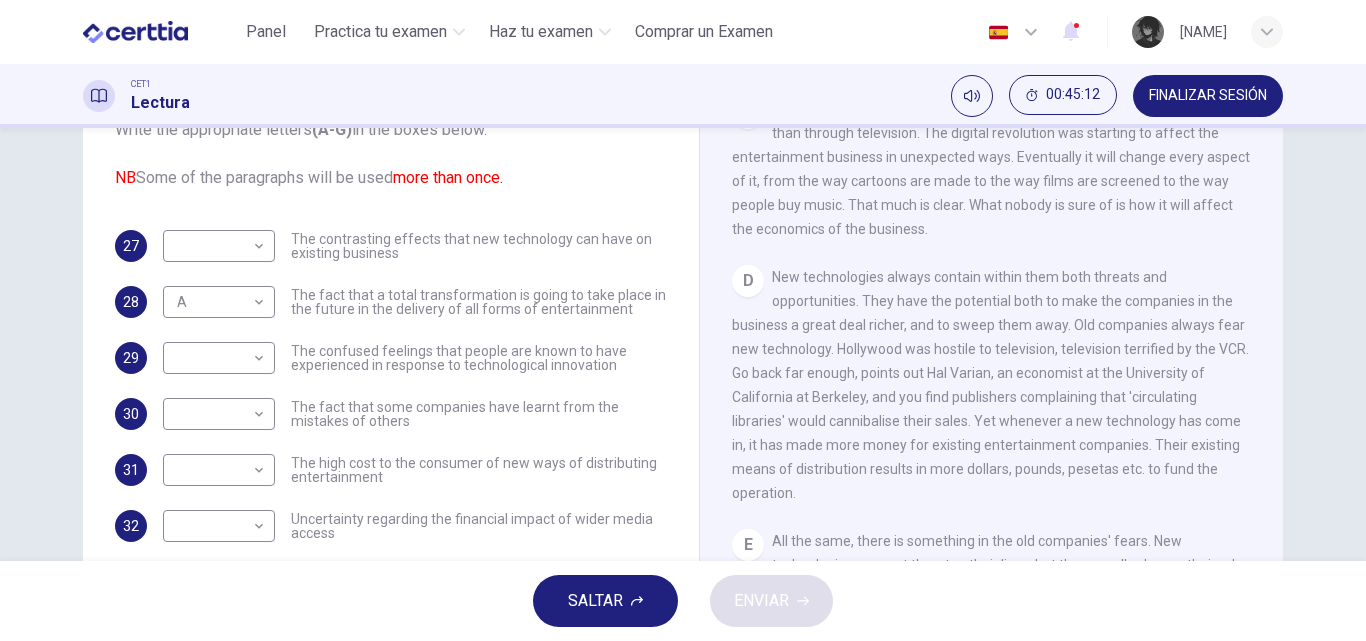 scroll, scrollTop: 700, scrollLeft: 0, axis: vertical 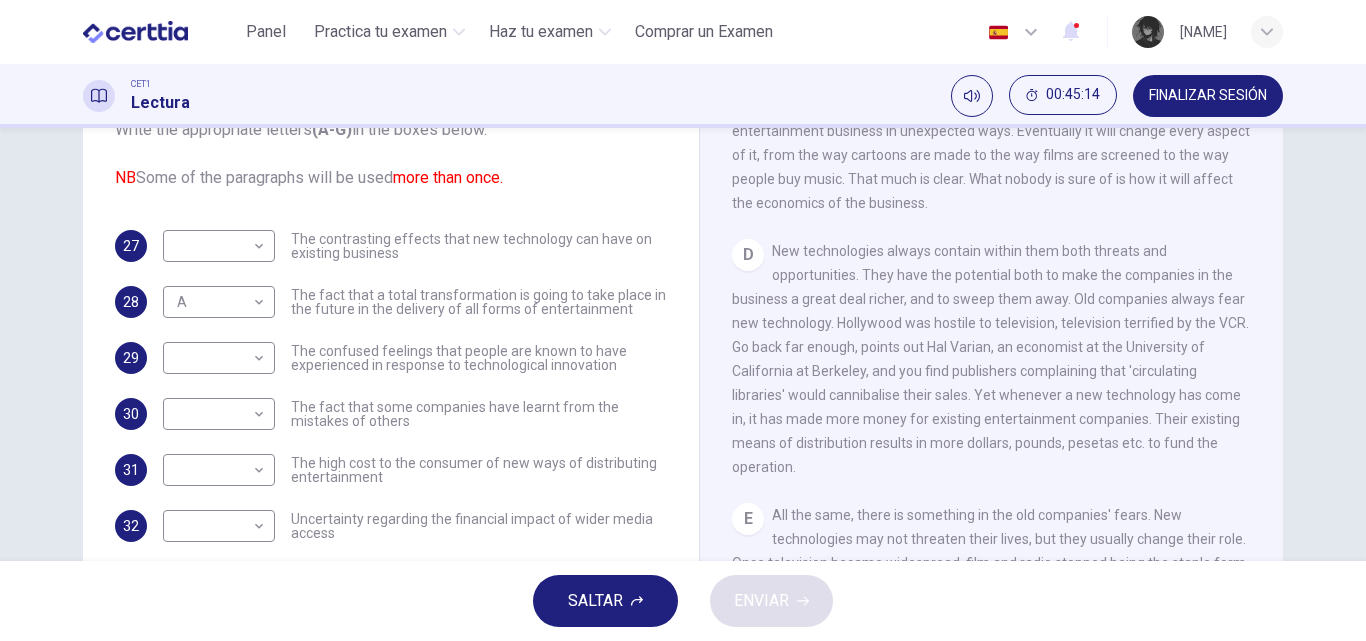 click on "FINALIZAR SESIÓN" at bounding box center (1208, 96) 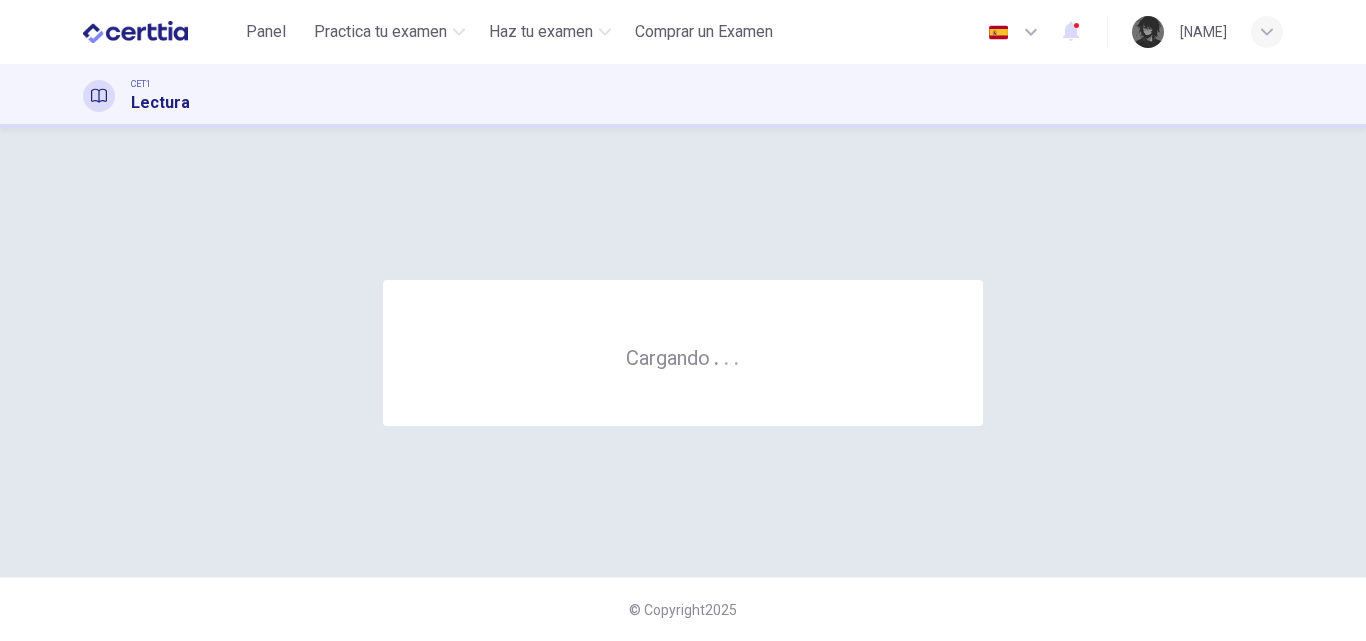 scroll, scrollTop: 0, scrollLeft: 0, axis: both 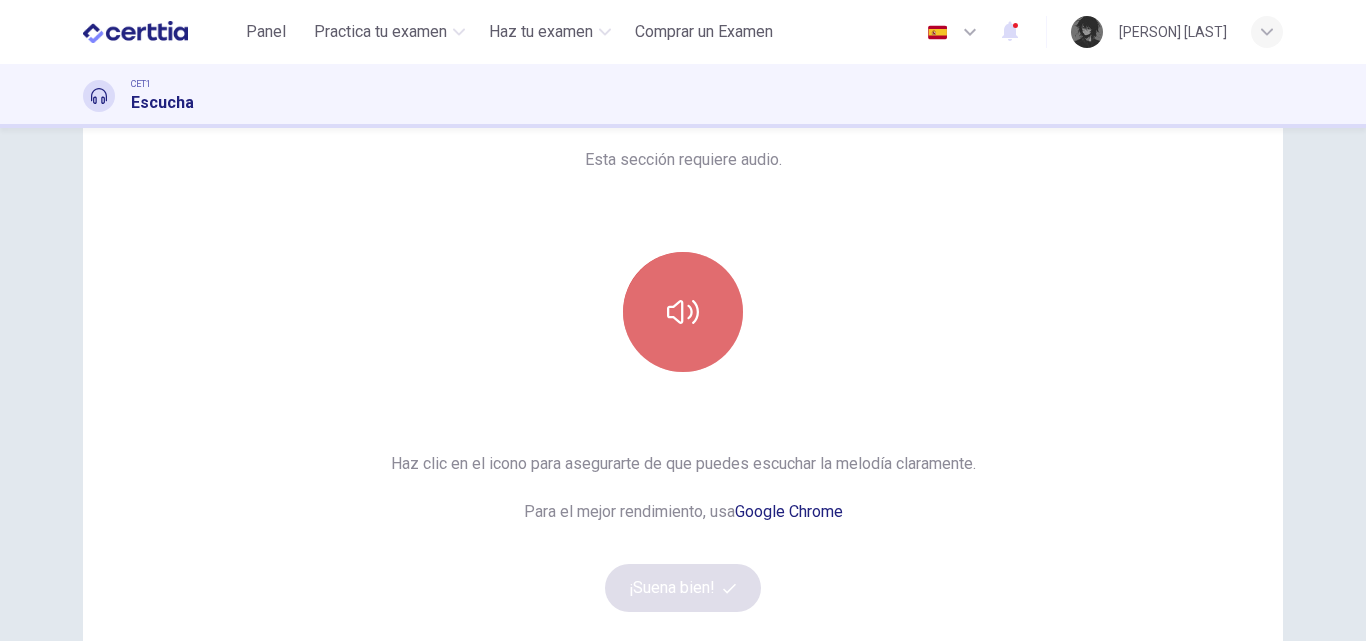 click at bounding box center (683, 312) 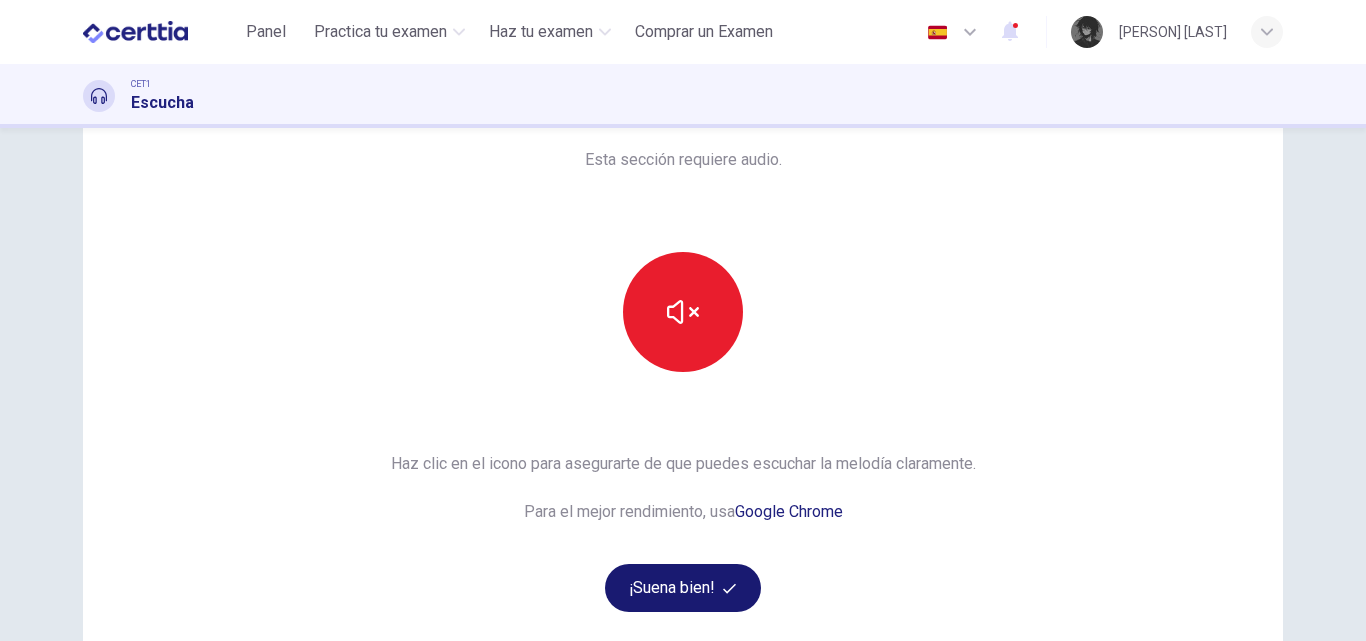 type 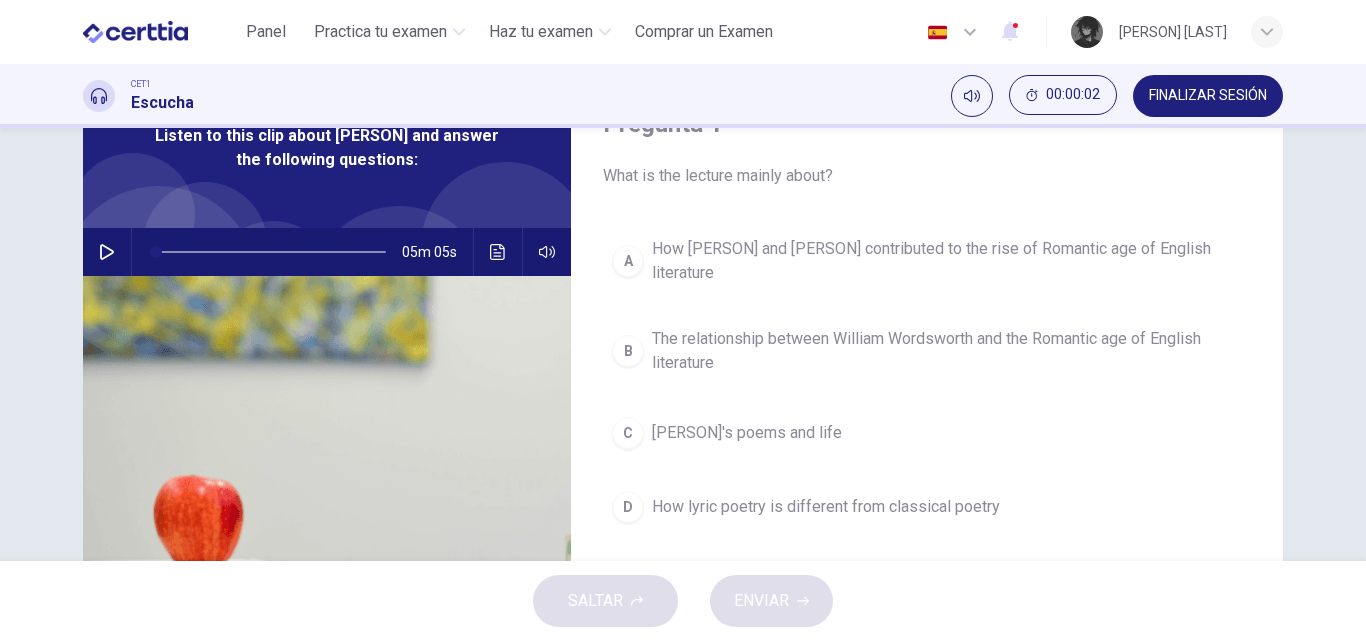 click at bounding box center (107, 252) 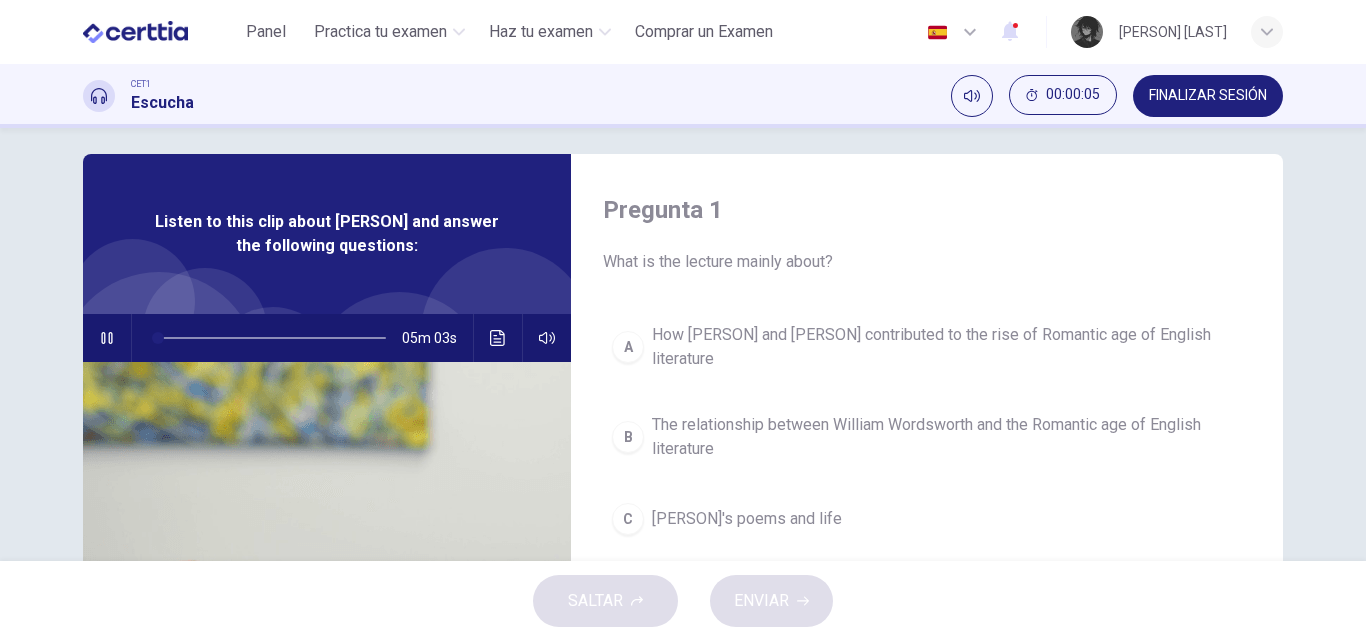 scroll, scrollTop: 100, scrollLeft: 0, axis: vertical 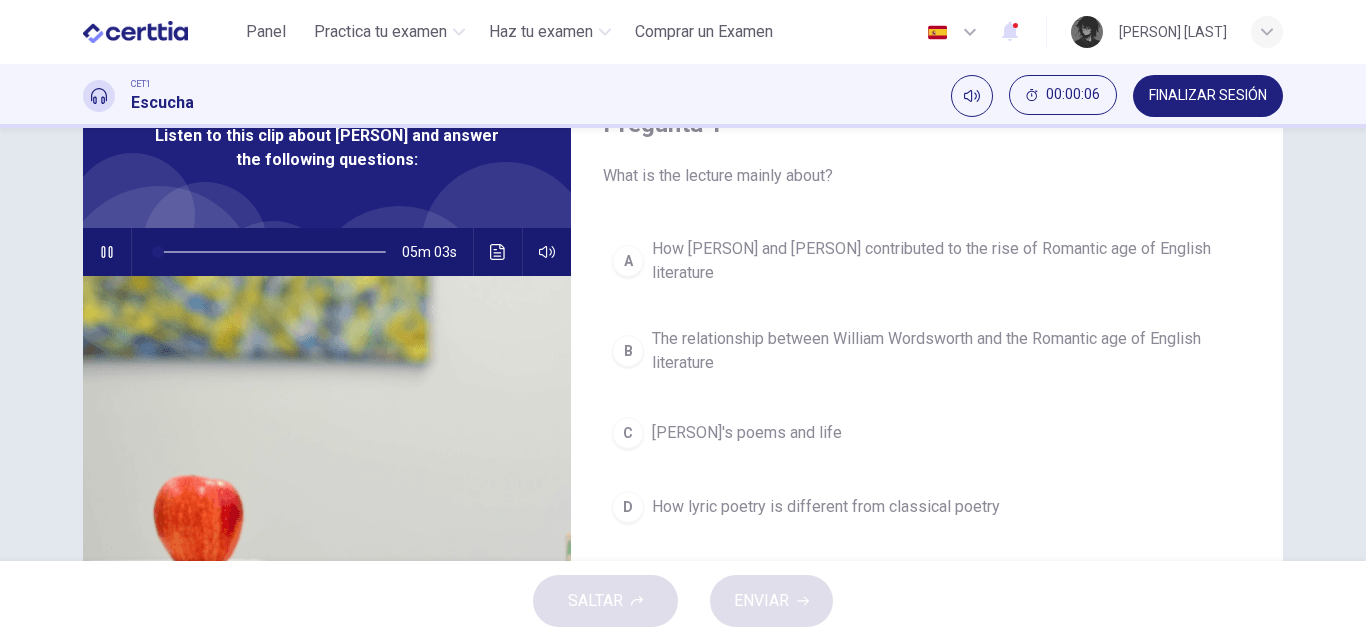 type on "*" 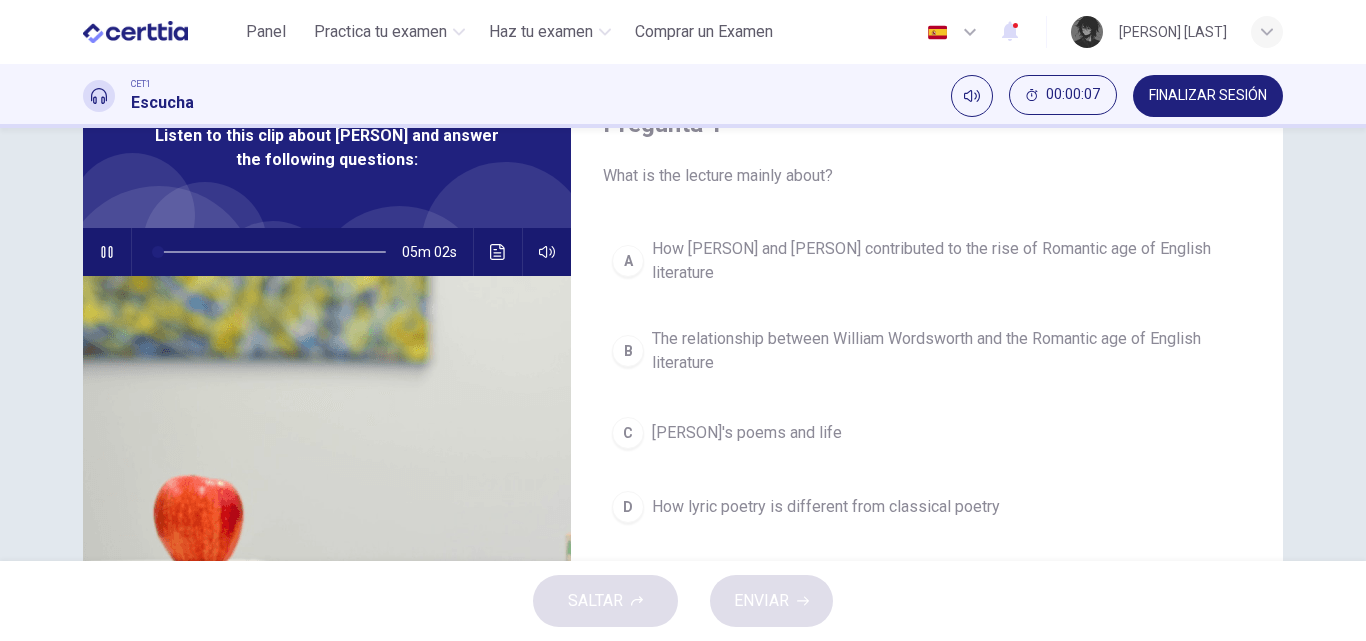 type 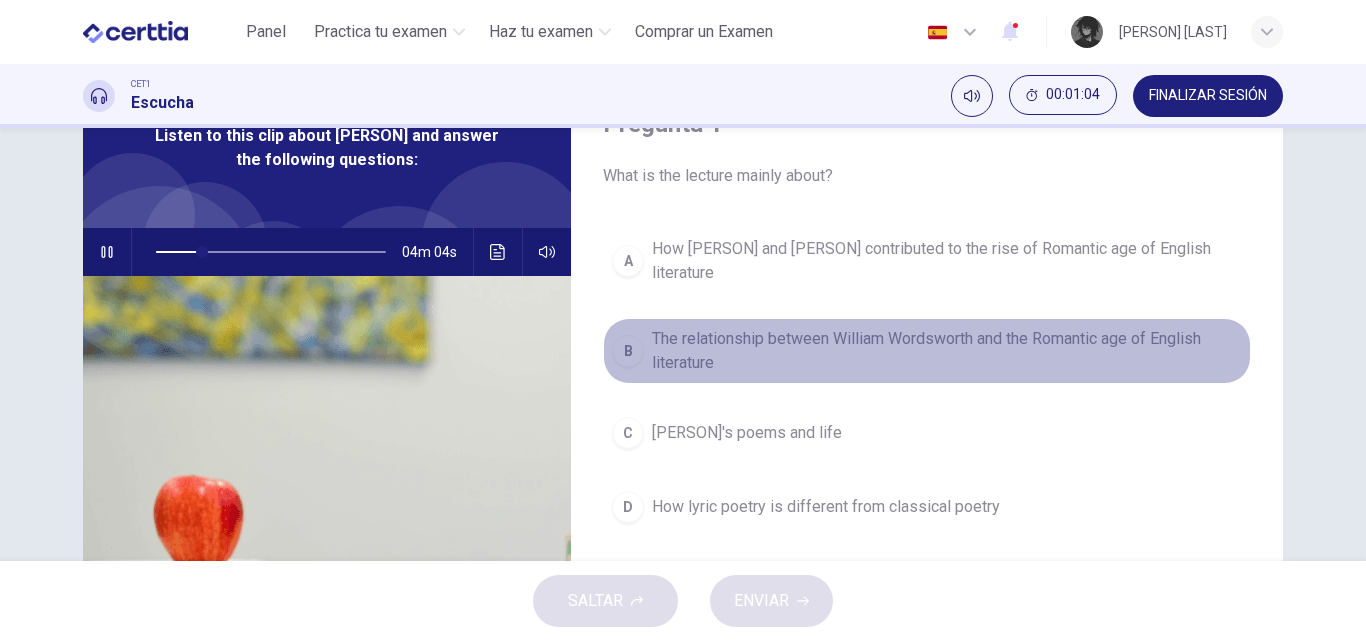click on "The relationship between William Wordsworth and the Romantic age of English literature" at bounding box center (947, 351) 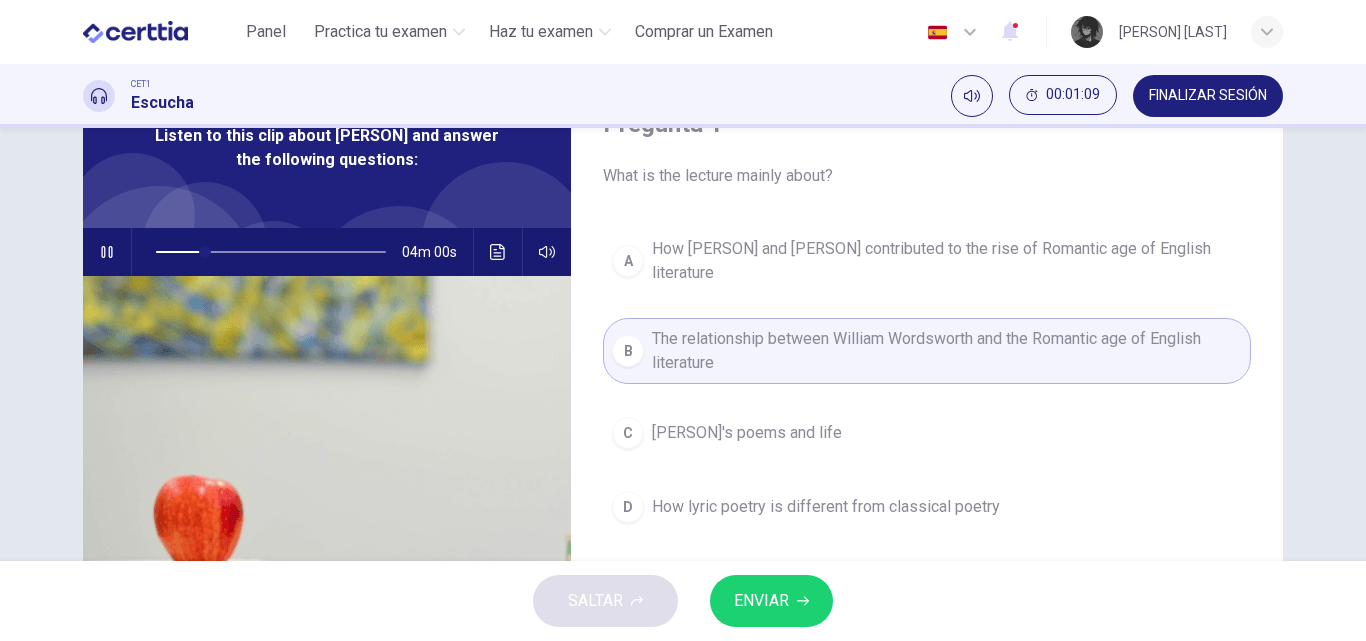 click on "ENVIAR" at bounding box center (761, 601) 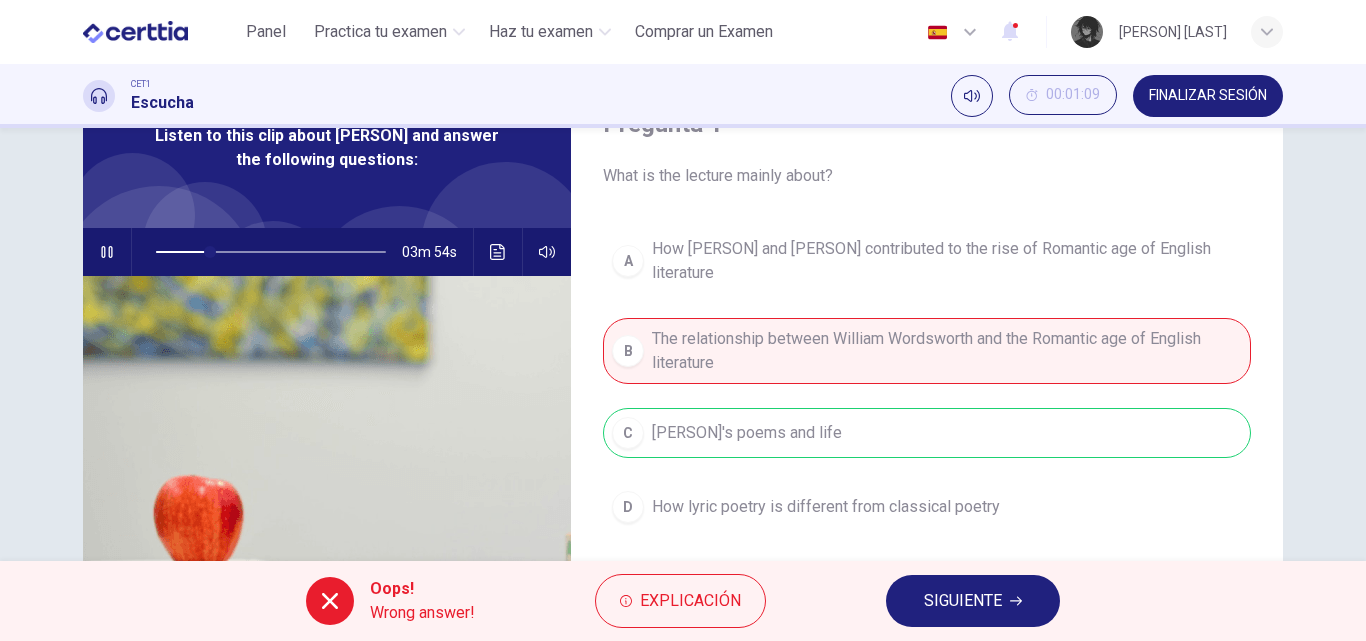 click 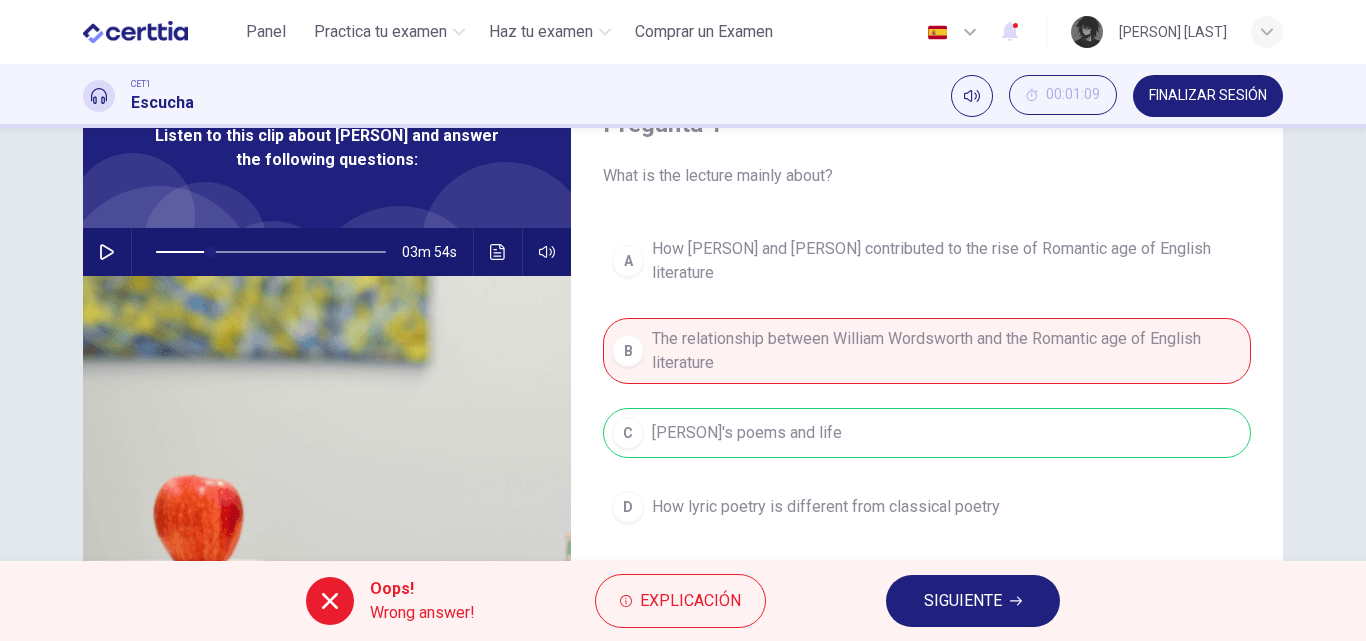 click on "A How William Wordsworth and Samuel Taylor Coleridge contributed to the rise of Romantic age of English literature B The relationship between William Wordsworth and the Romantic age of English literature C William Wordsworth's poems and life D How lyric poetry is different from classical poetry" at bounding box center [927, 400] 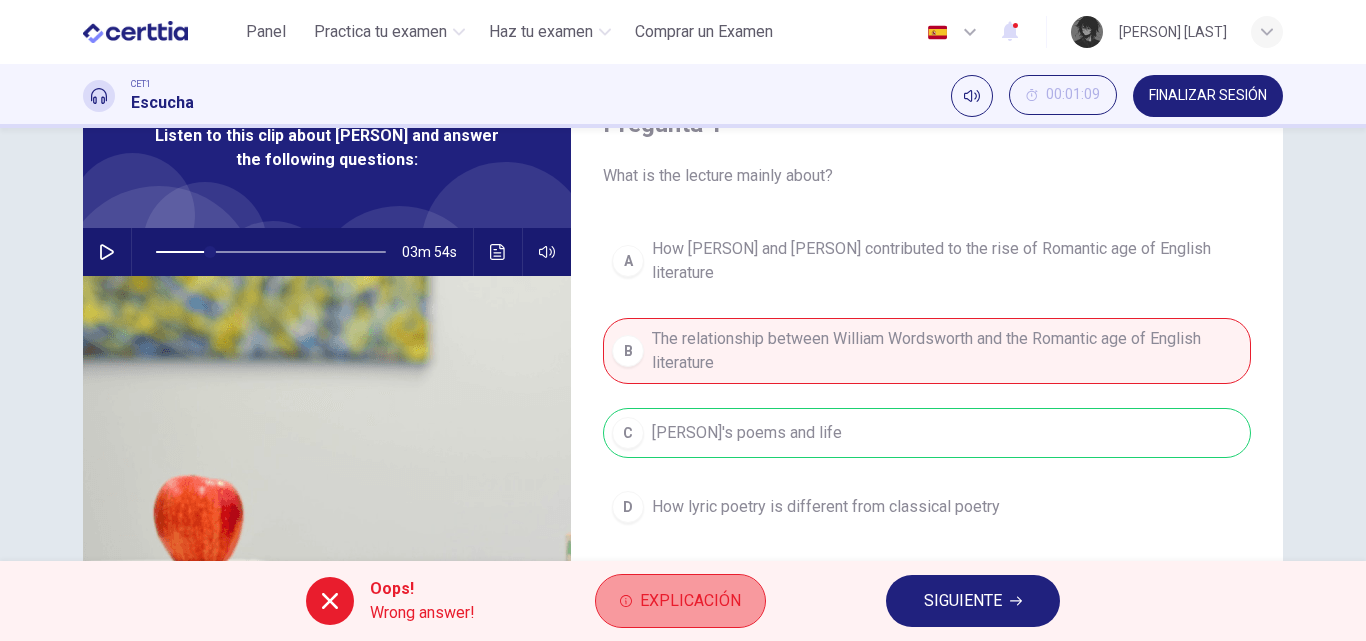 click on "Explicación" at bounding box center (690, 601) 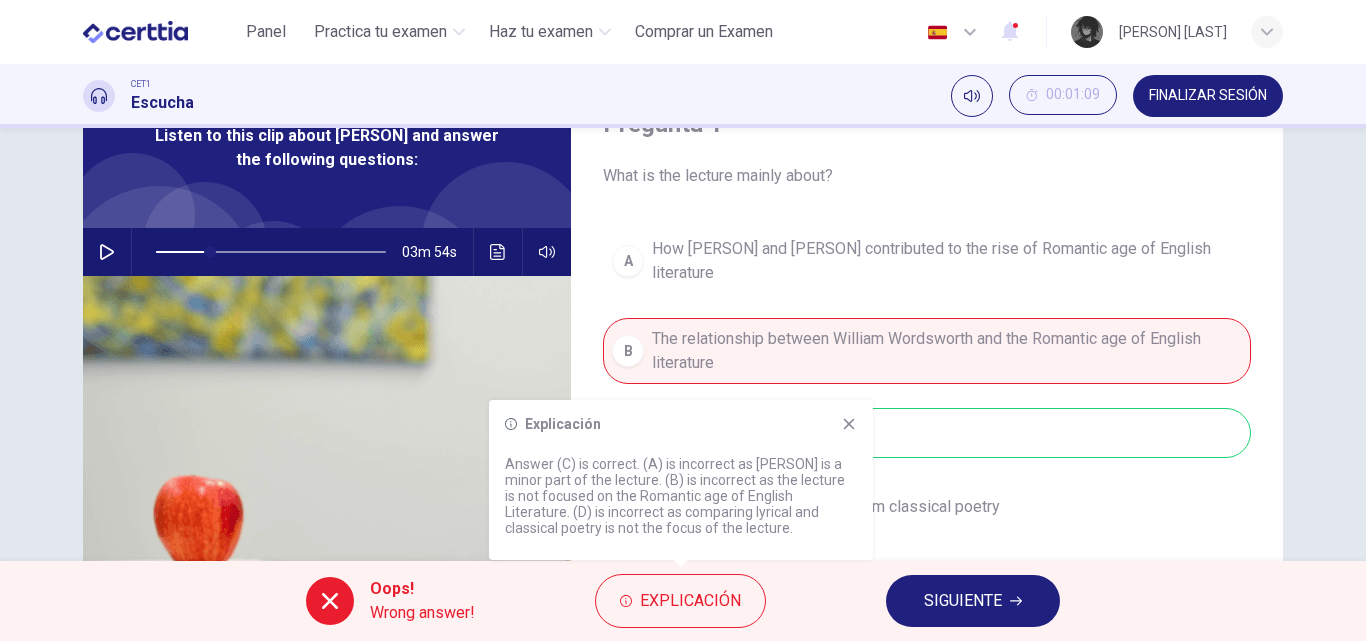 click 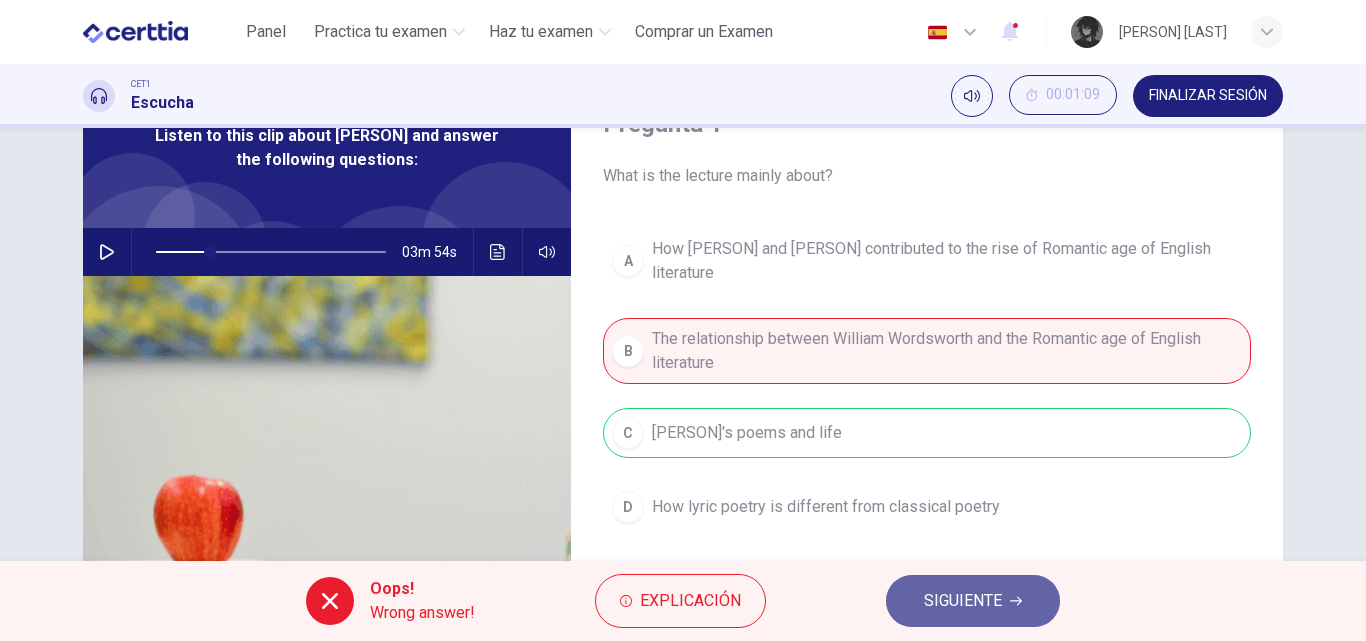click on "SIGUIENTE" at bounding box center (973, 601) 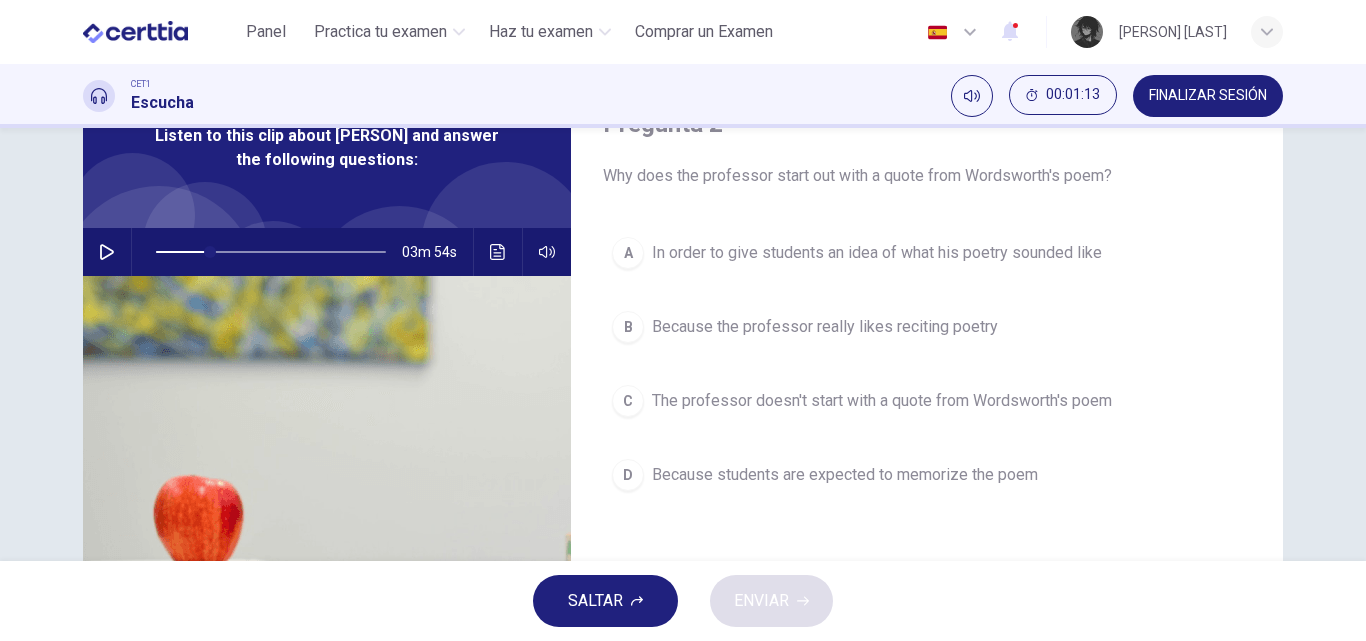 click 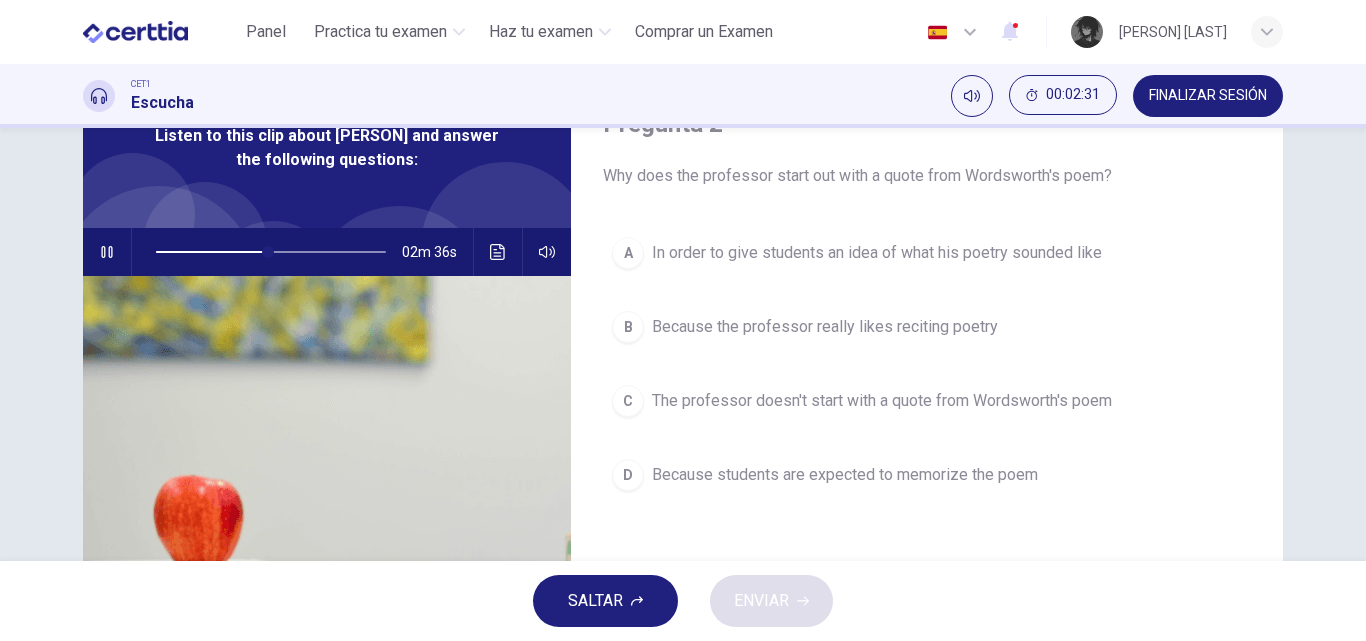 click at bounding box center [271, 252] 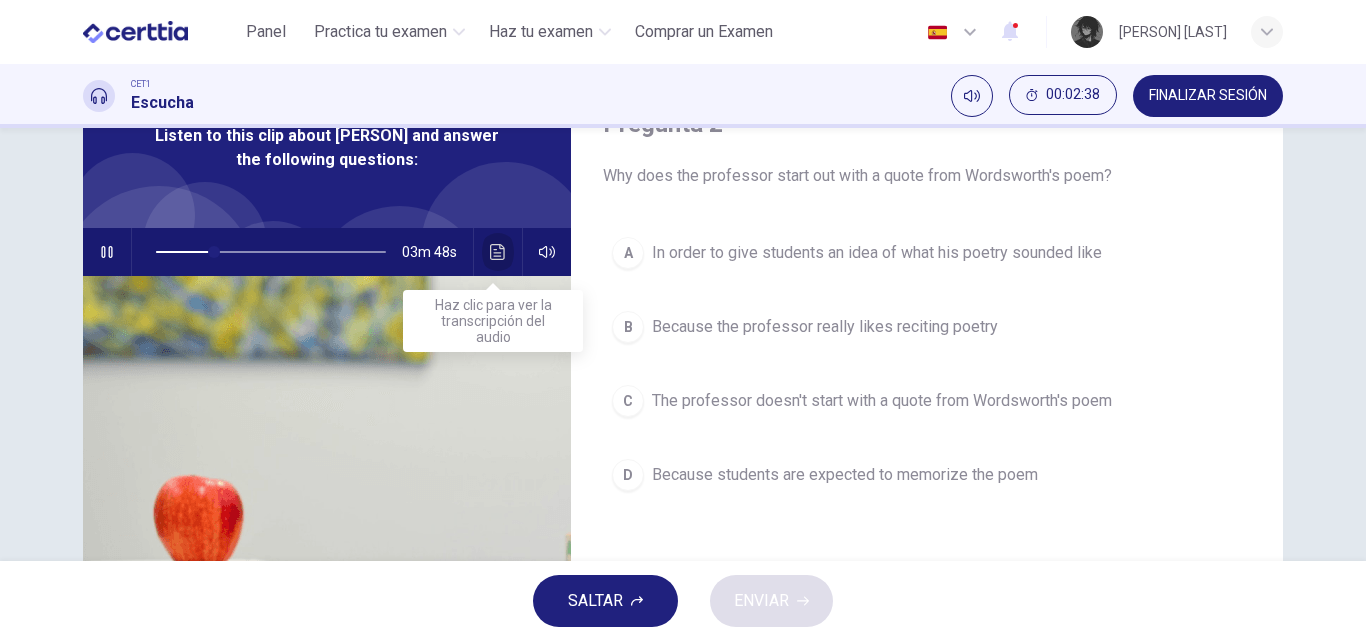 click 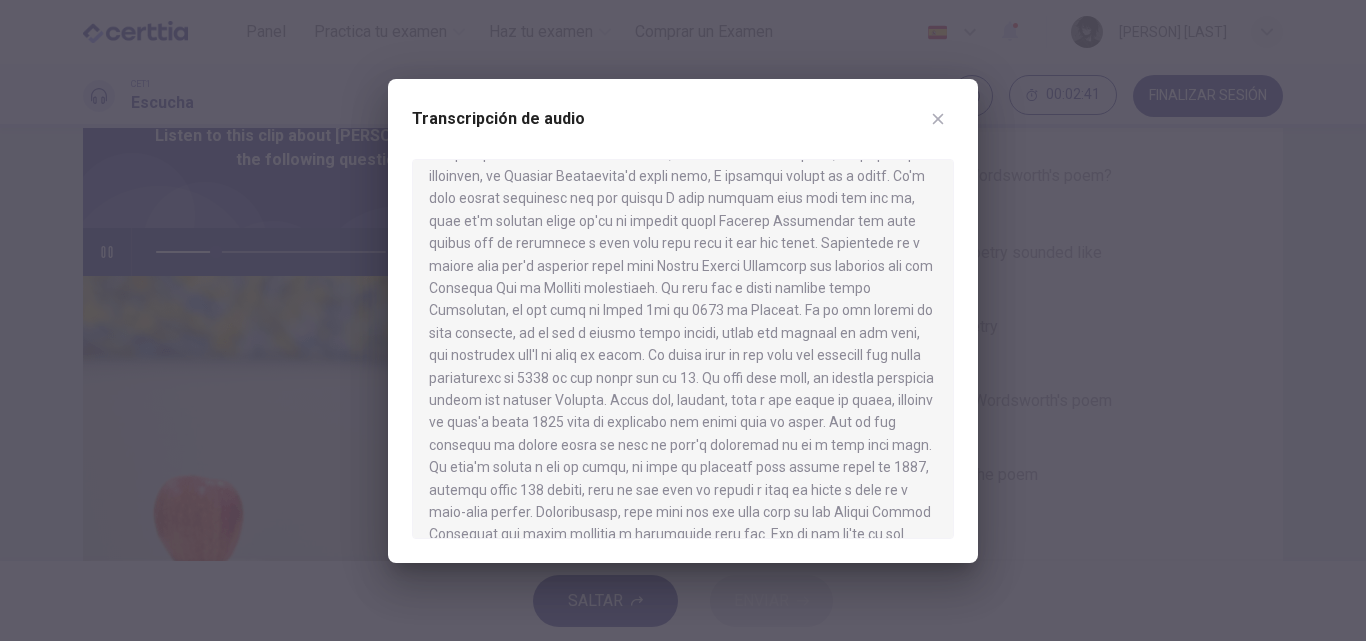 scroll, scrollTop: 31, scrollLeft: 0, axis: vertical 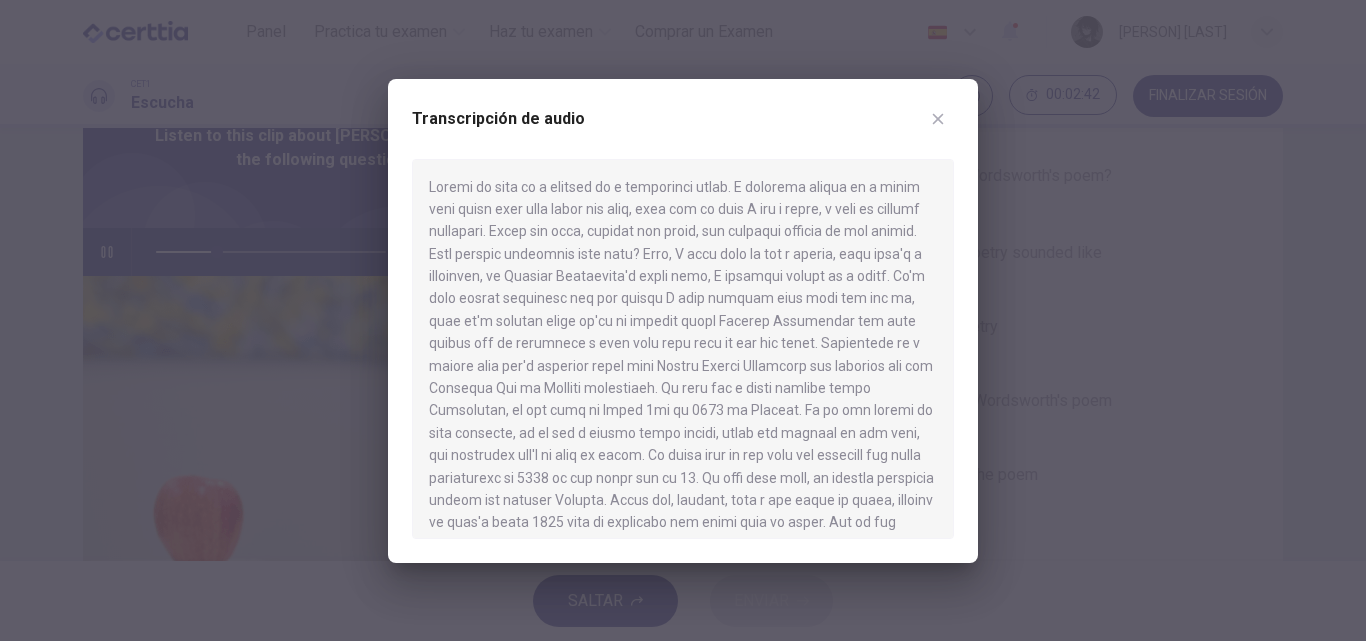 drag, startPoint x: 449, startPoint y: 213, endPoint x: 629, endPoint y: 370, distance: 238.84932 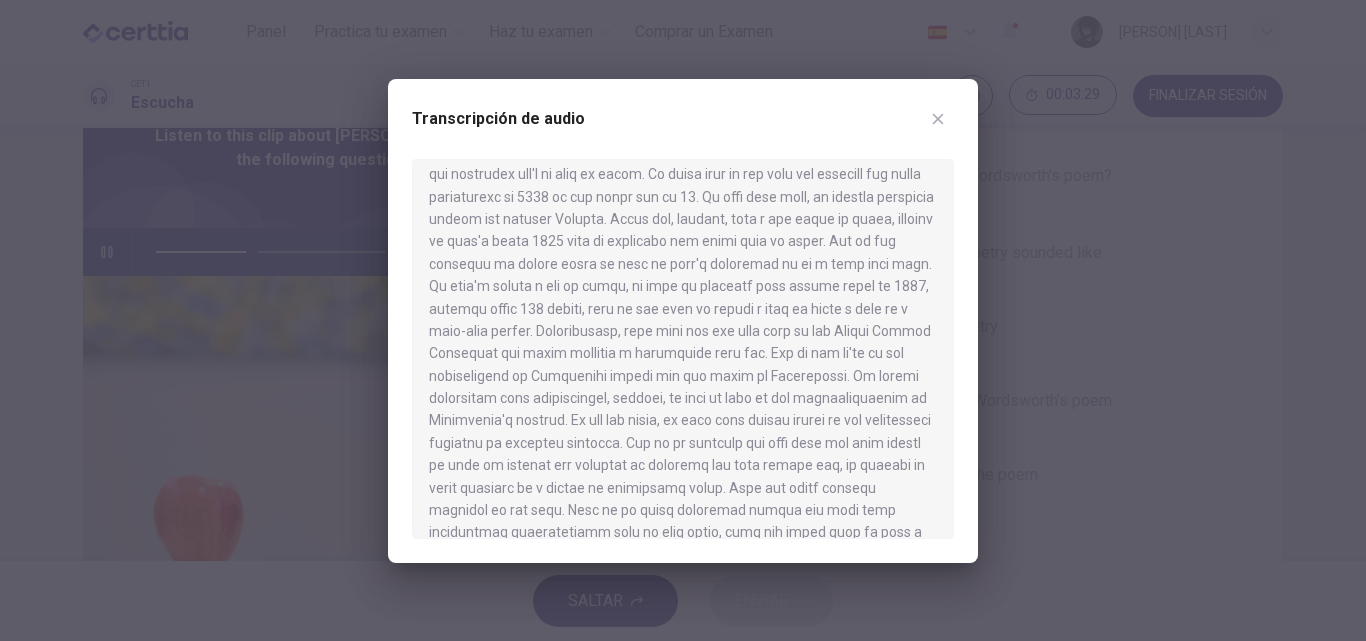 scroll, scrollTop: 300, scrollLeft: 0, axis: vertical 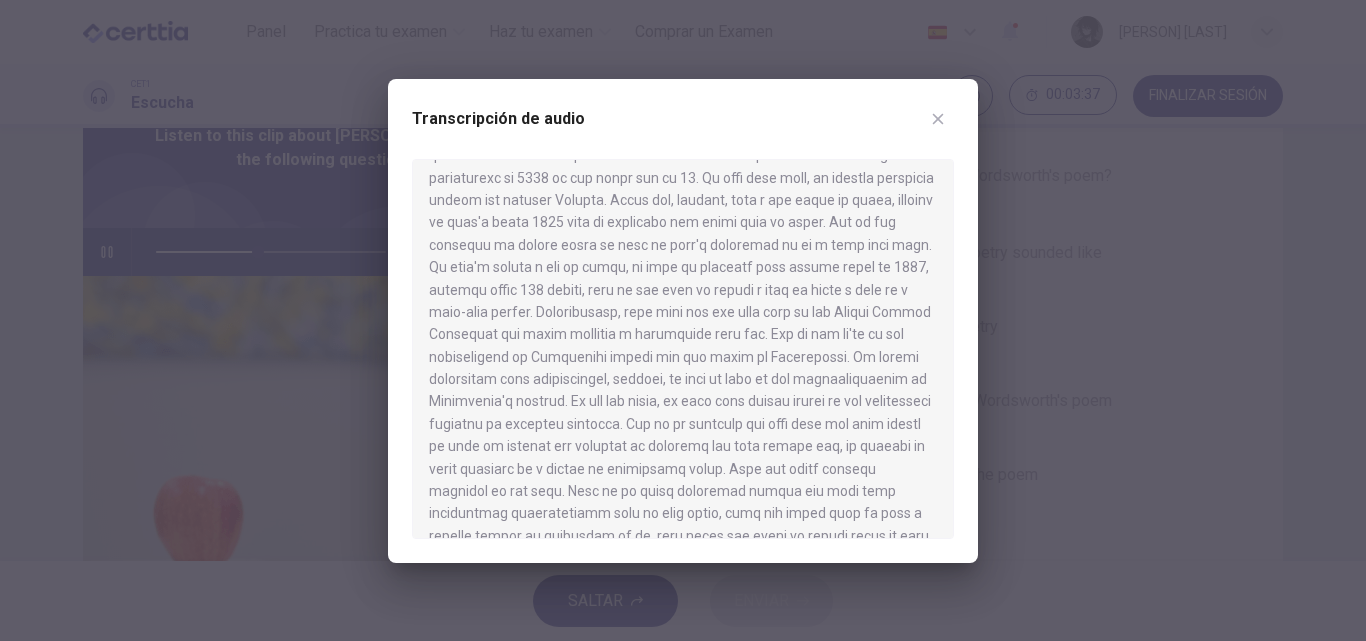 click 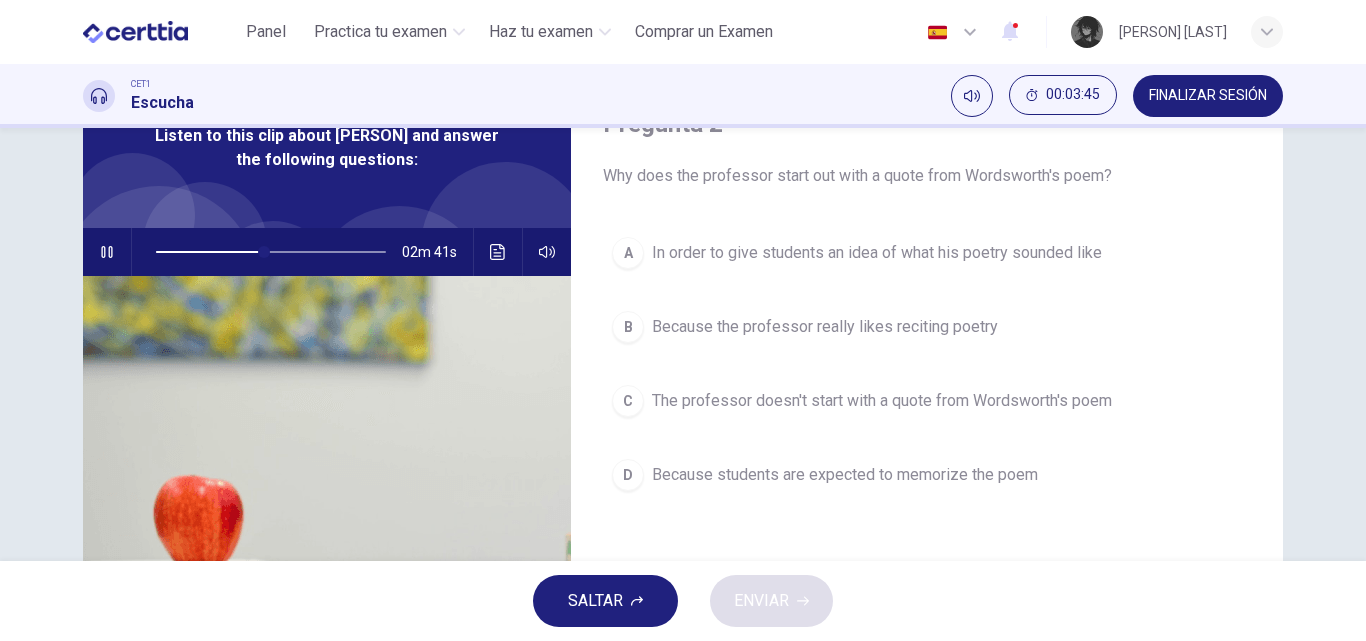 click on "Because students are expected to memorize the poem" at bounding box center [845, 475] 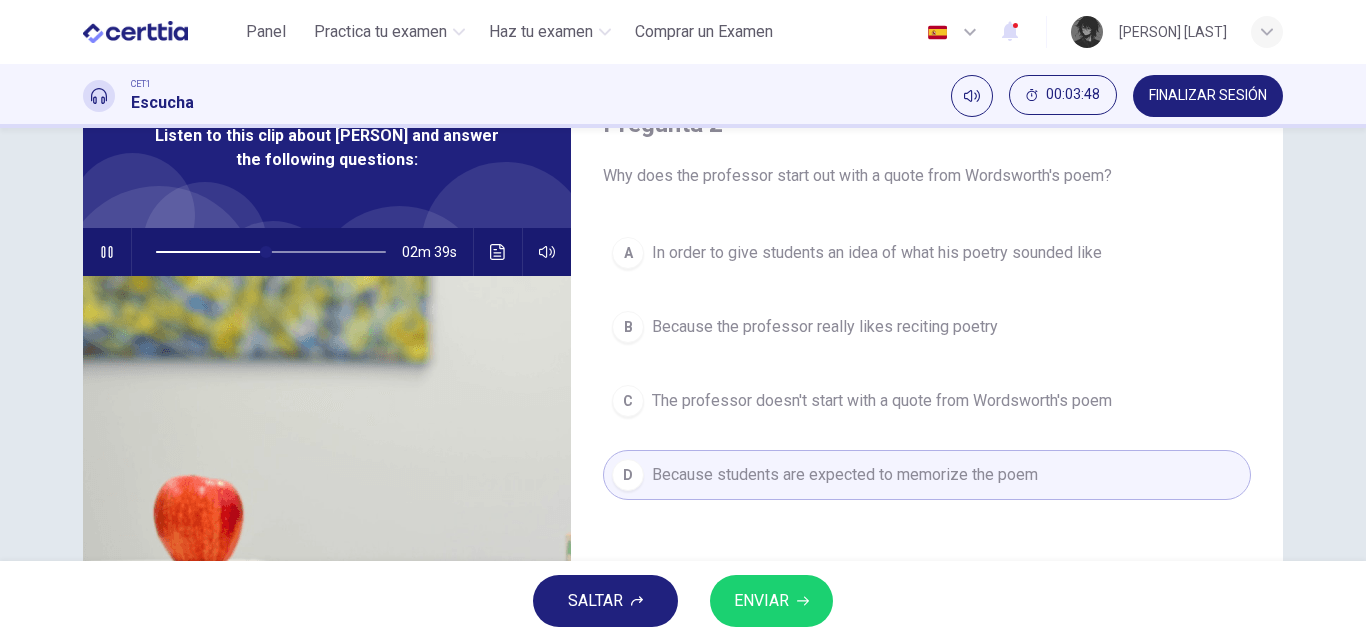 click 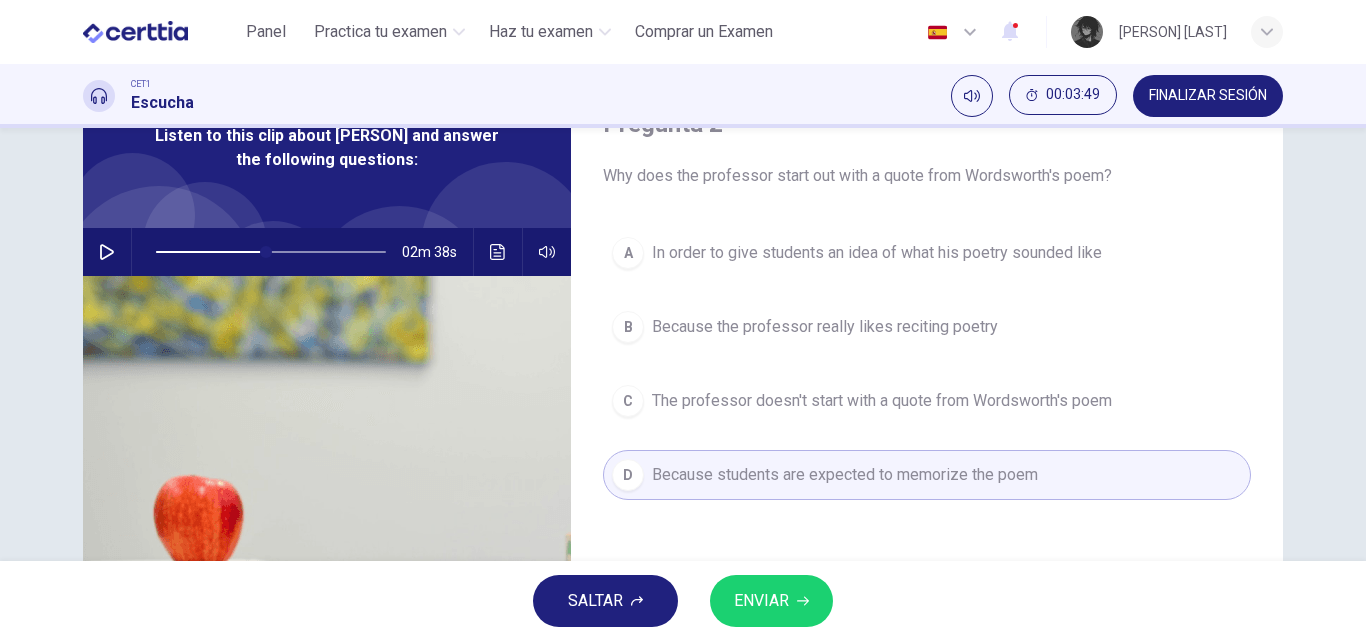 click 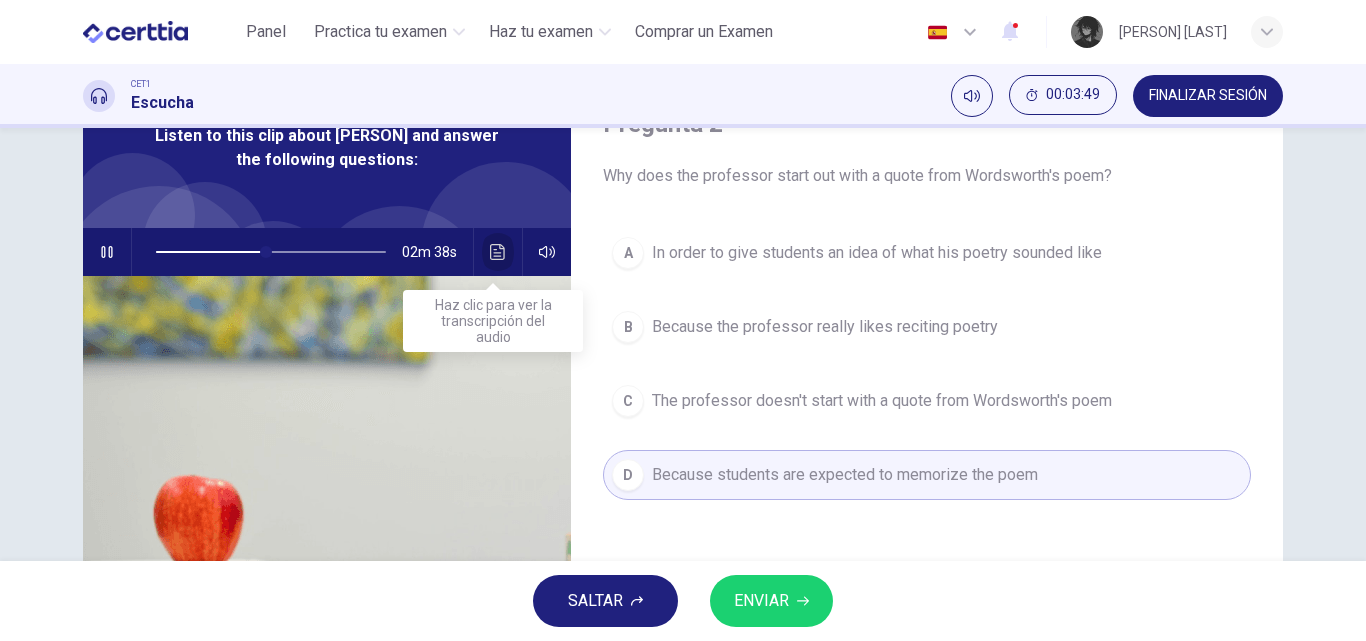 click at bounding box center (498, 252) 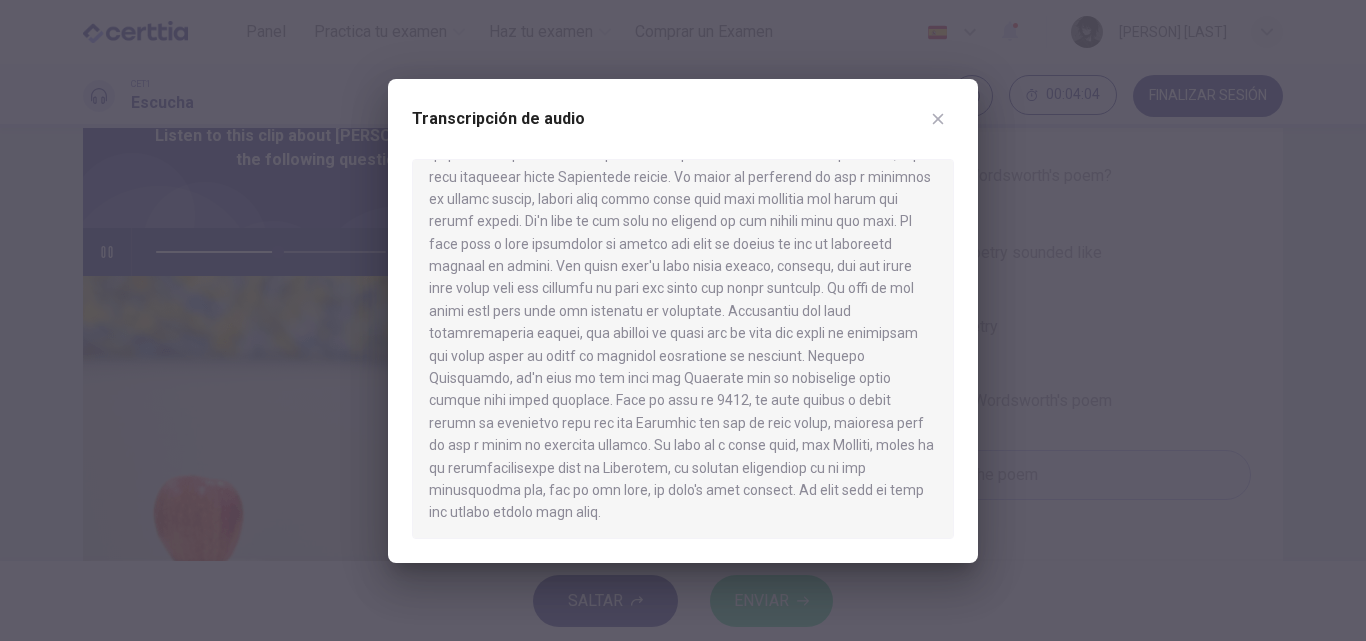 scroll, scrollTop: 930, scrollLeft: 0, axis: vertical 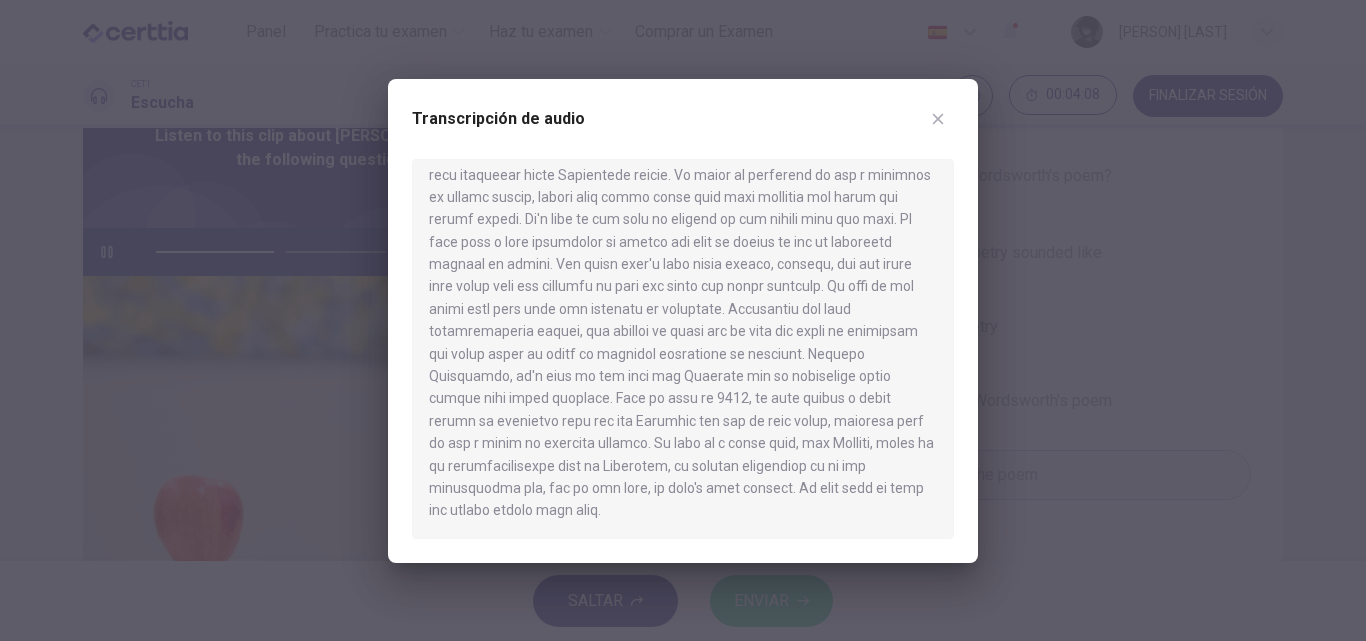click 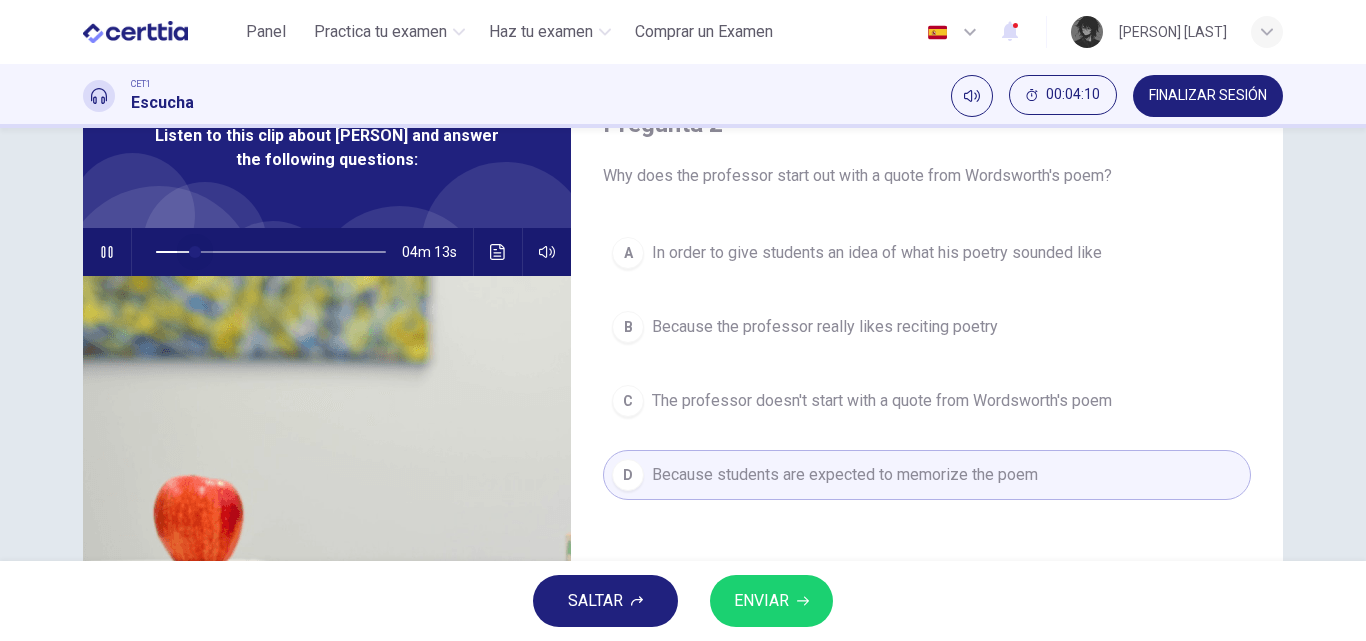click at bounding box center (271, 252) 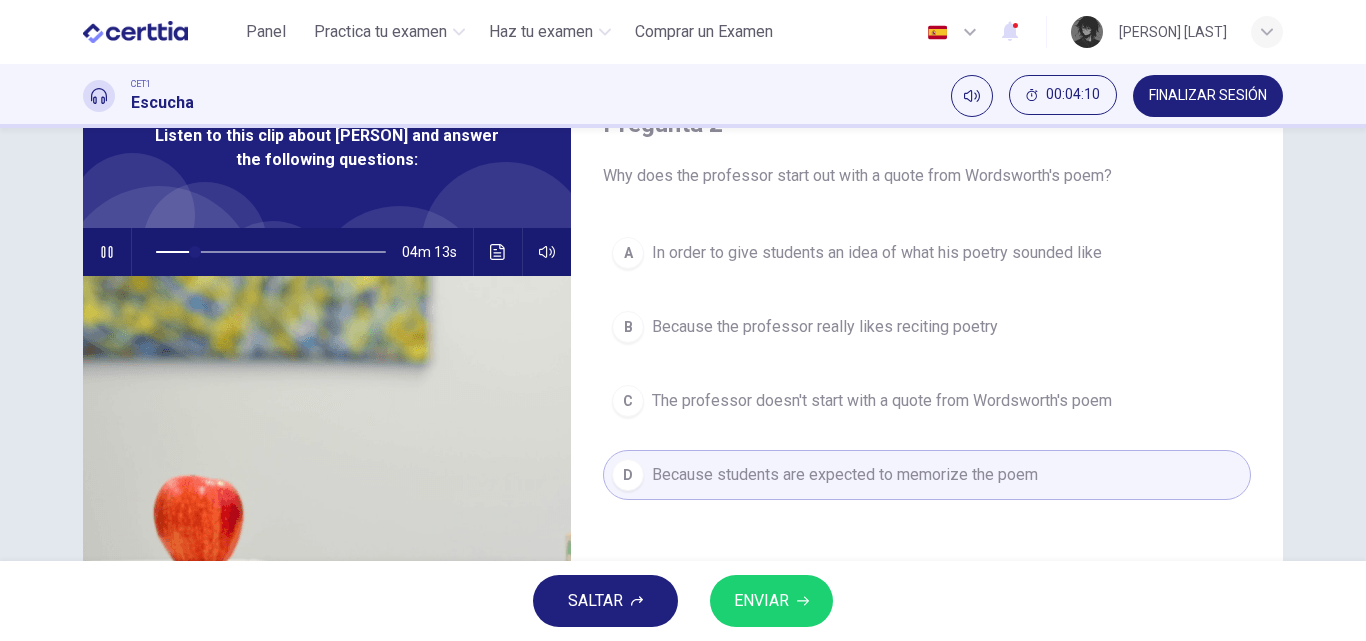 click at bounding box center [271, 252] 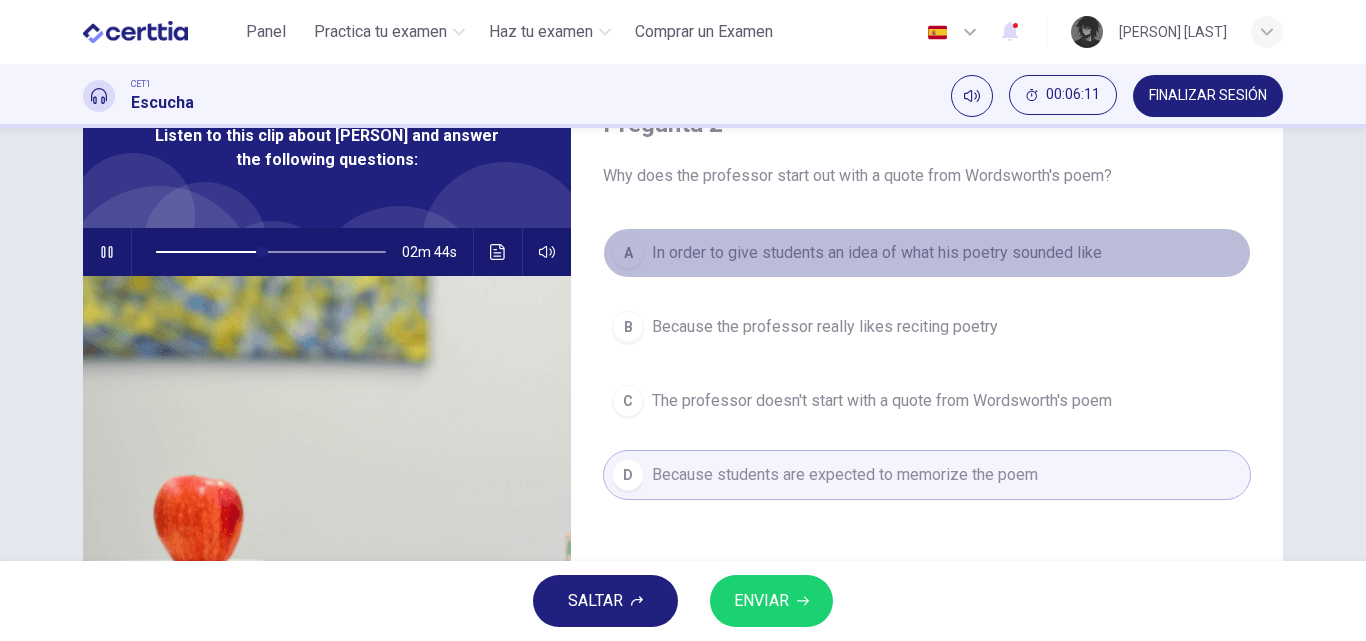 click on "In order to give students an idea of what his poetry sounded like" at bounding box center [877, 253] 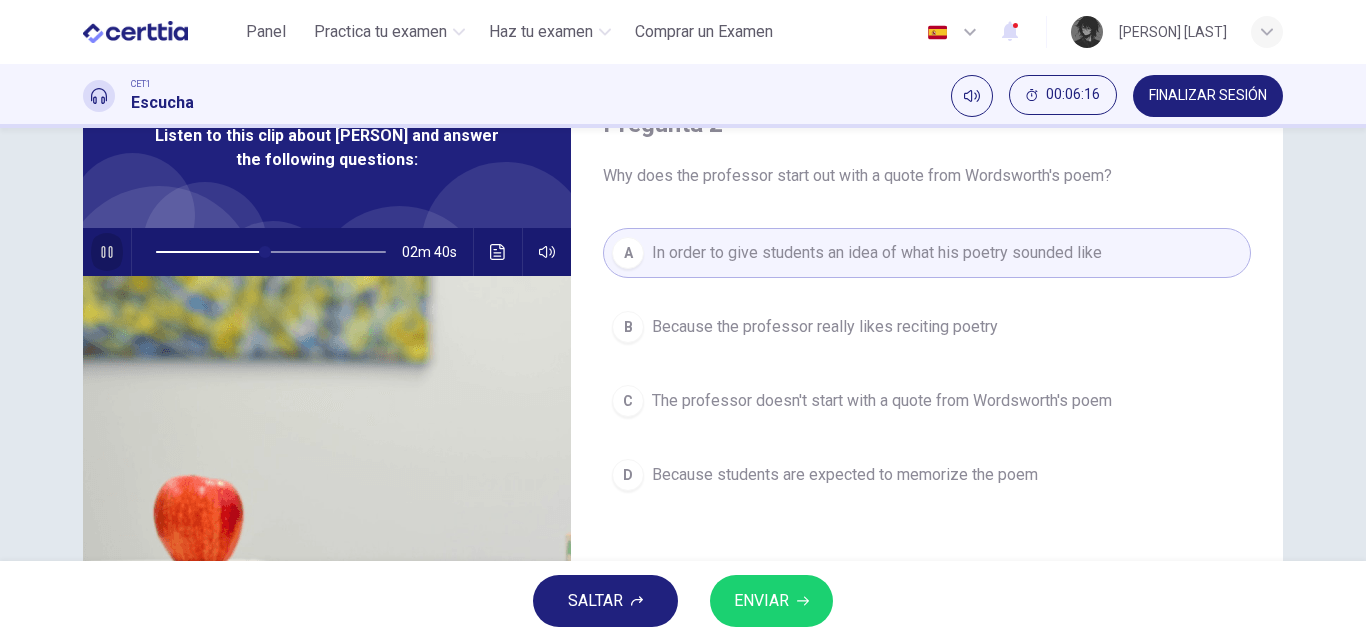 click 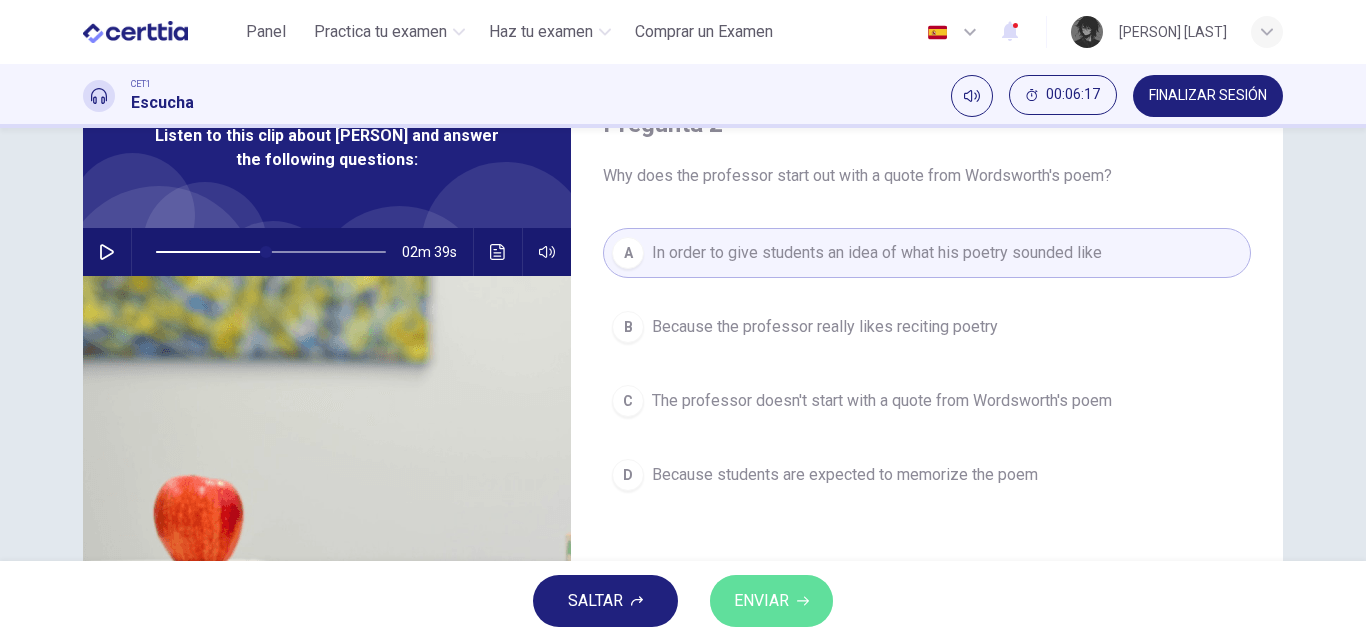 click on "ENVIAR" at bounding box center [761, 601] 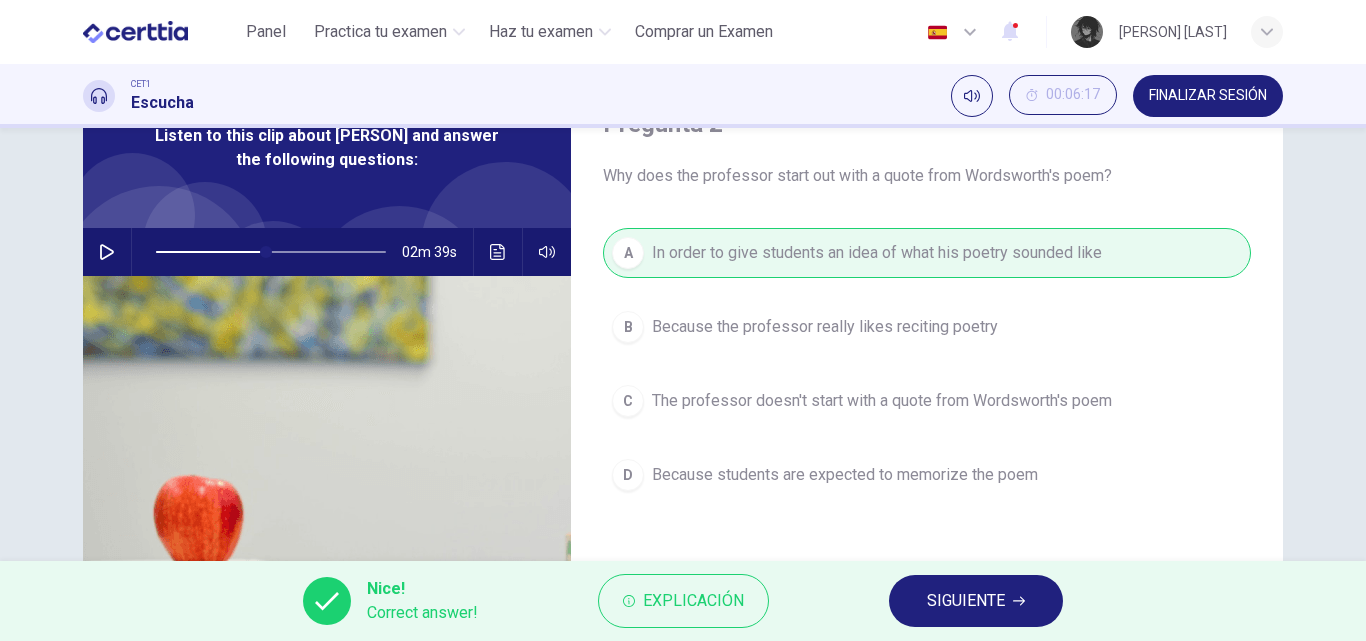 click on "SIGUIENTE" at bounding box center (966, 601) 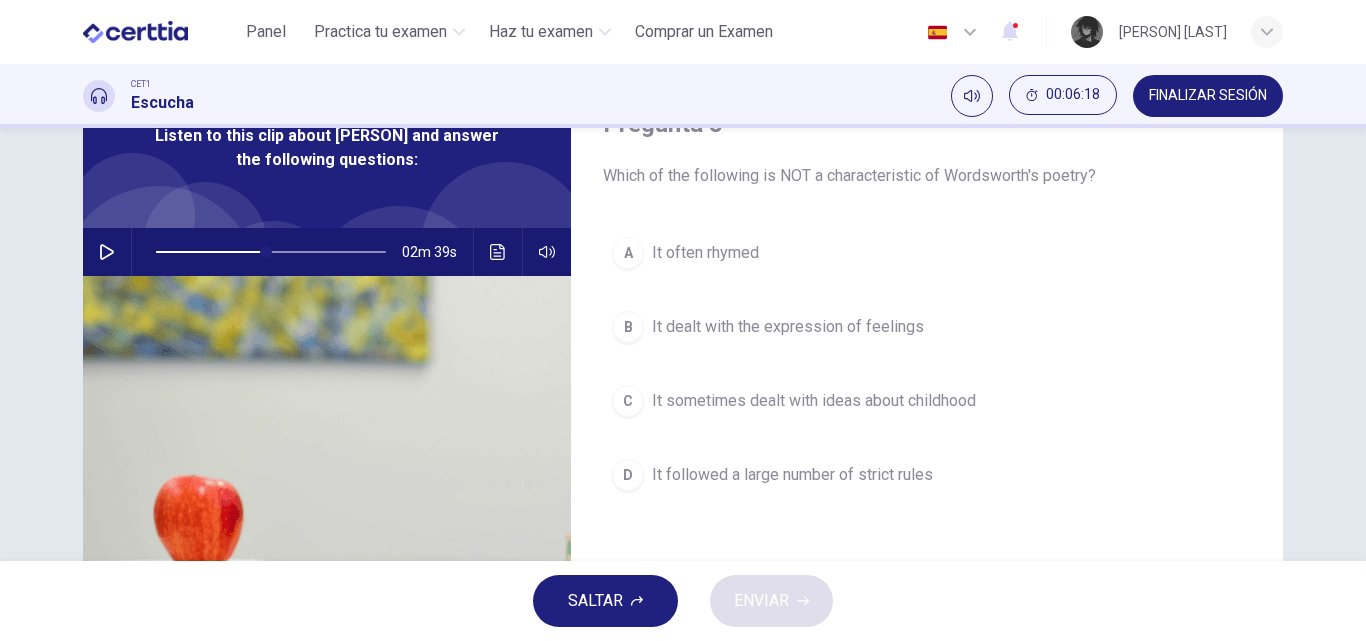 click 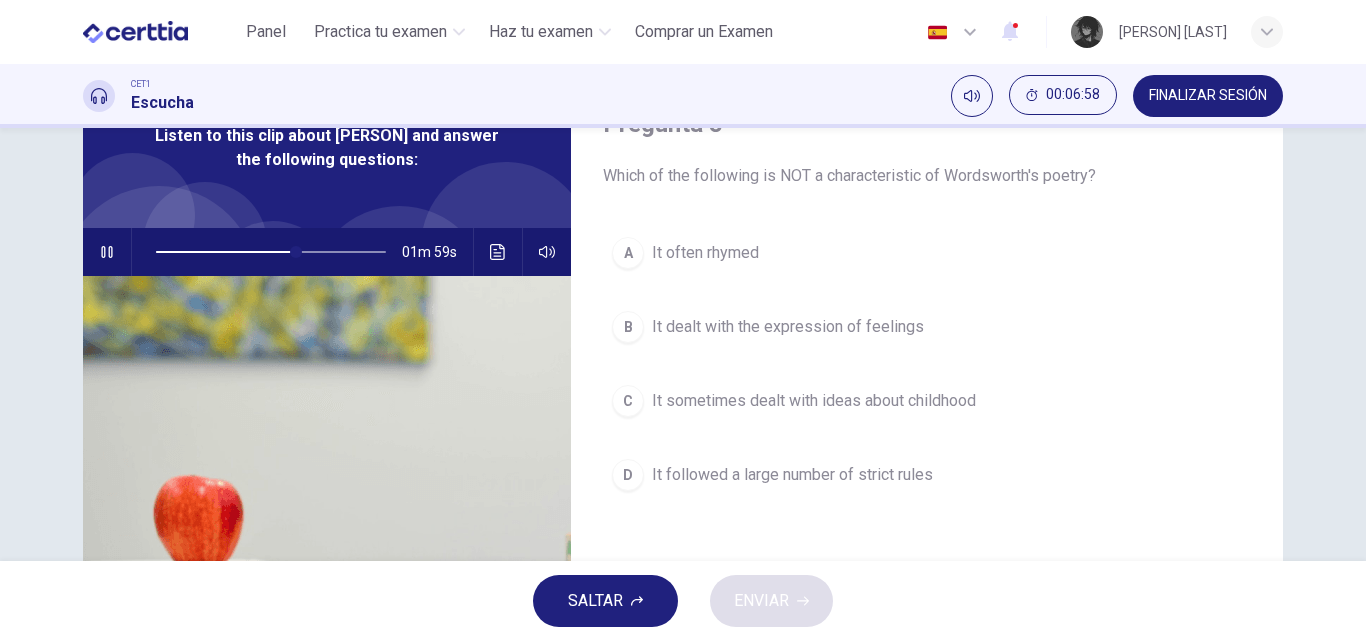 click on "It followed a large number of strict rules" at bounding box center [792, 475] 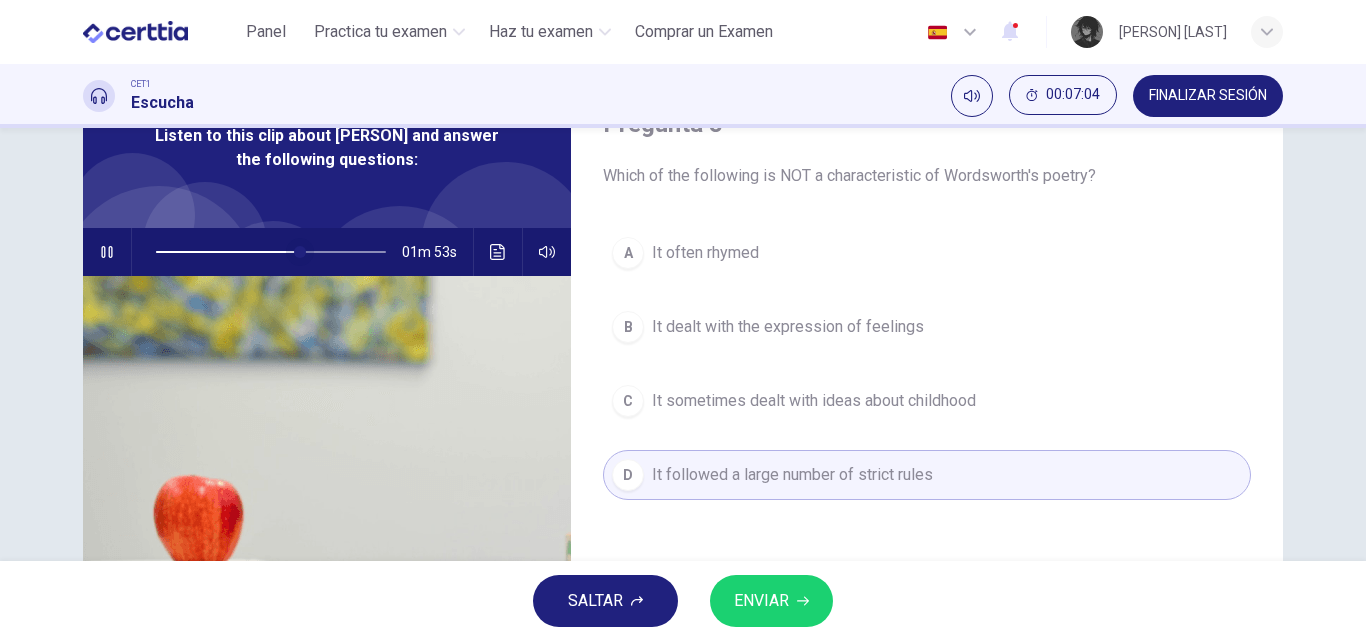 click at bounding box center [300, 252] 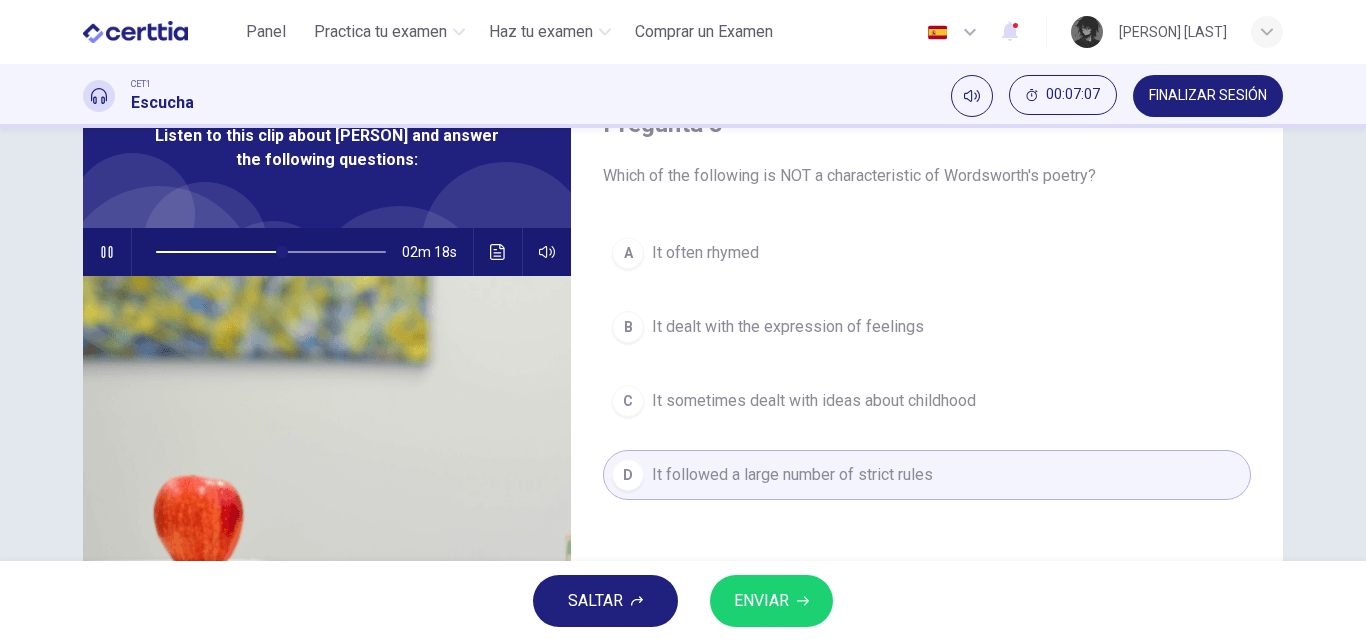 click at bounding box center (219, 252) 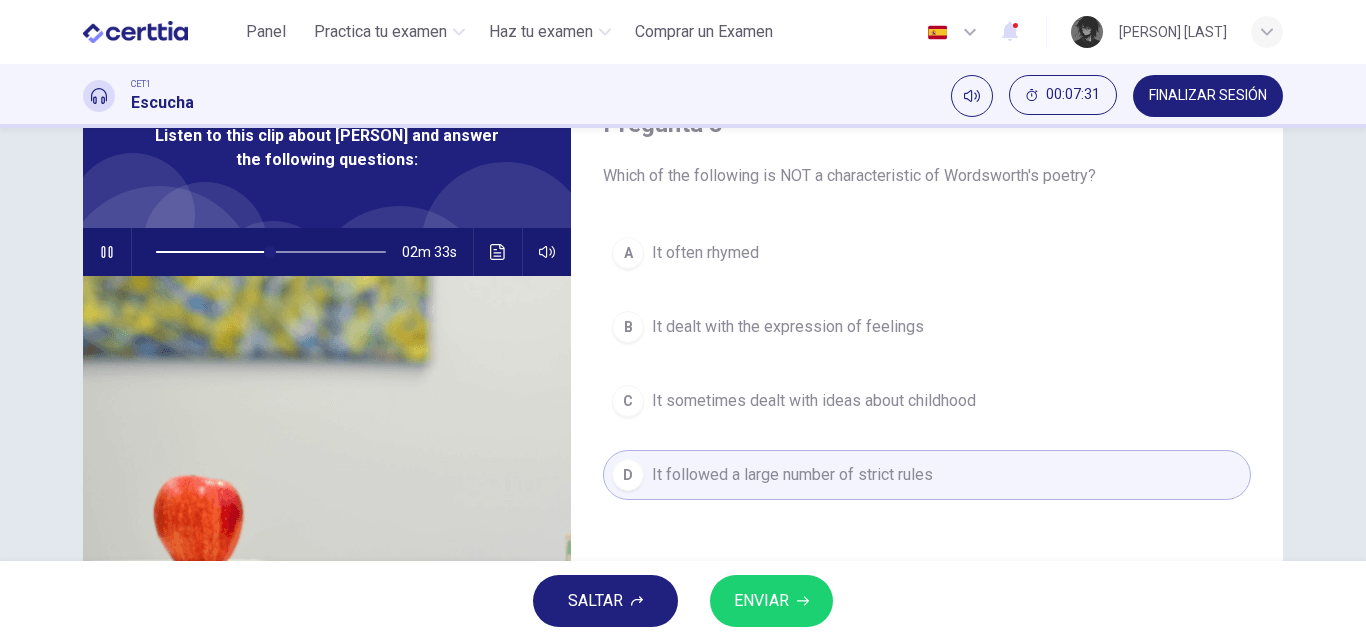 click 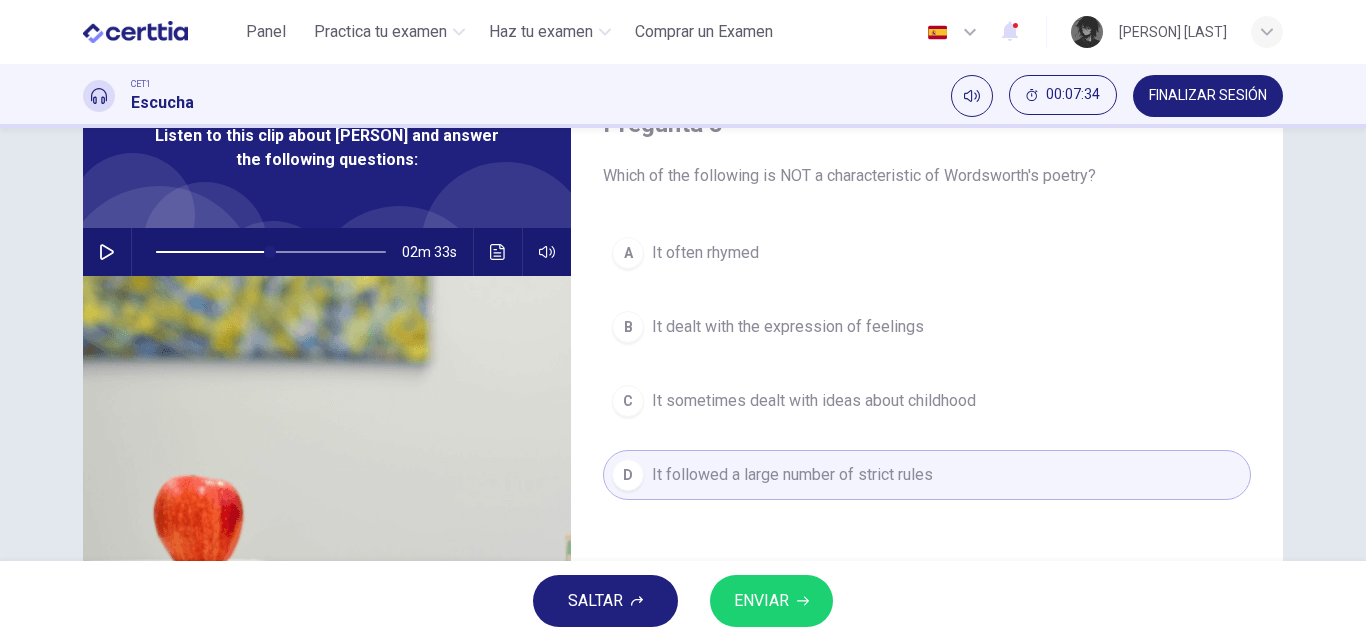click on "ENVIAR" at bounding box center [761, 601] 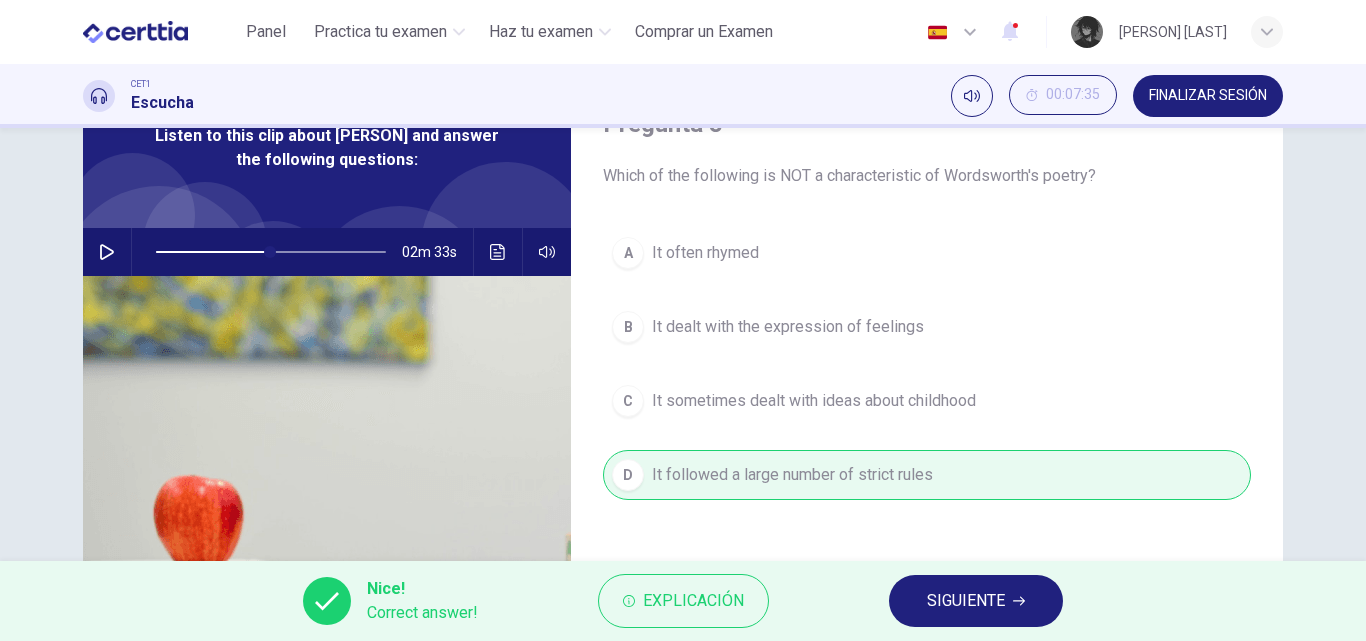 click on "SIGUIENTE" at bounding box center (966, 601) 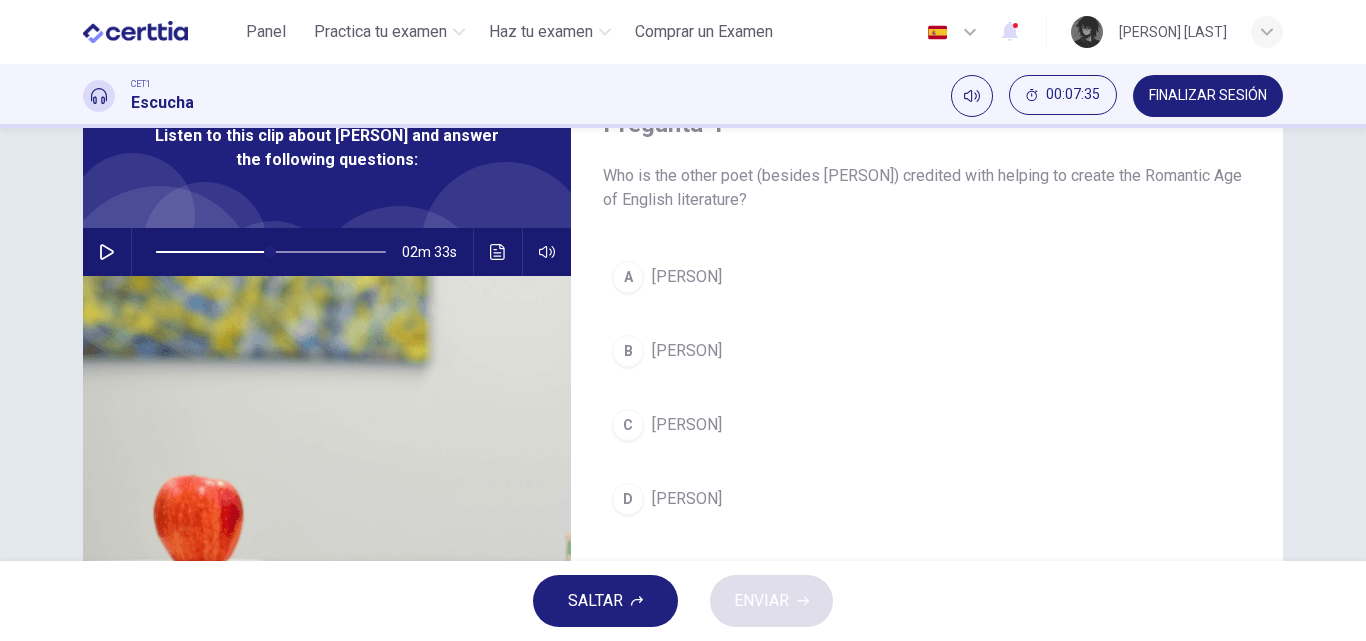 click 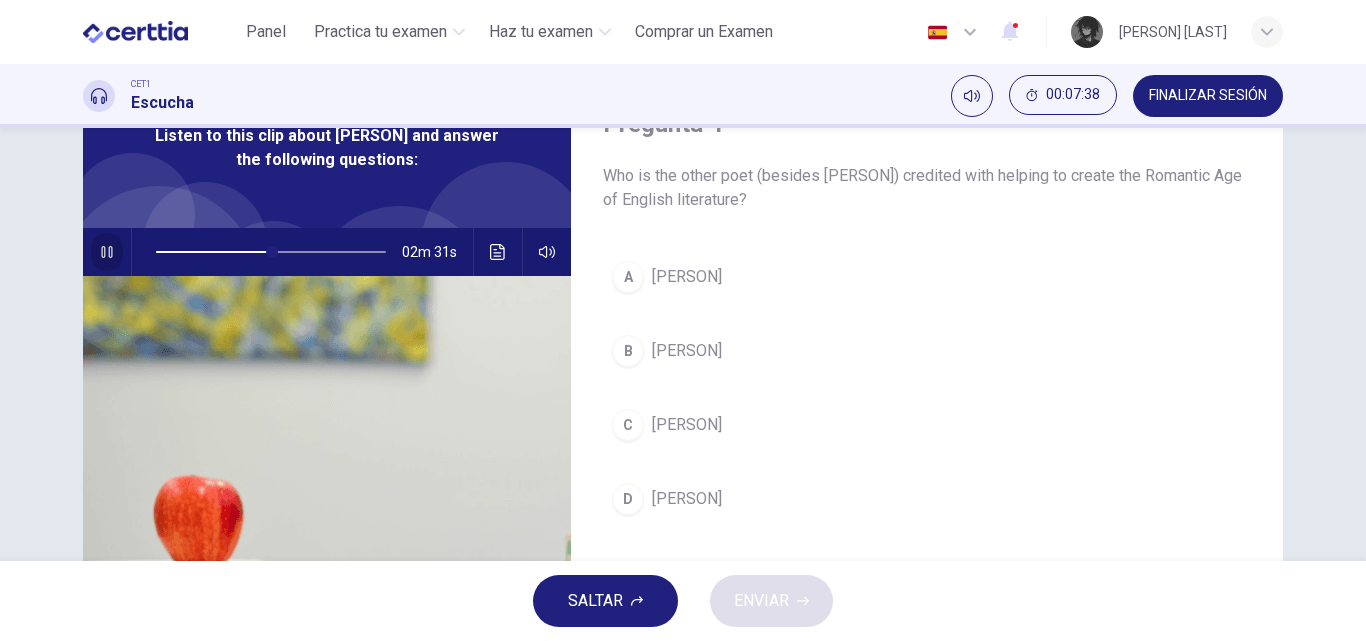 click 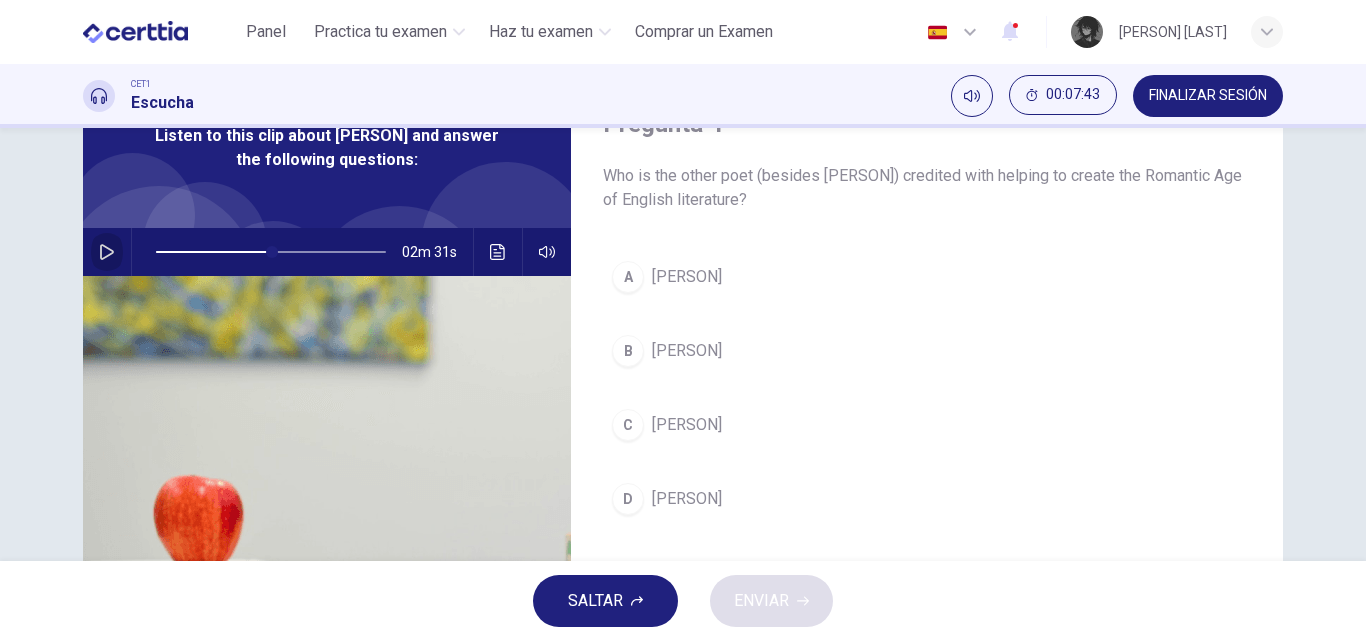 click 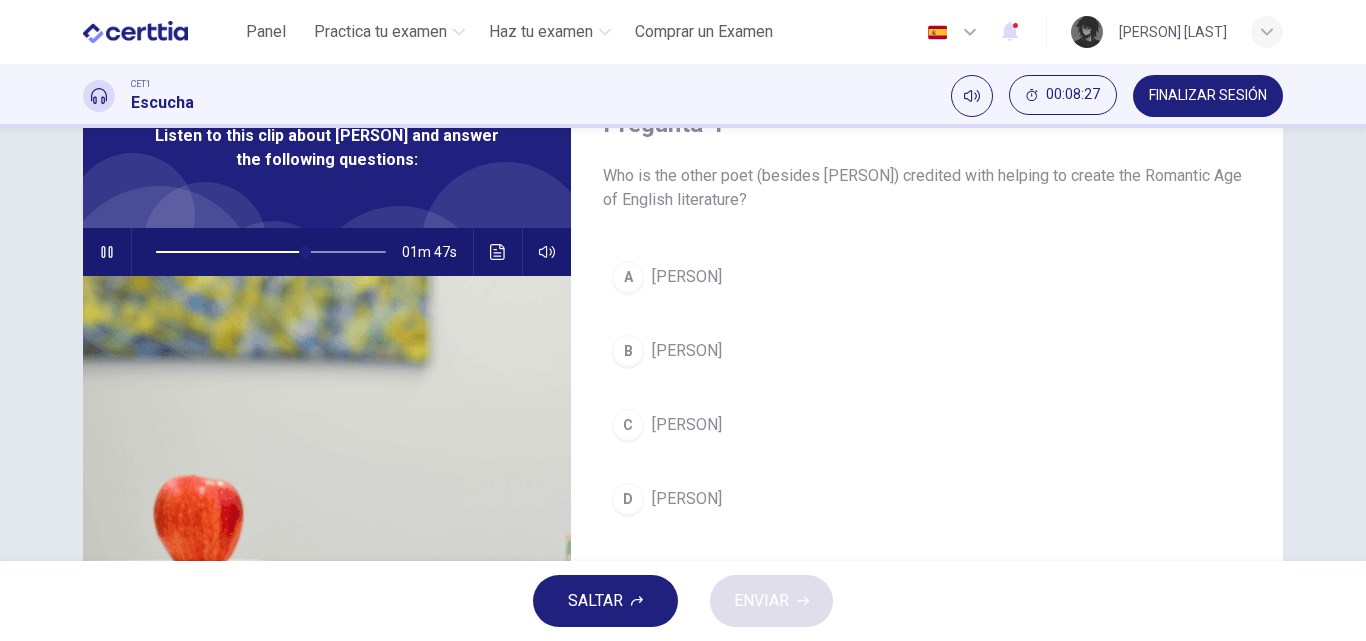 click on "A Samuel Taylor Coleridge" at bounding box center [927, 277] 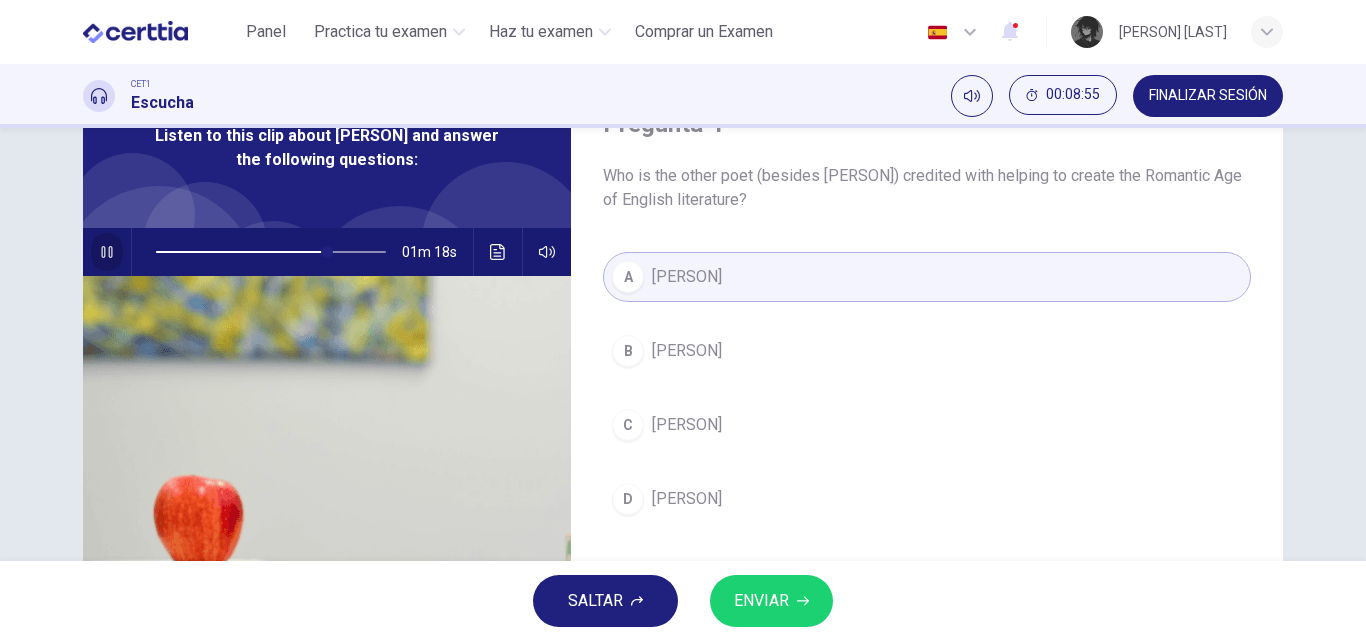 click 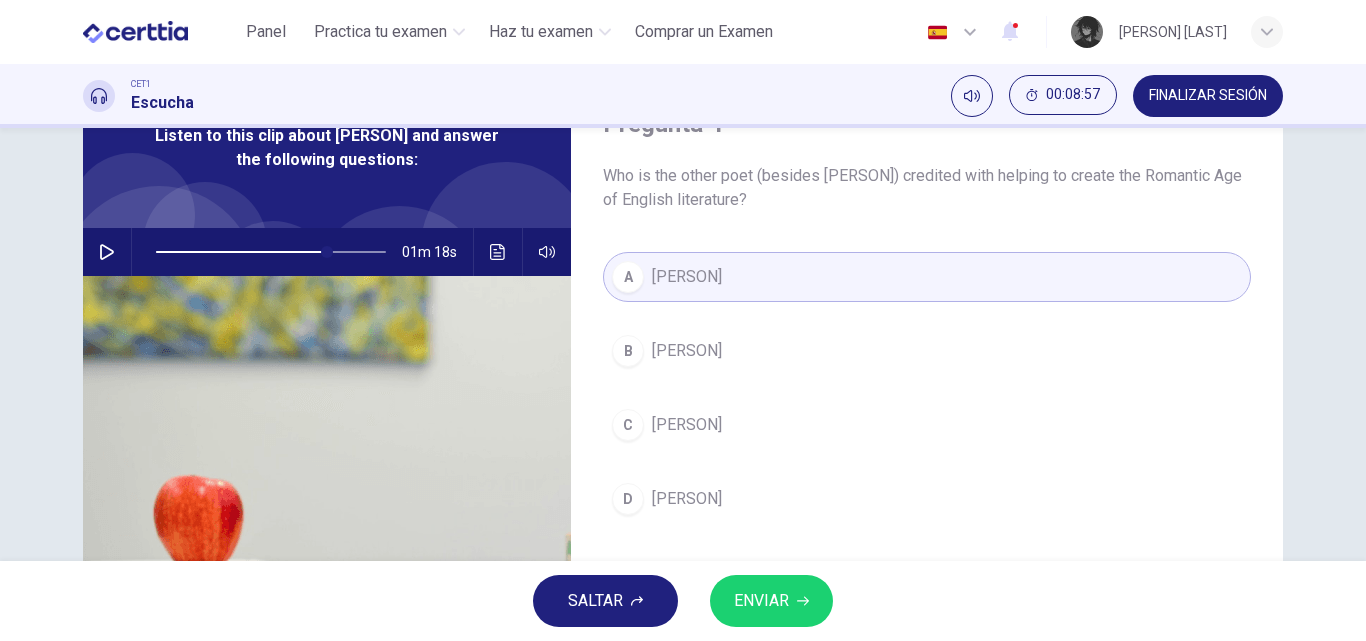 click on "ENVIAR" at bounding box center (761, 601) 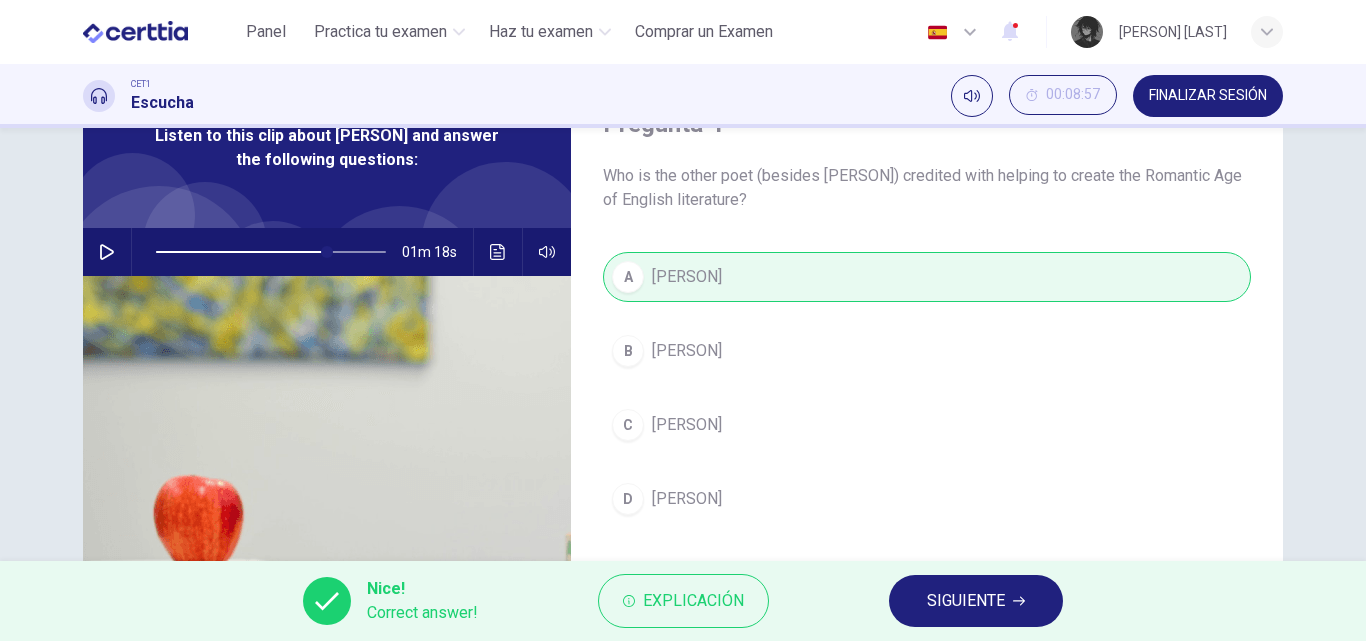 click on "SIGUIENTE" at bounding box center (966, 601) 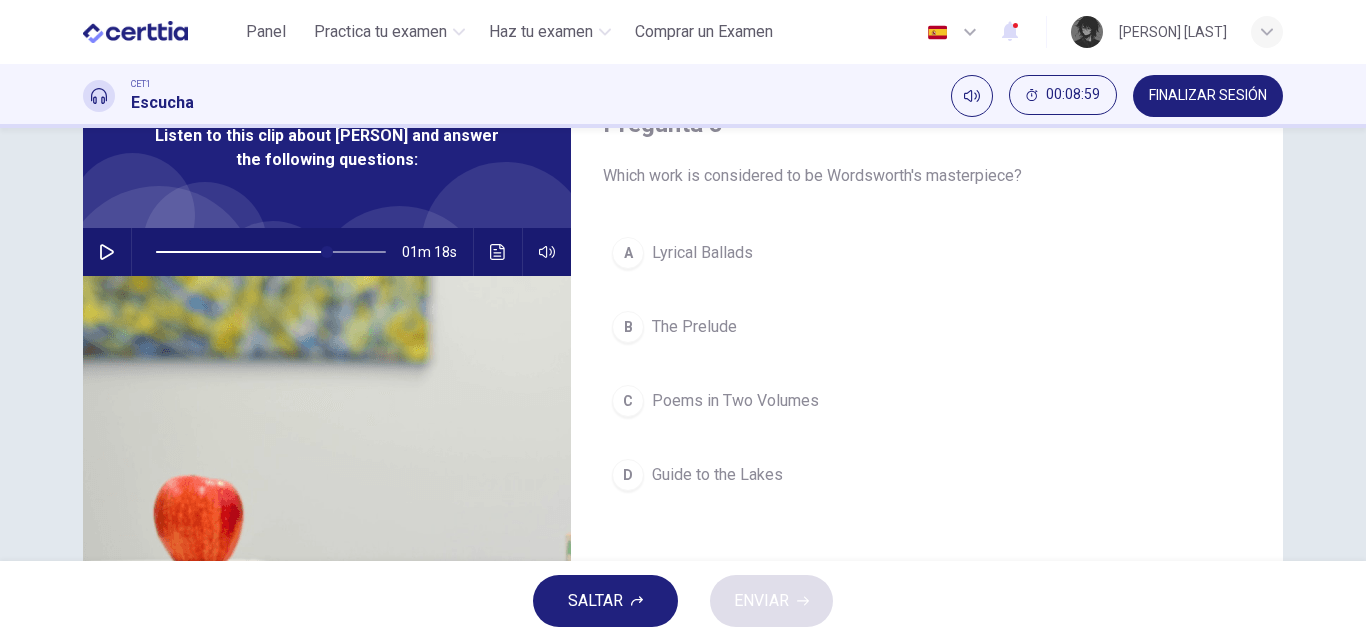 click at bounding box center (107, 252) 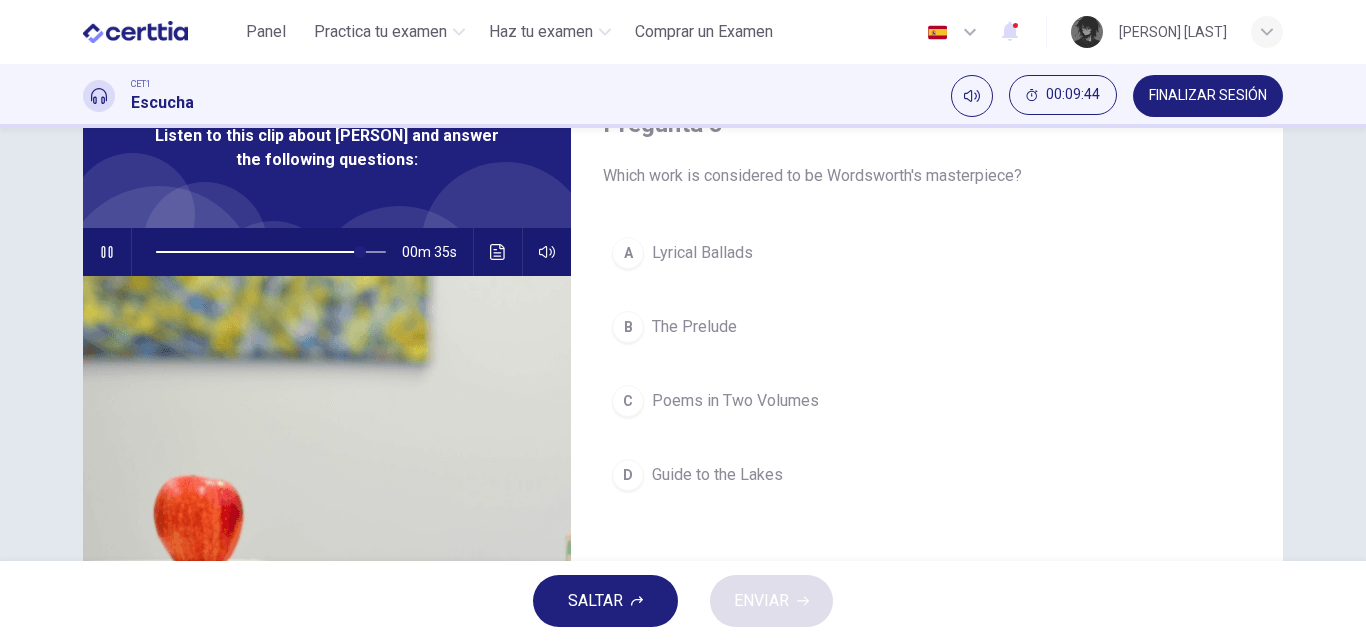 click on "C Poems in Two Volumes" at bounding box center (927, 401) 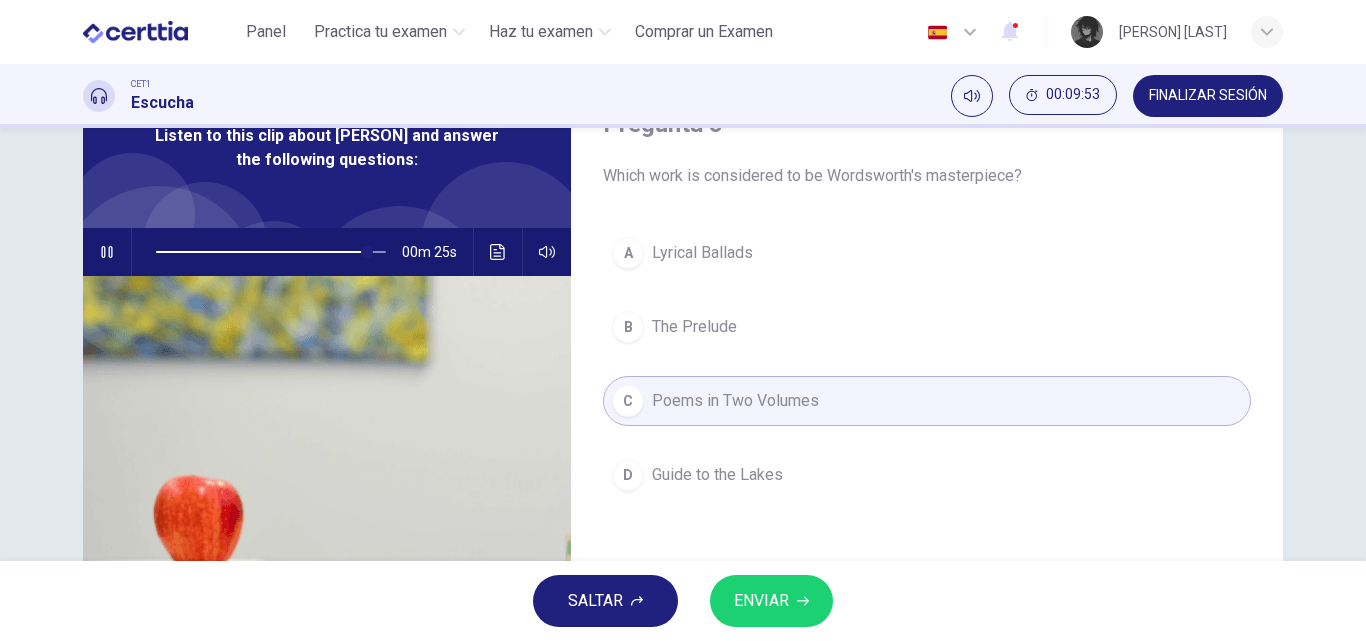 click 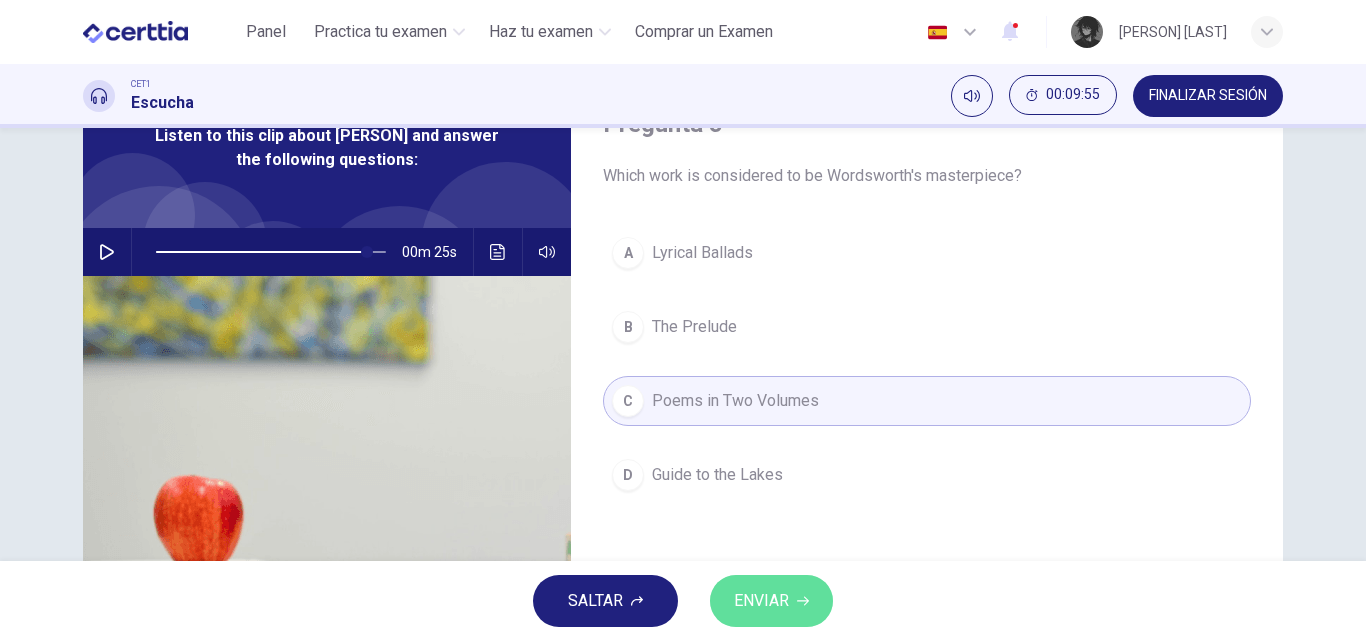 click on "ENVIAR" at bounding box center (771, 601) 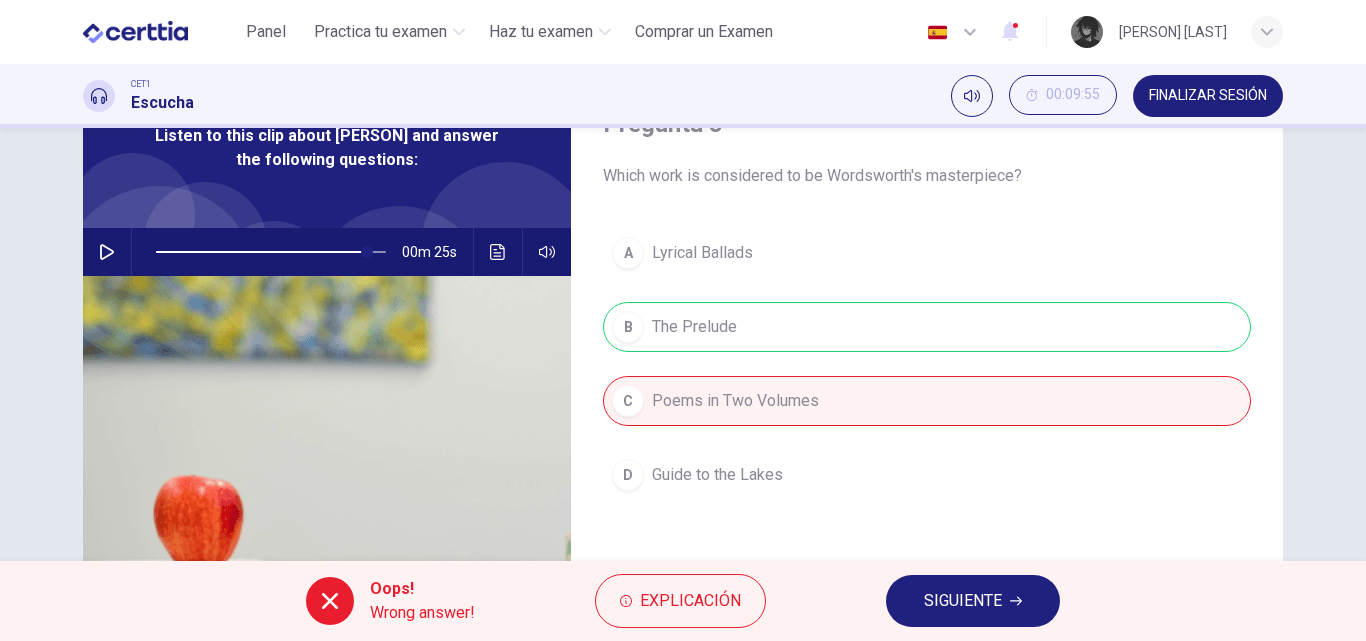 type on "**" 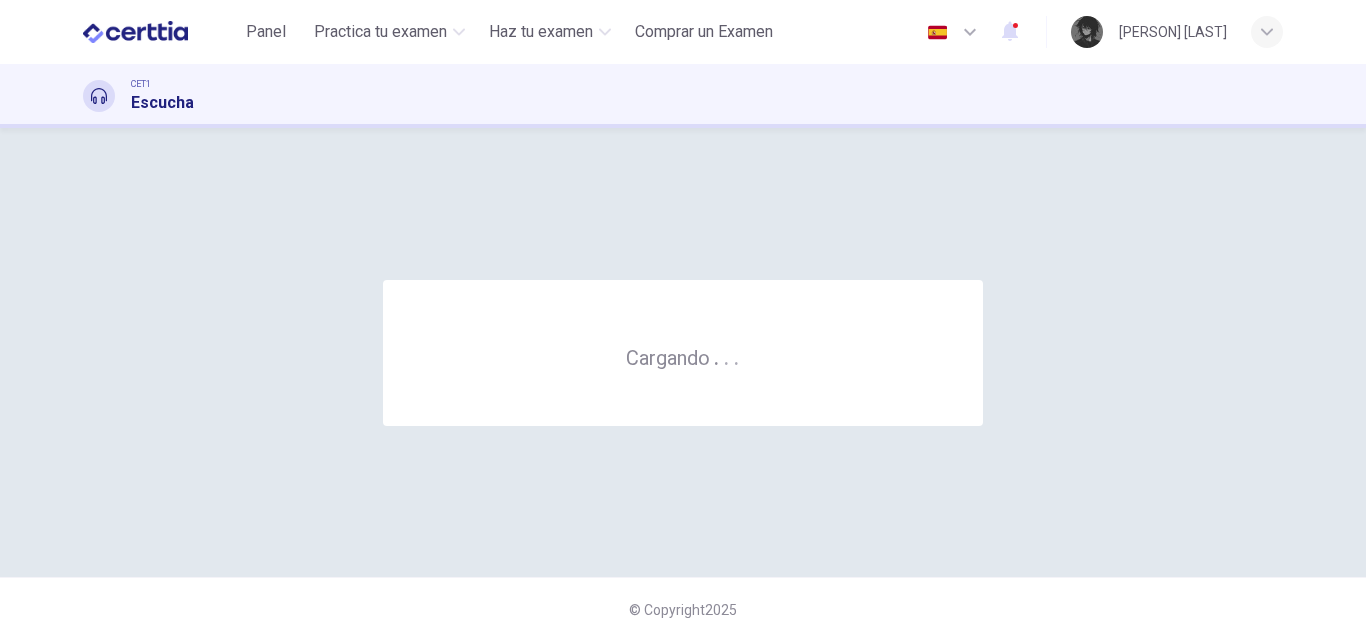 scroll, scrollTop: 0, scrollLeft: 0, axis: both 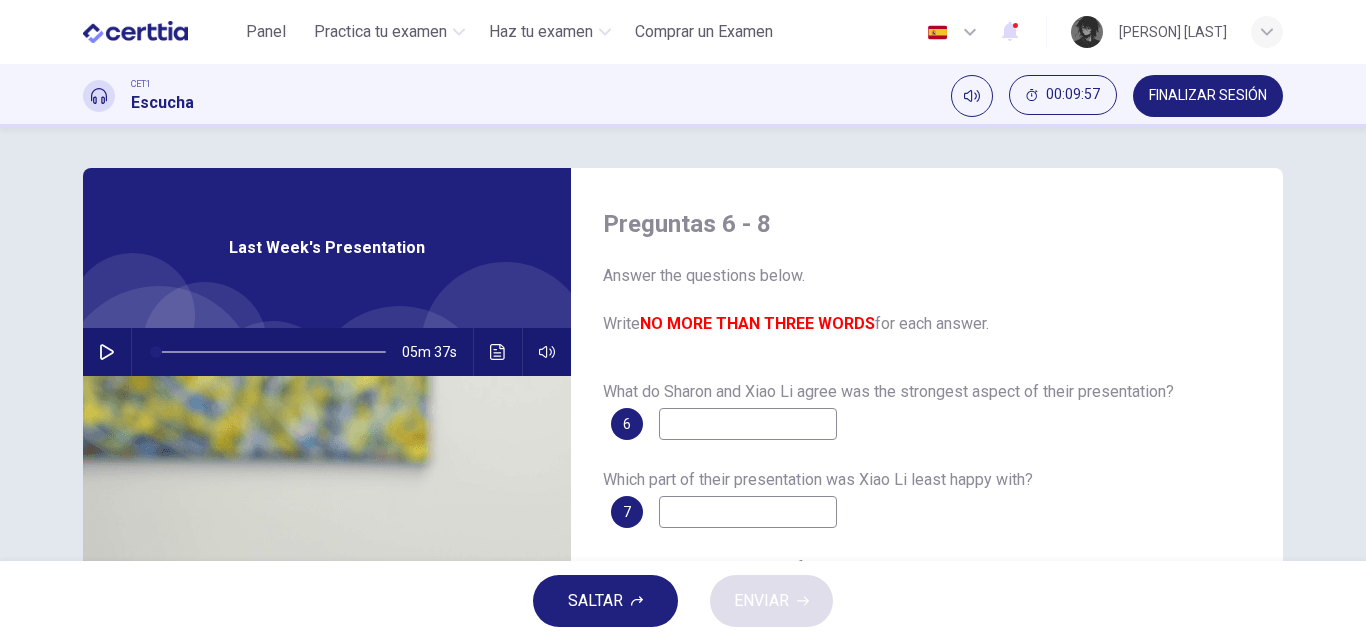 click 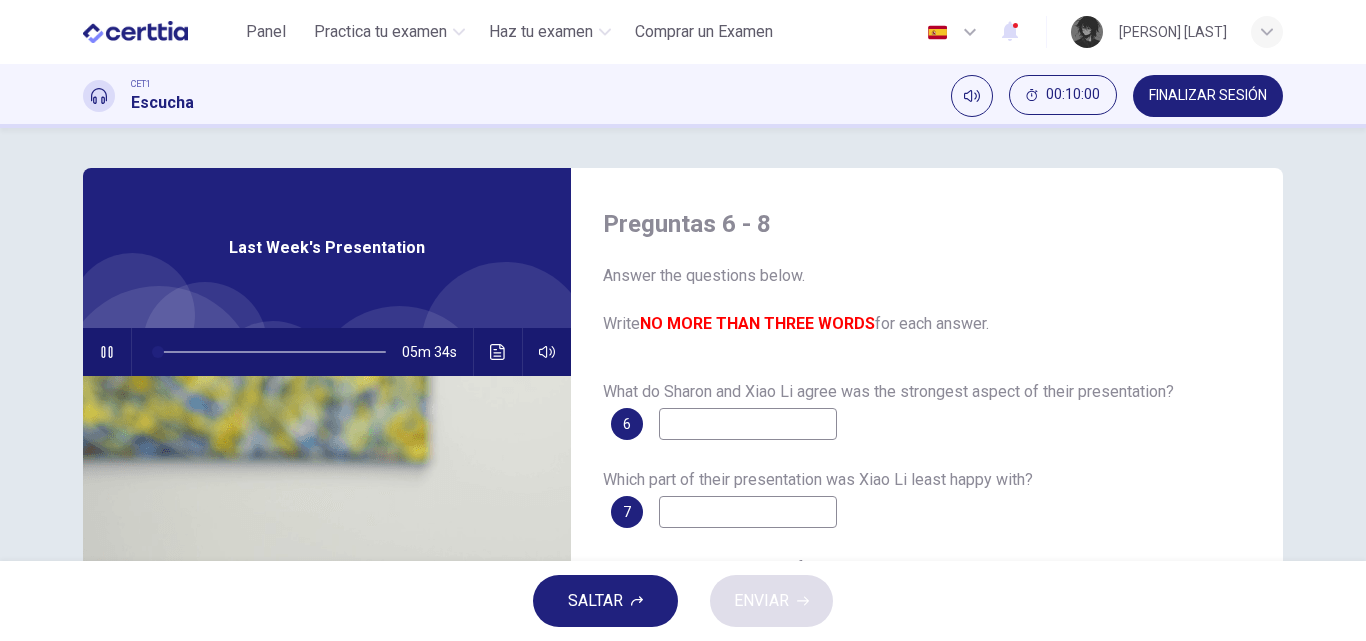 click at bounding box center (748, 424) 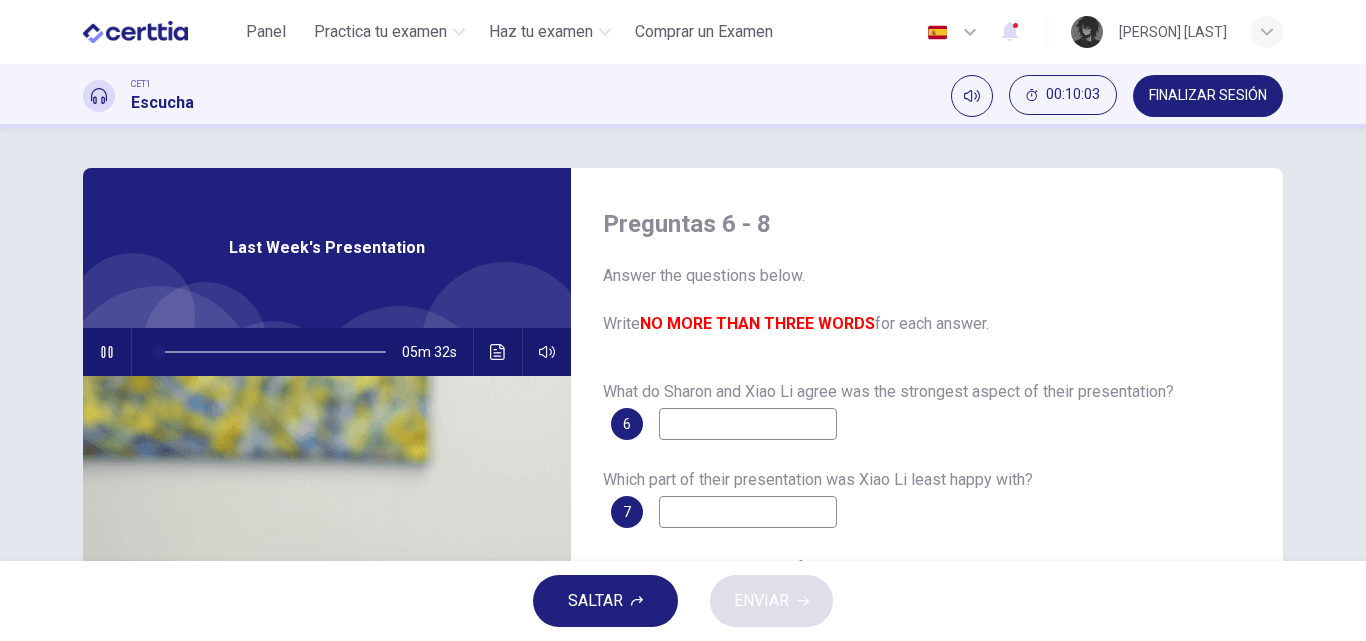 scroll, scrollTop: 100, scrollLeft: 0, axis: vertical 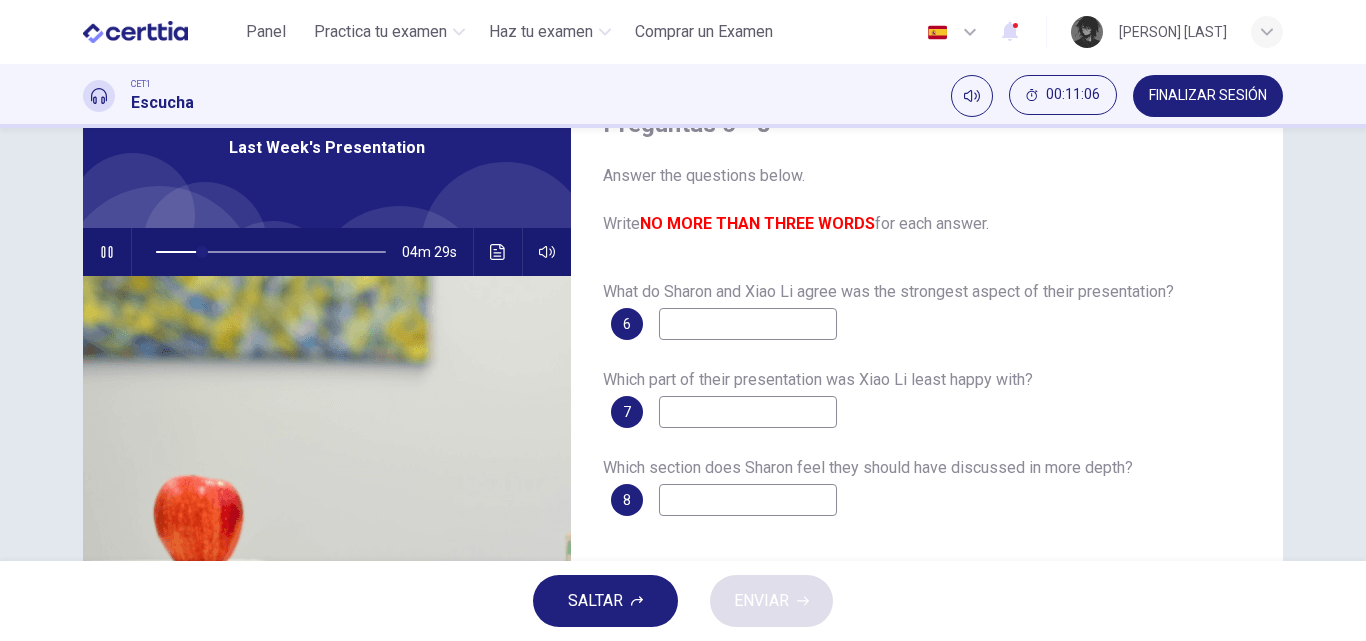 type on "**" 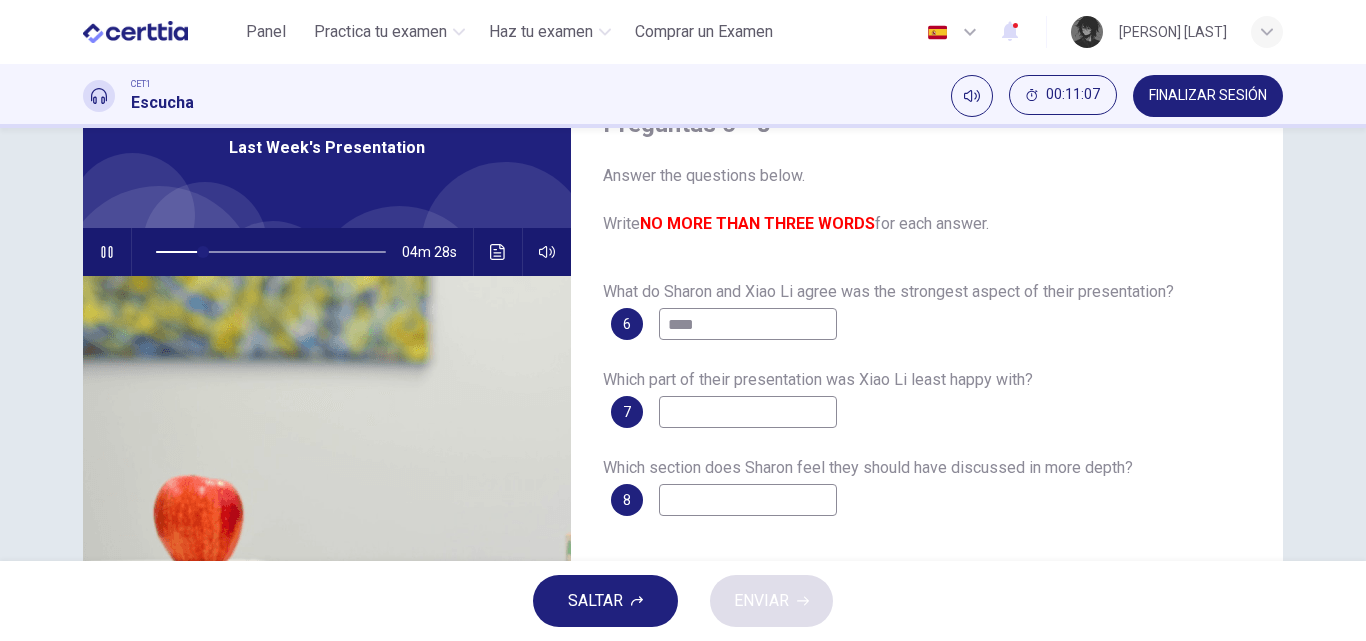 type on "*****" 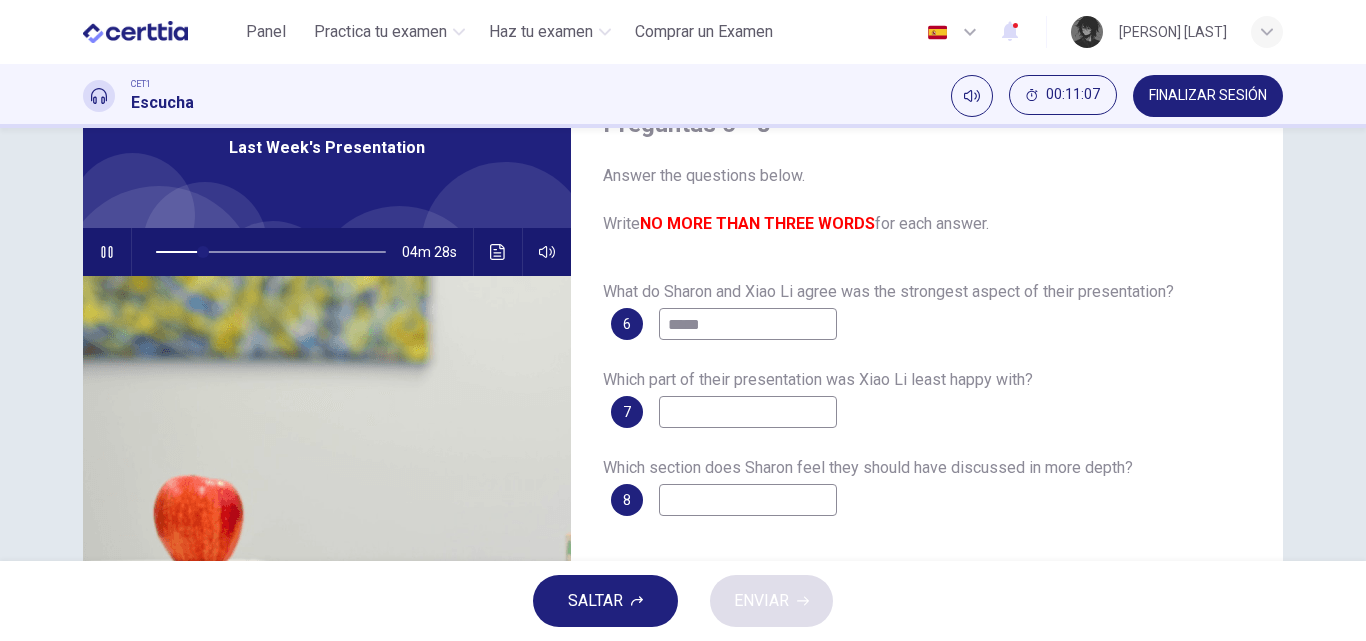 type on "**" 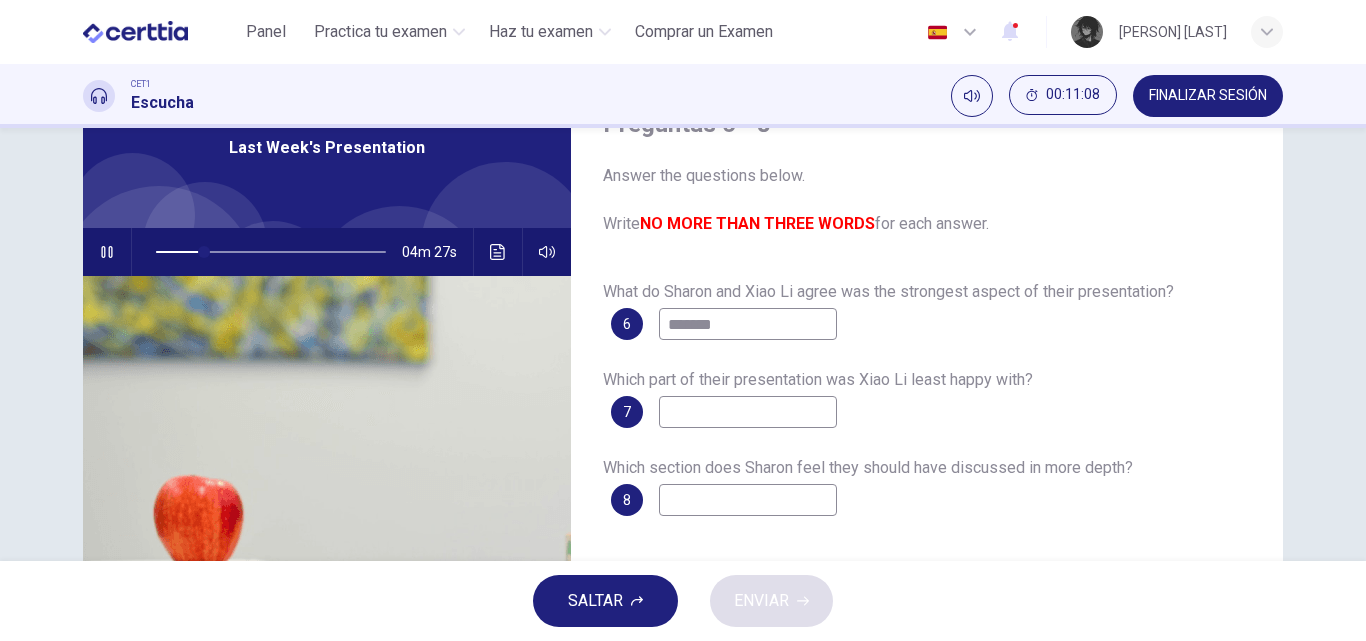 type on "********" 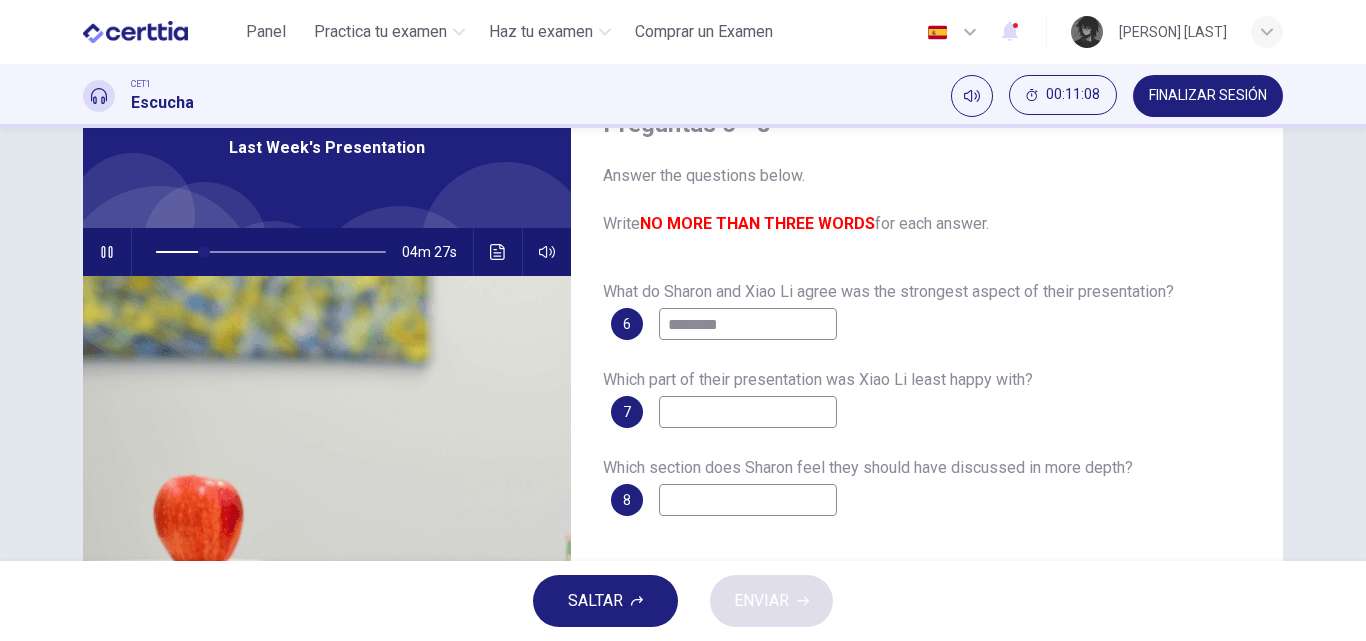 type on "**" 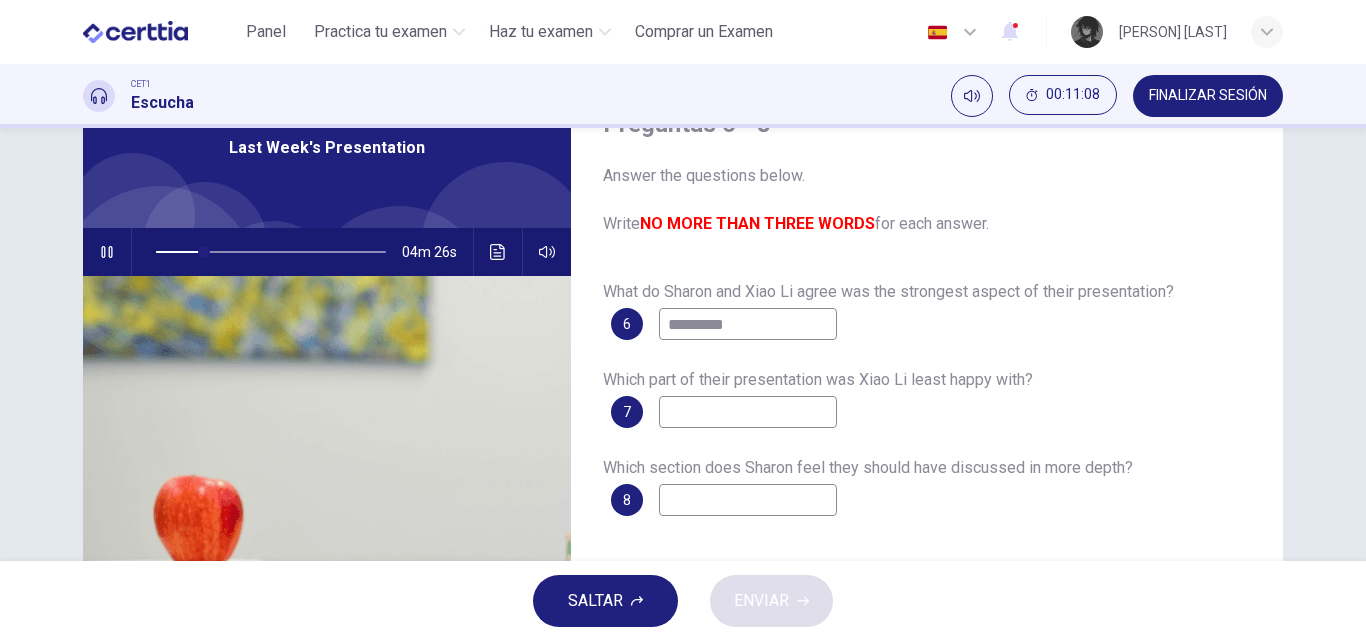 type on "**********" 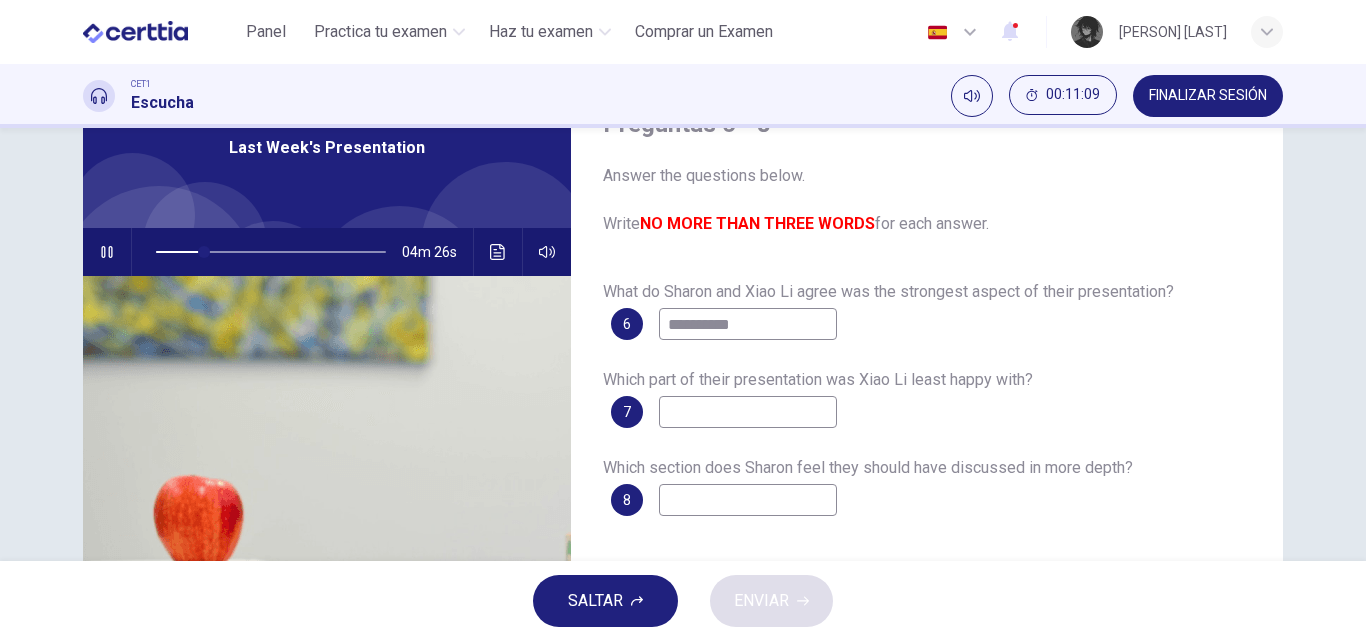 type on "**" 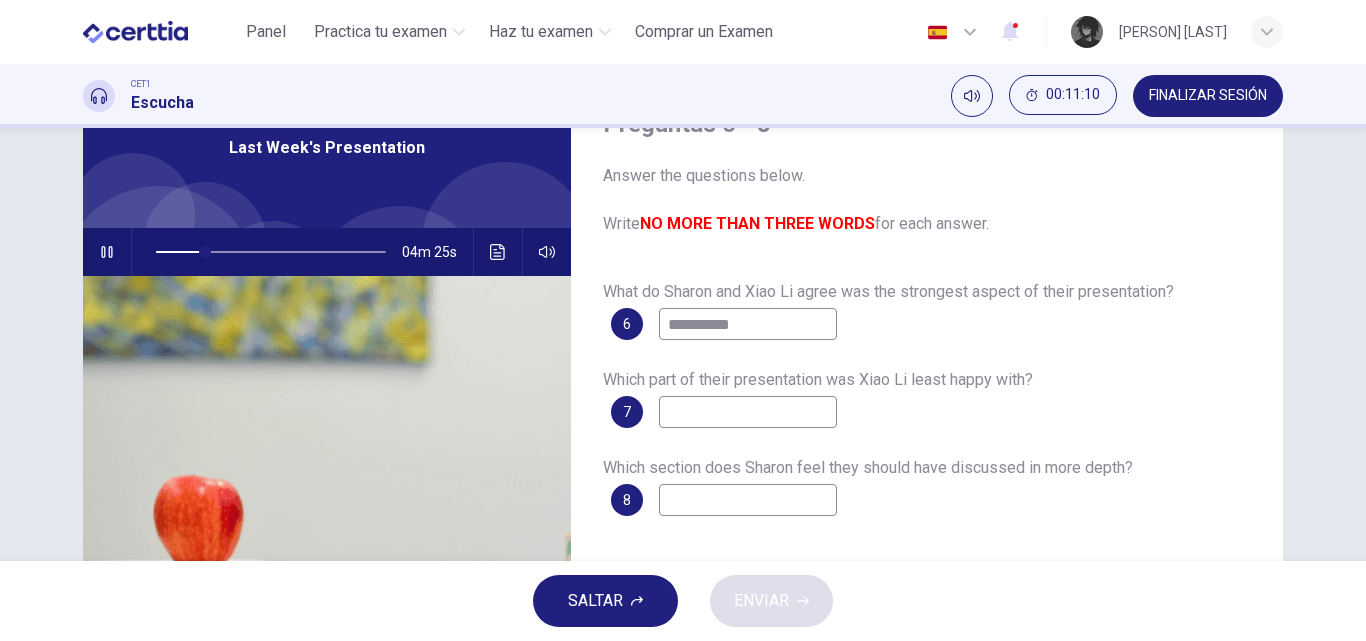 type on "**********" 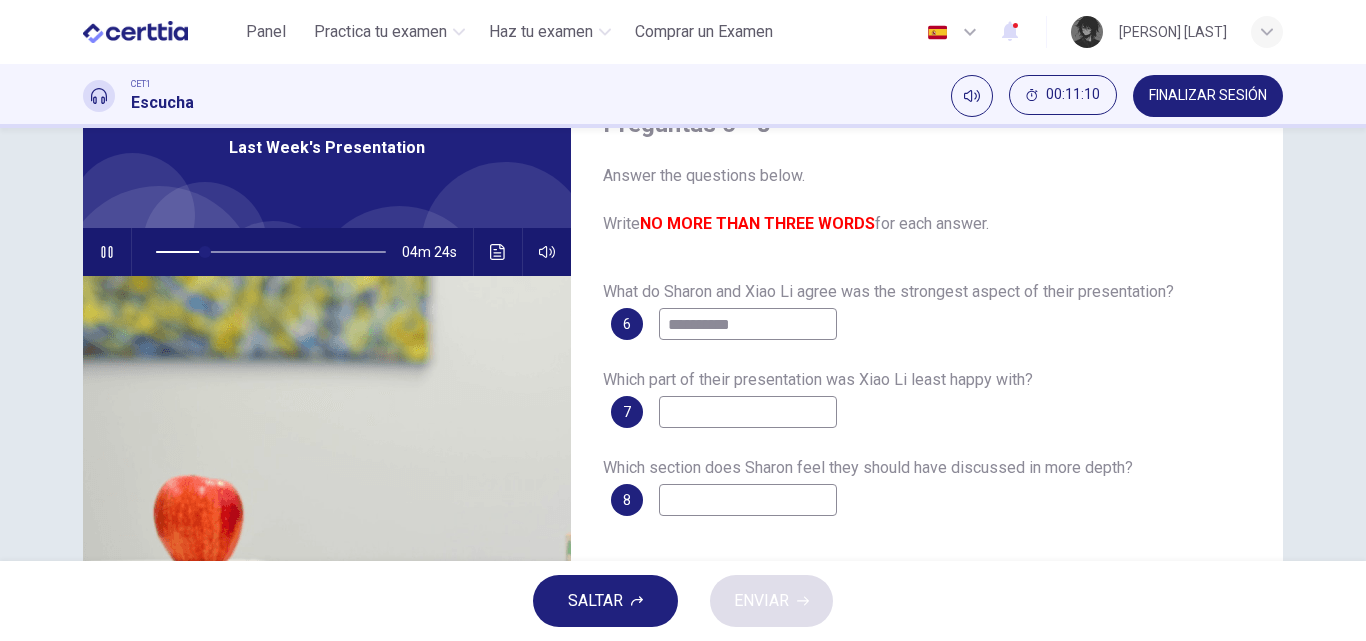 click at bounding box center (748, 412) 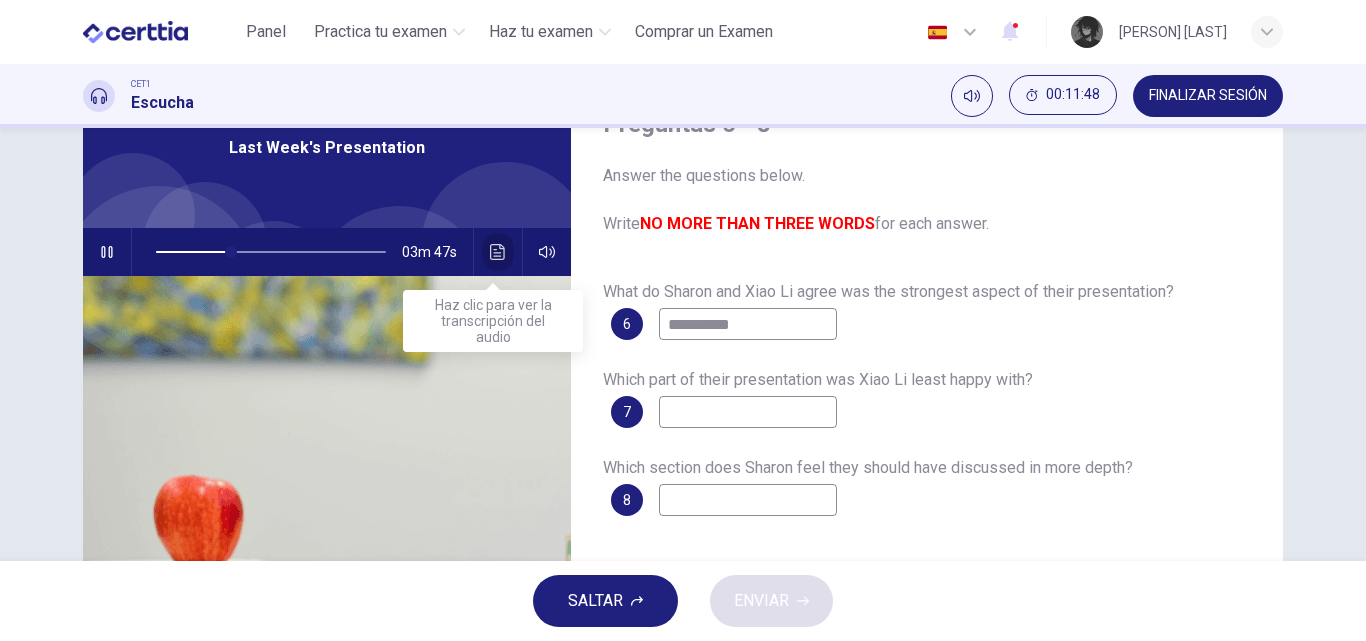 click at bounding box center [498, 252] 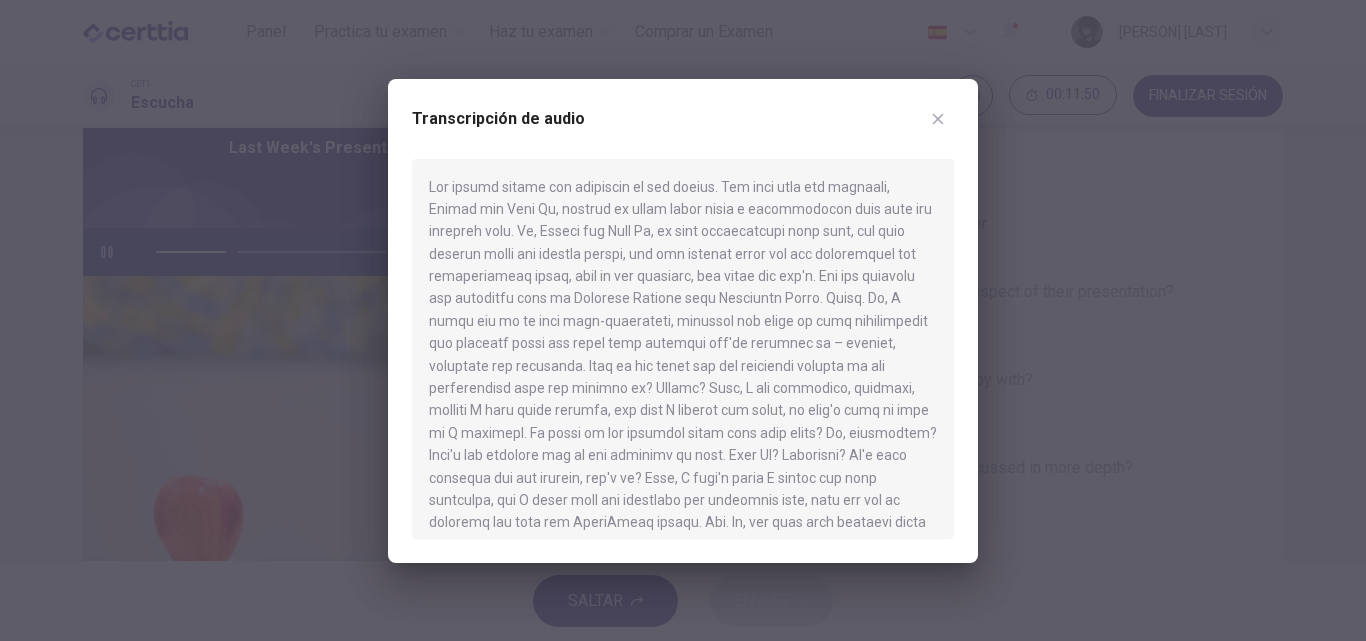 drag, startPoint x: 433, startPoint y: 180, endPoint x: 563, endPoint y: 233, distance: 140.38875 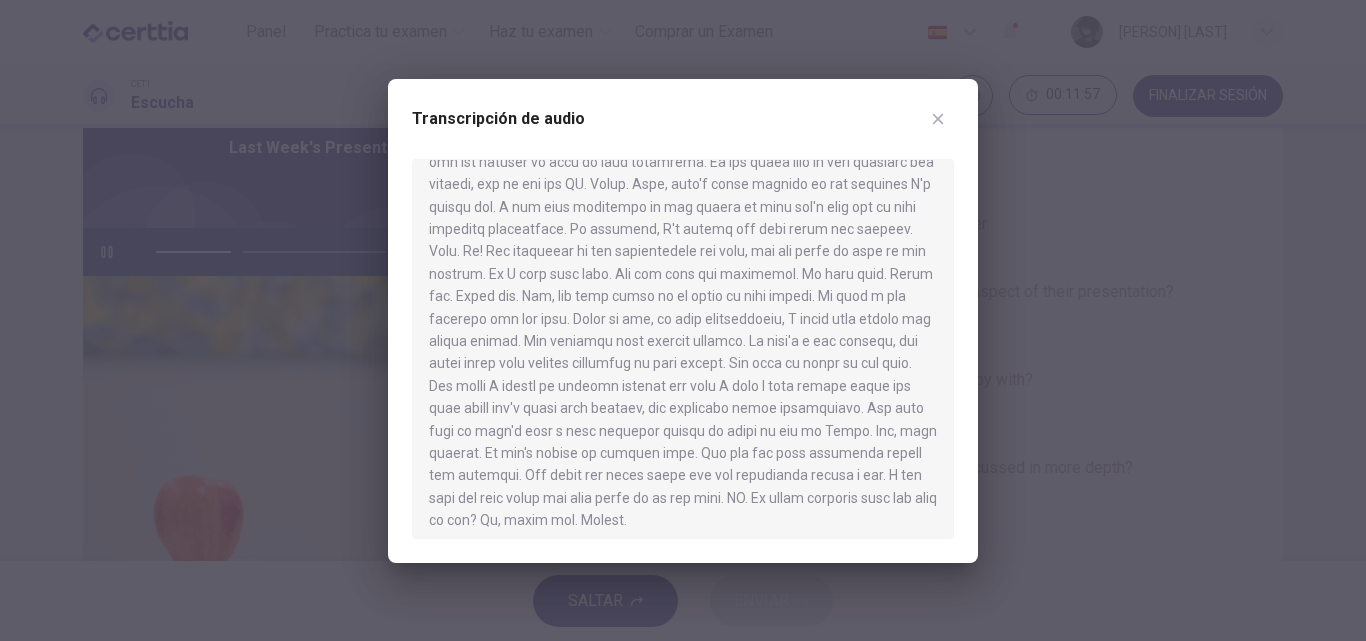 scroll, scrollTop: 1087, scrollLeft: 0, axis: vertical 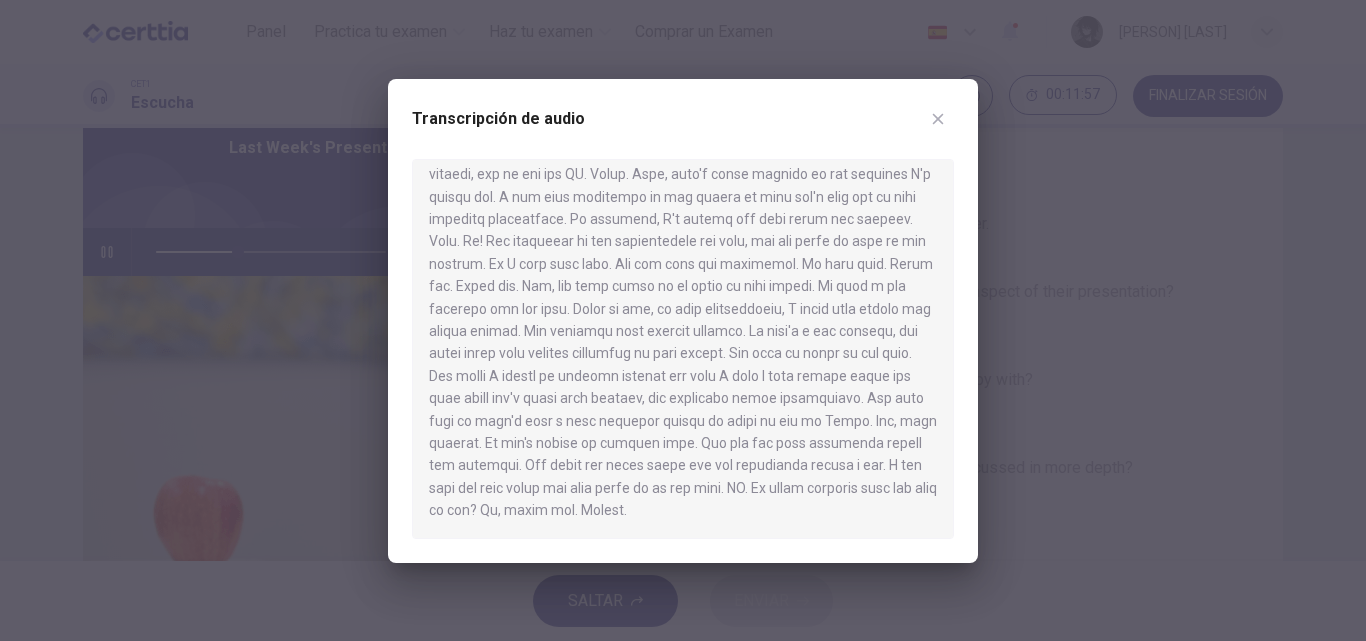 drag, startPoint x: 764, startPoint y: 427, endPoint x: 650, endPoint y: 420, distance: 114.21471 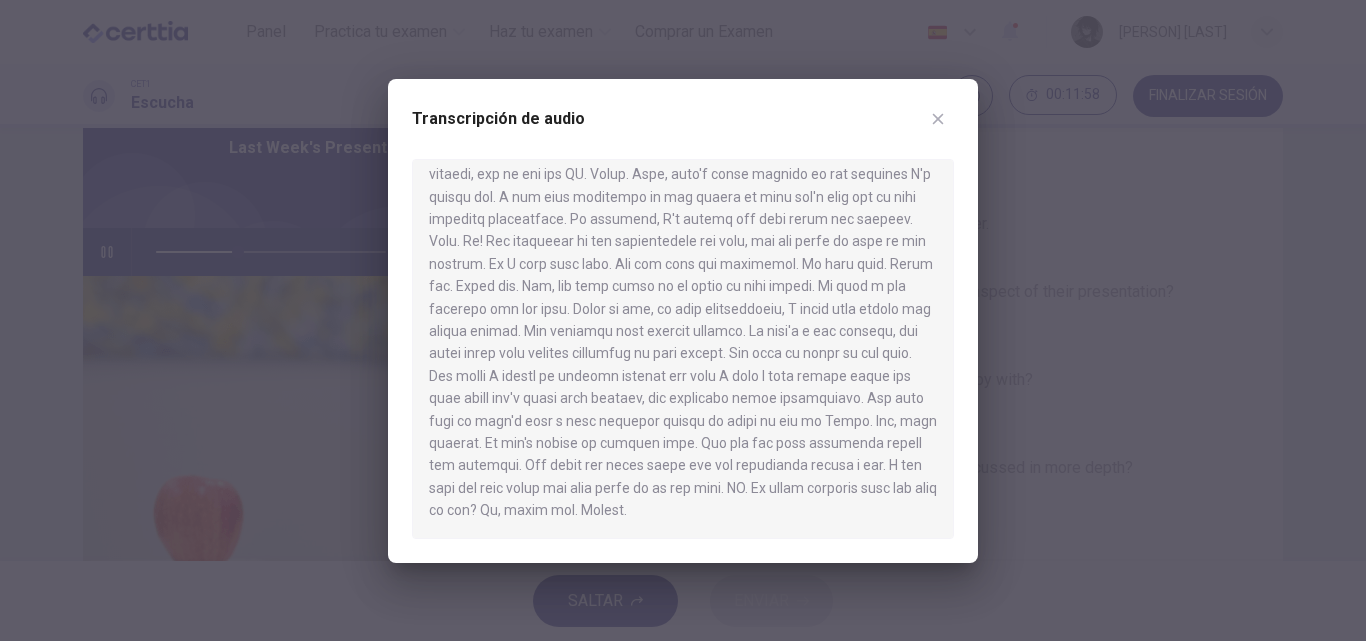 drag, startPoint x: 650, startPoint y: 420, endPoint x: 615, endPoint y: 346, distance: 81.859634 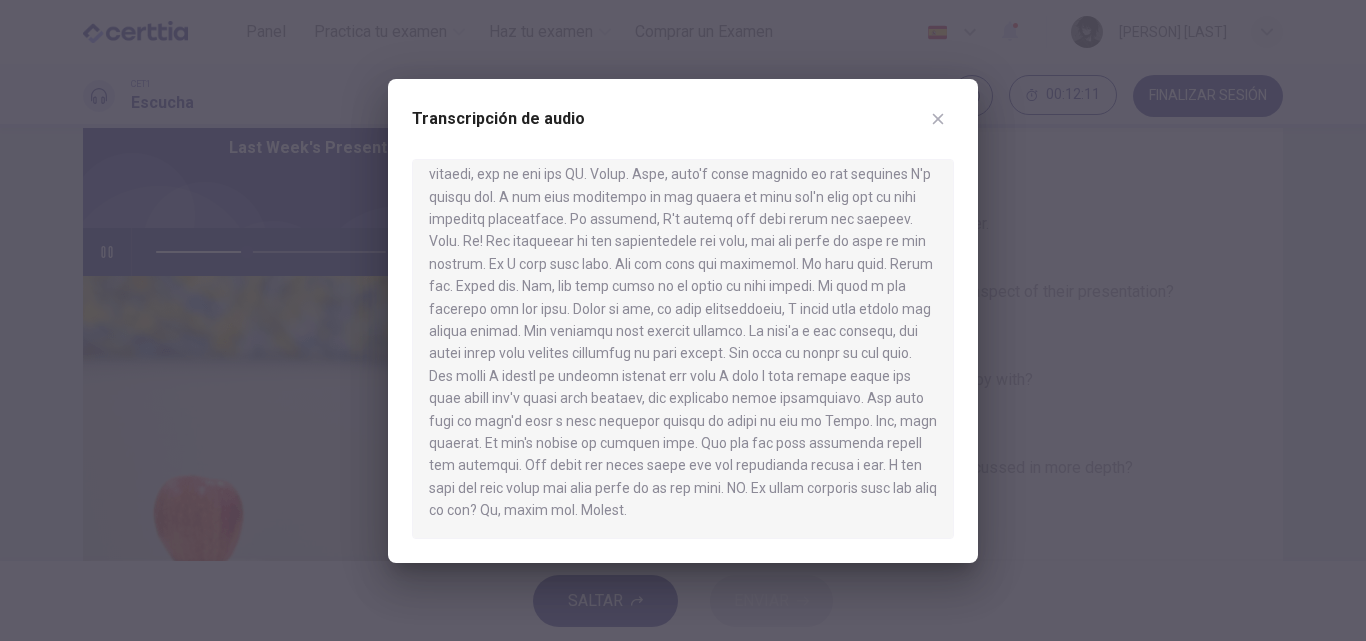 click at bounding box center (683, 320) 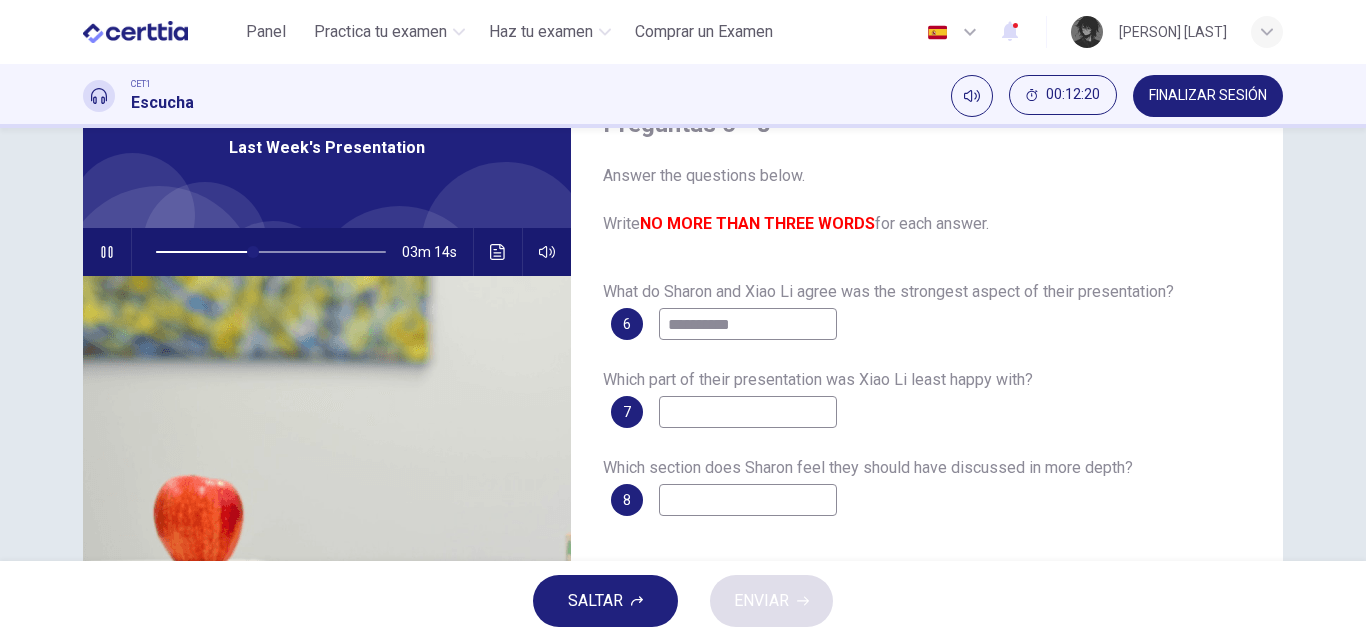 click on "Answer the questions below. Write  NO MORE THAN THREE WORDS  for each answer." at bounding box center [927, 200] 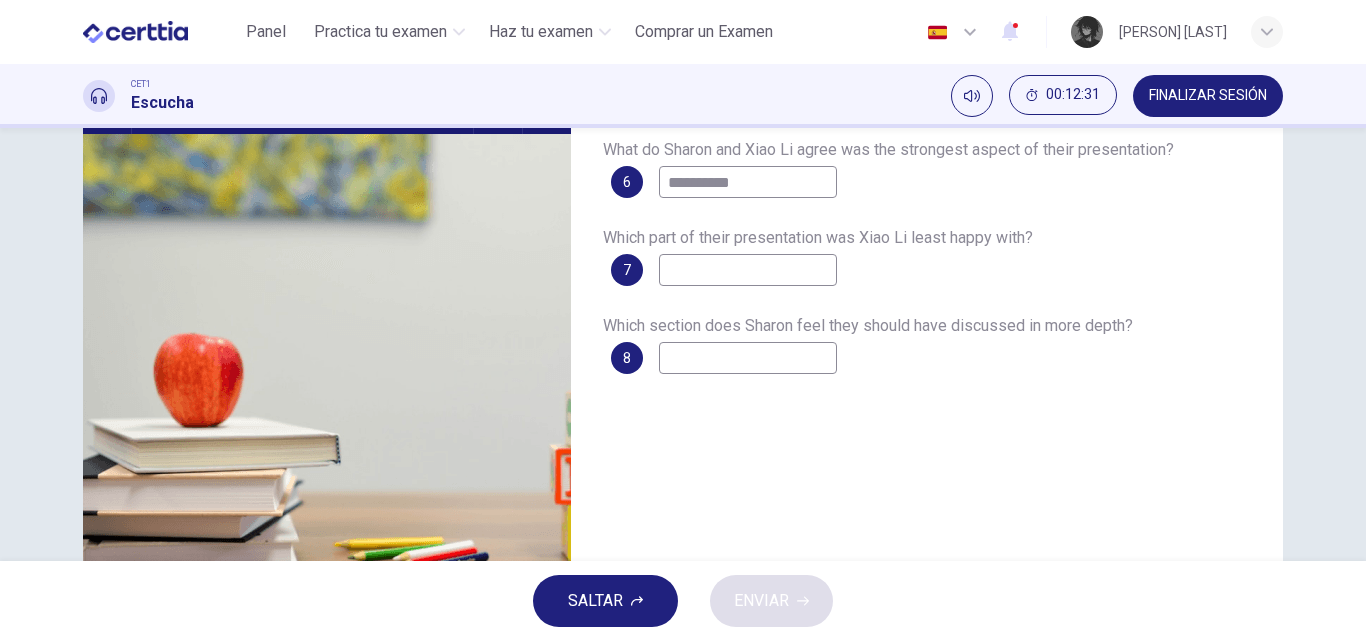 scroll, scrollTop: 142, scrollLeft: 0, axis: vertical 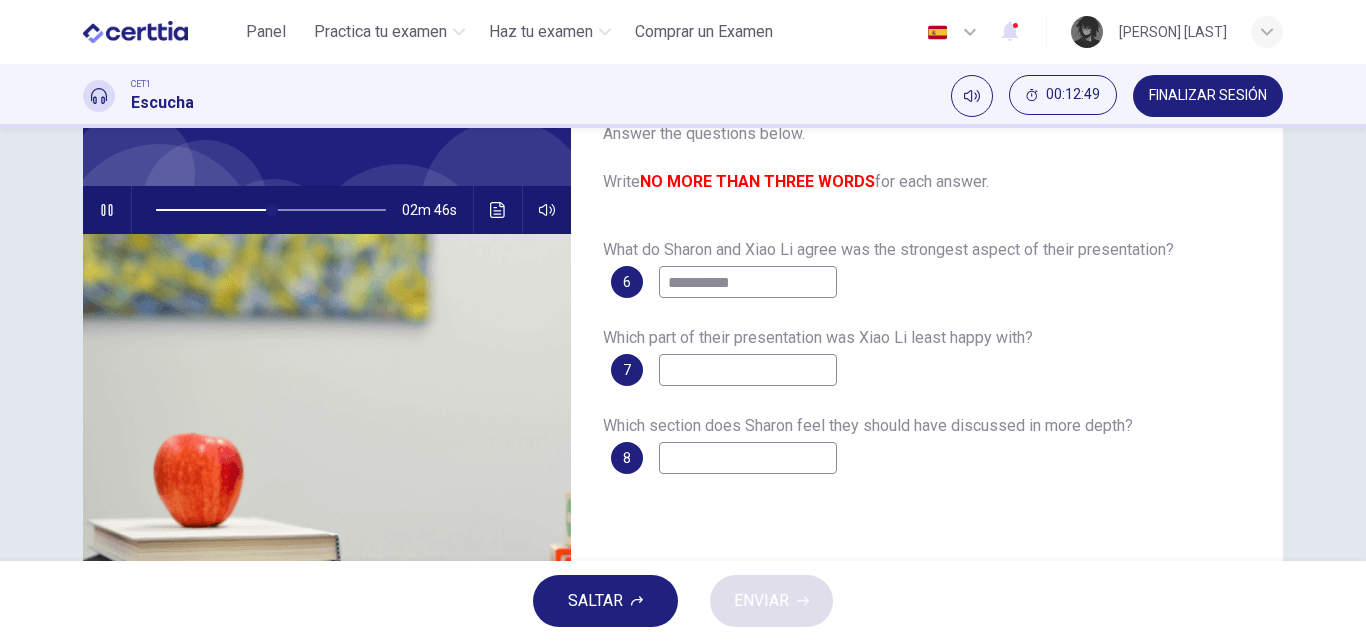 click 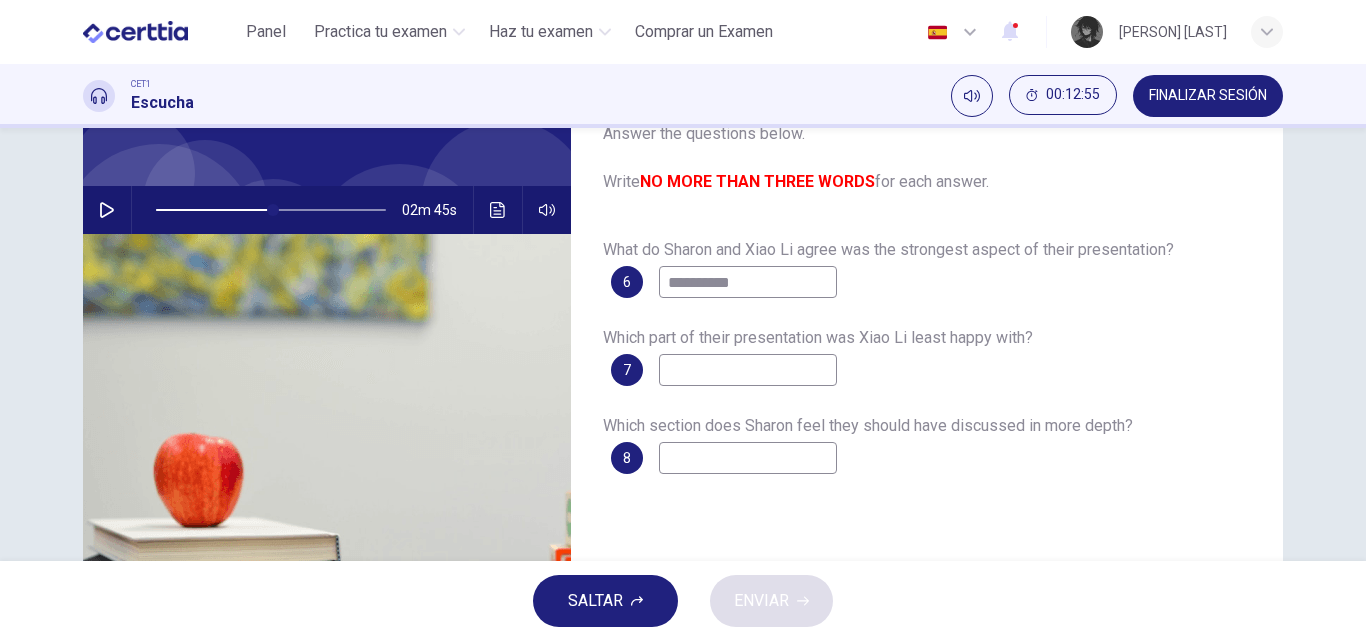 click 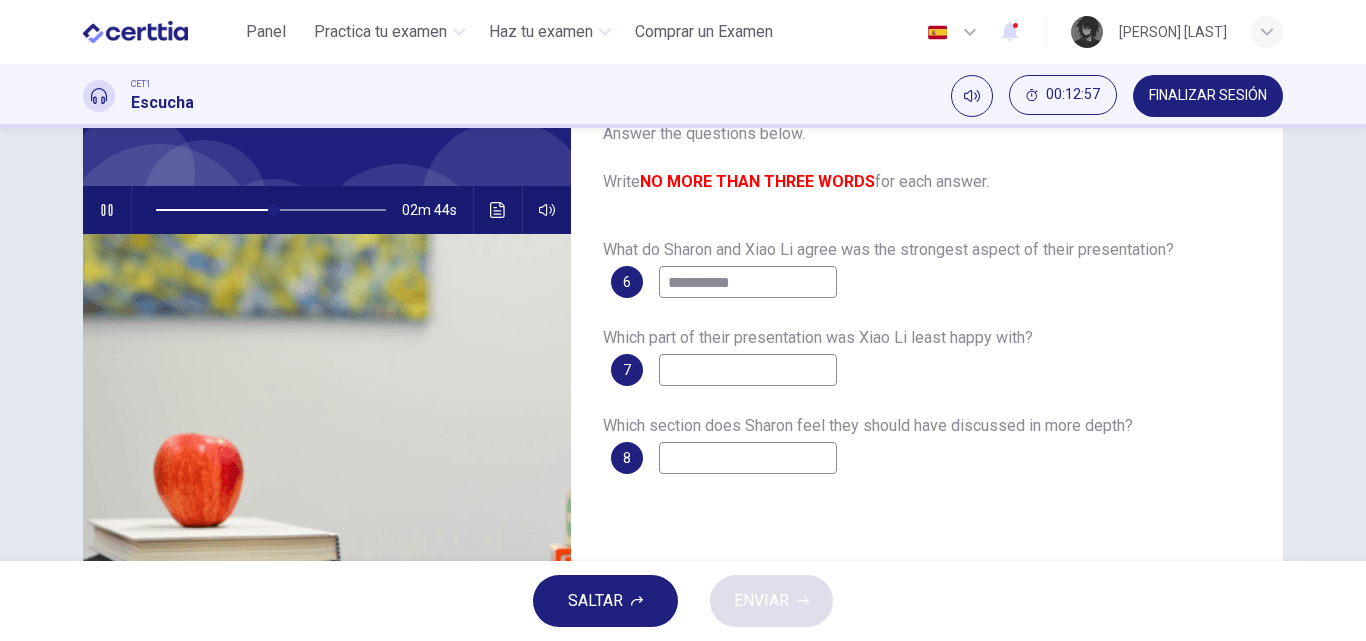 click at bounding box center [215, 210] 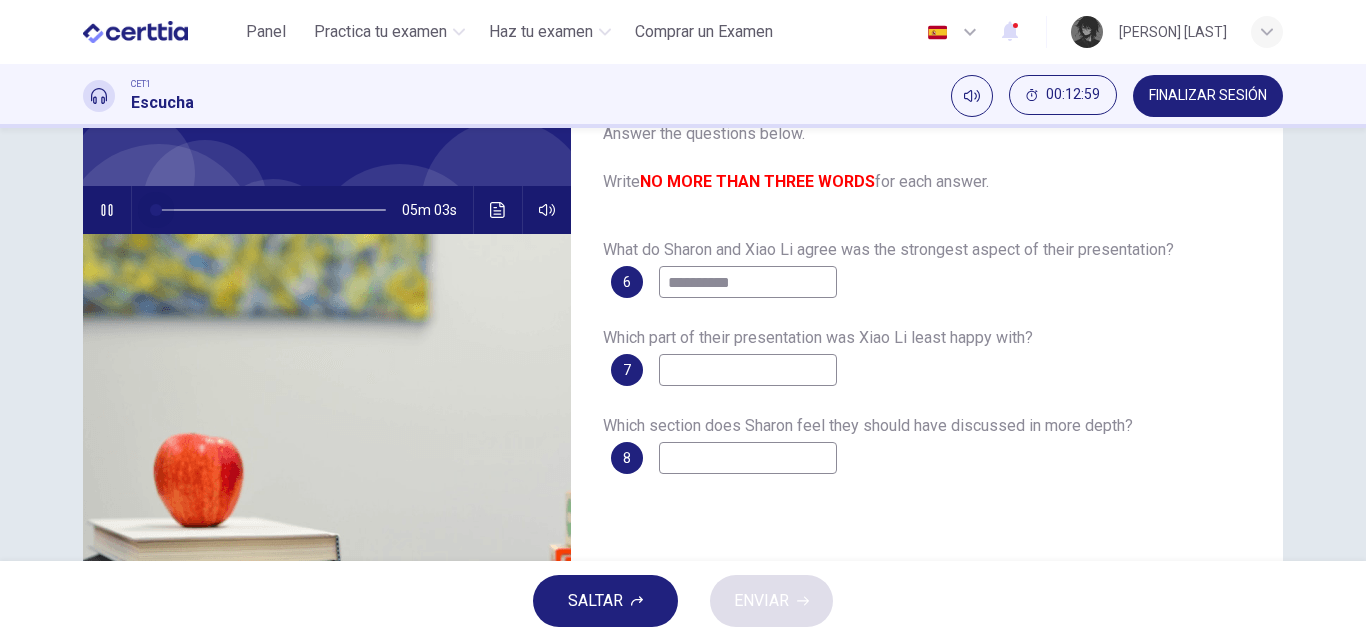 drag, startPoint x: 169, startPoint y: 210, endPoint x: 107, endPoint y: 205, distance: 62.201286 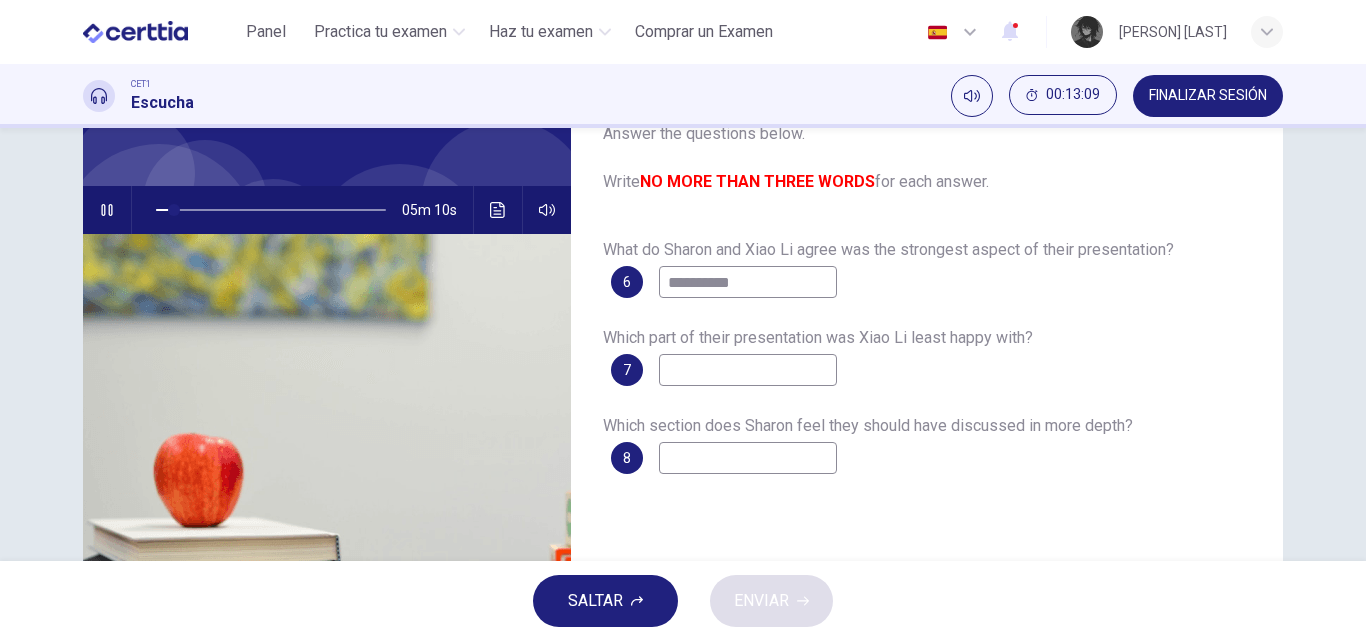 click at bounding box center (107, 210) 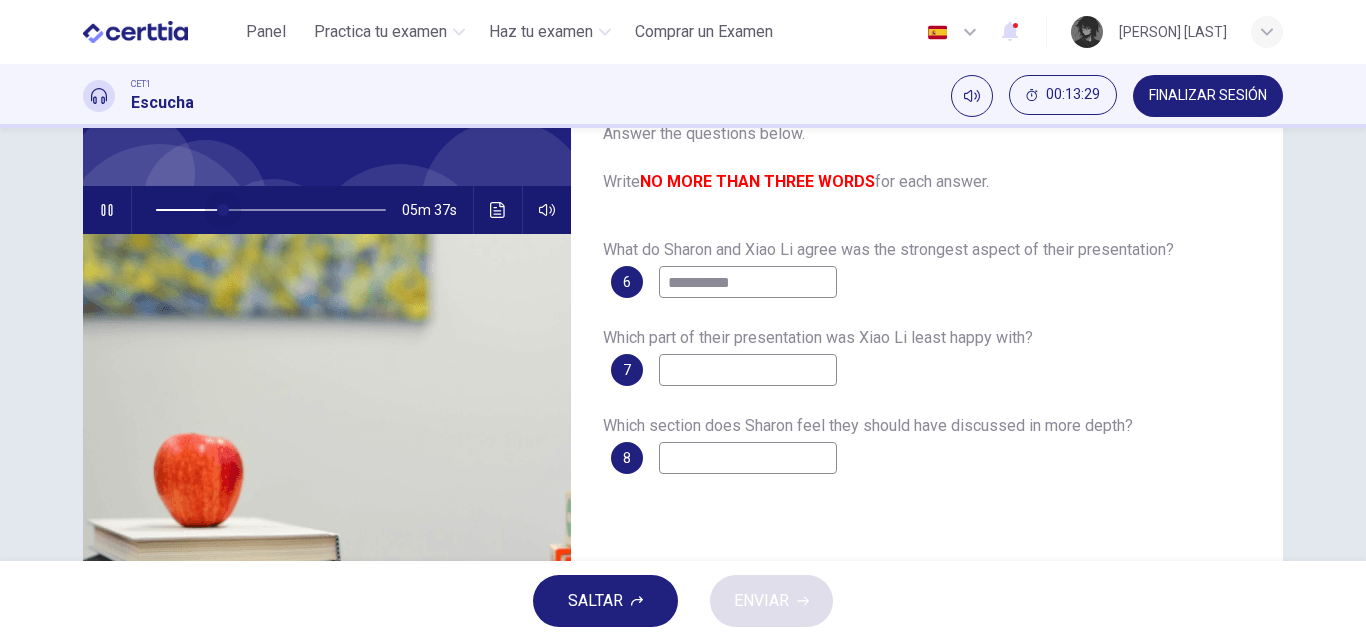click at bounding box center [271, 210] 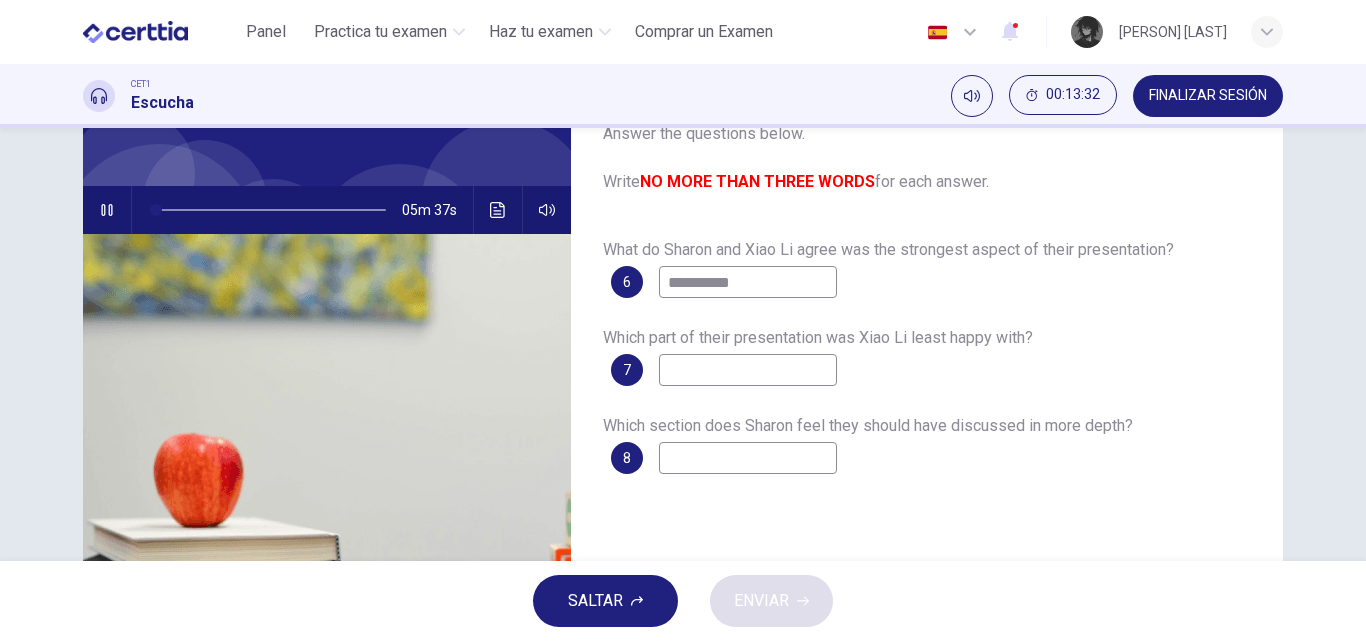click 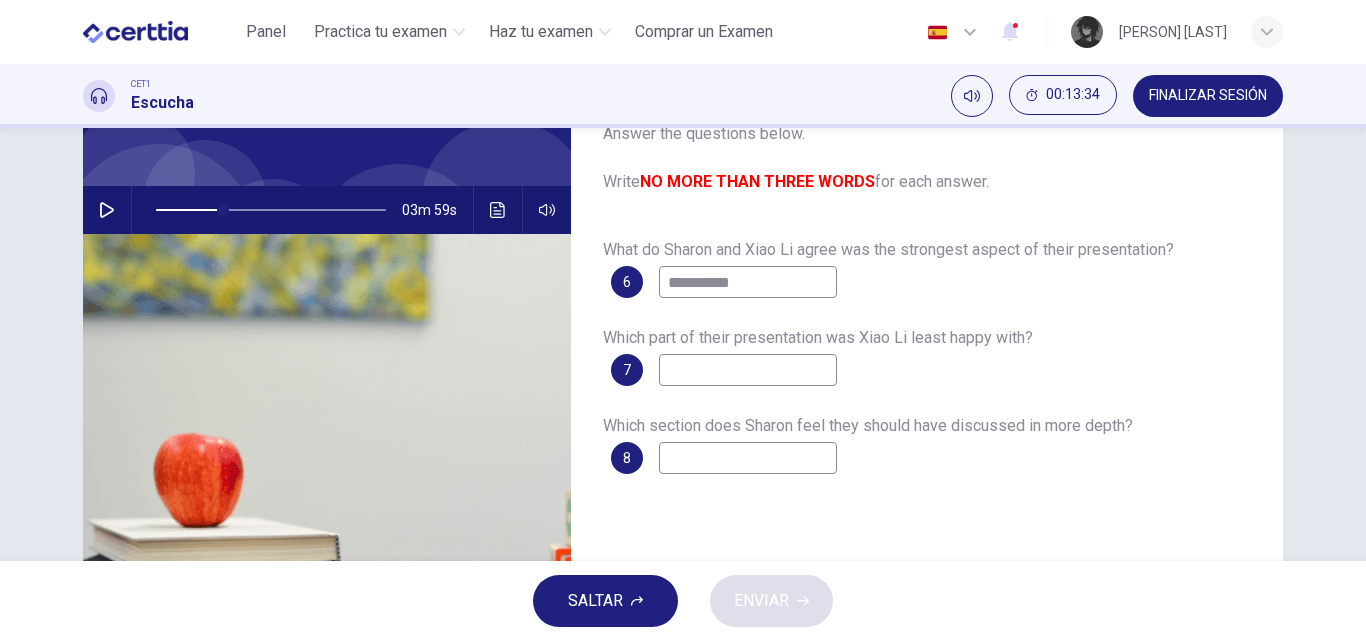 click at bounding box center [271, 210] 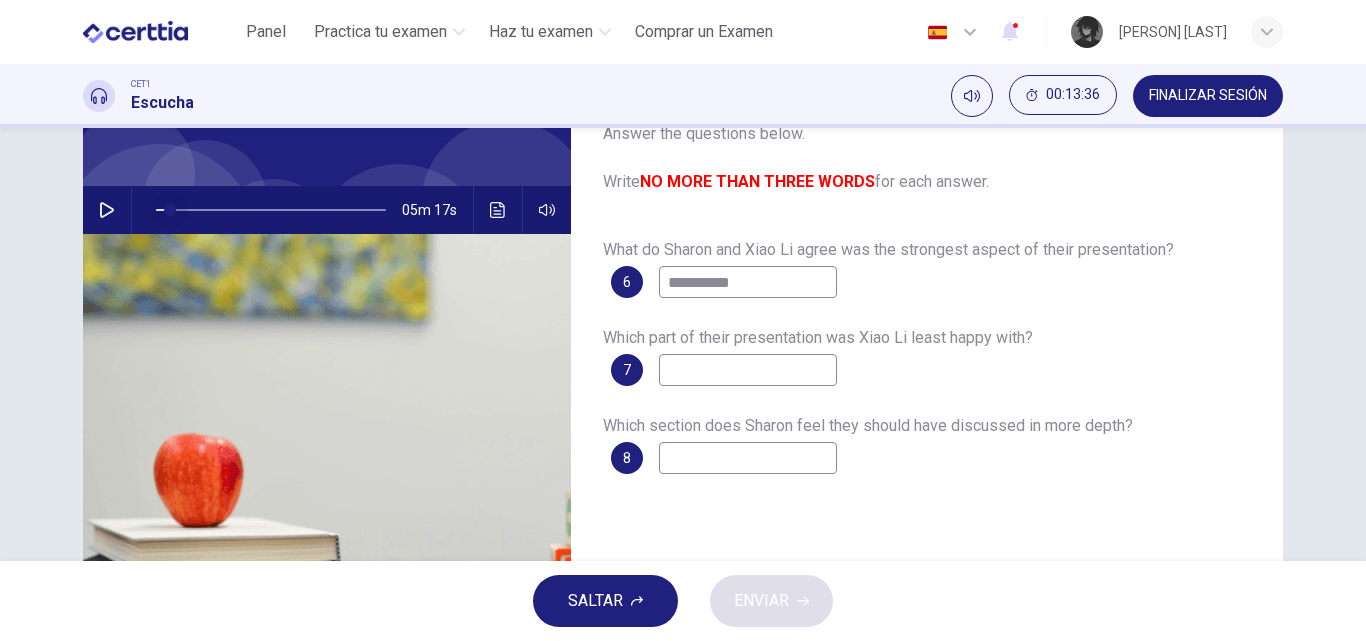 type on "*" 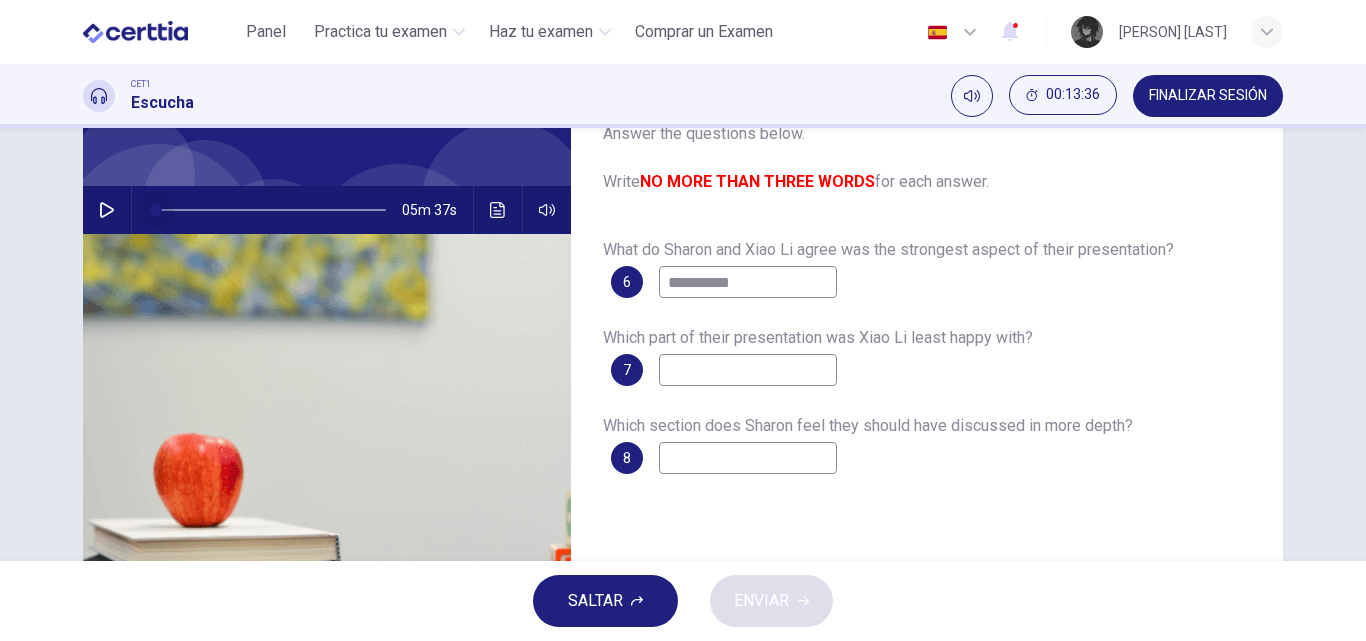 drag, startPoint x: 166, startPoint y: 211, endPoint x: 138, endPoint y: 204, distance: 28.86174 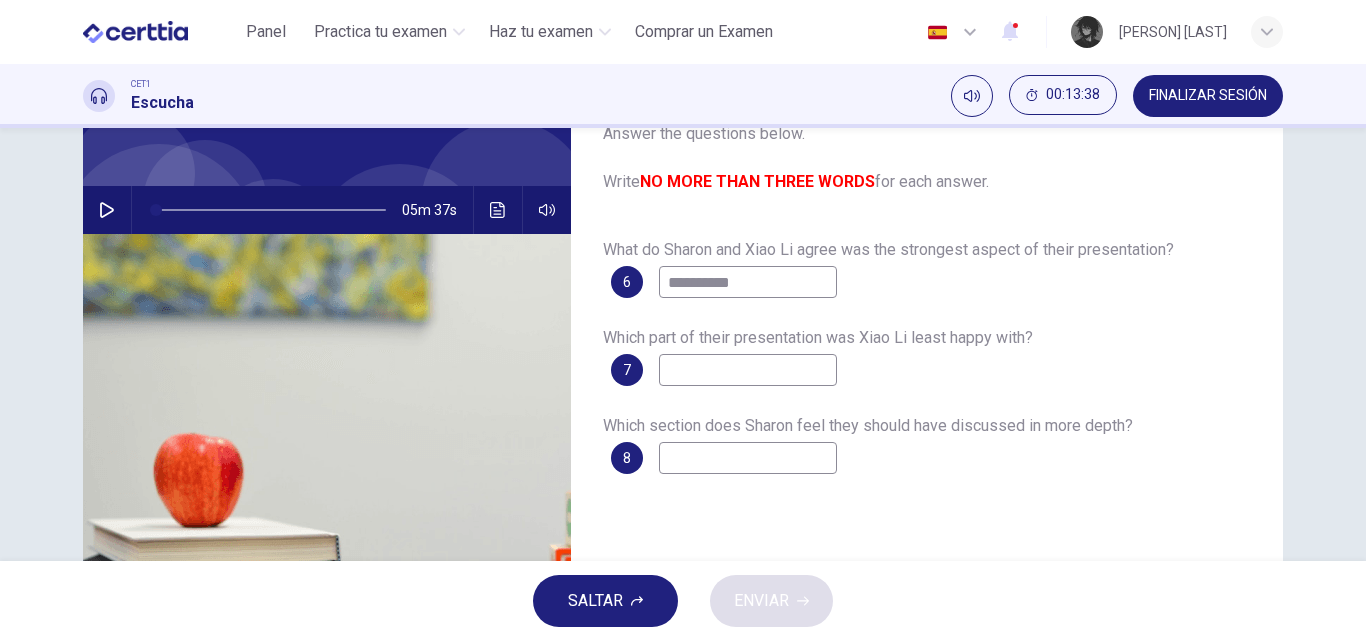 click at bounding box center [107, 210] 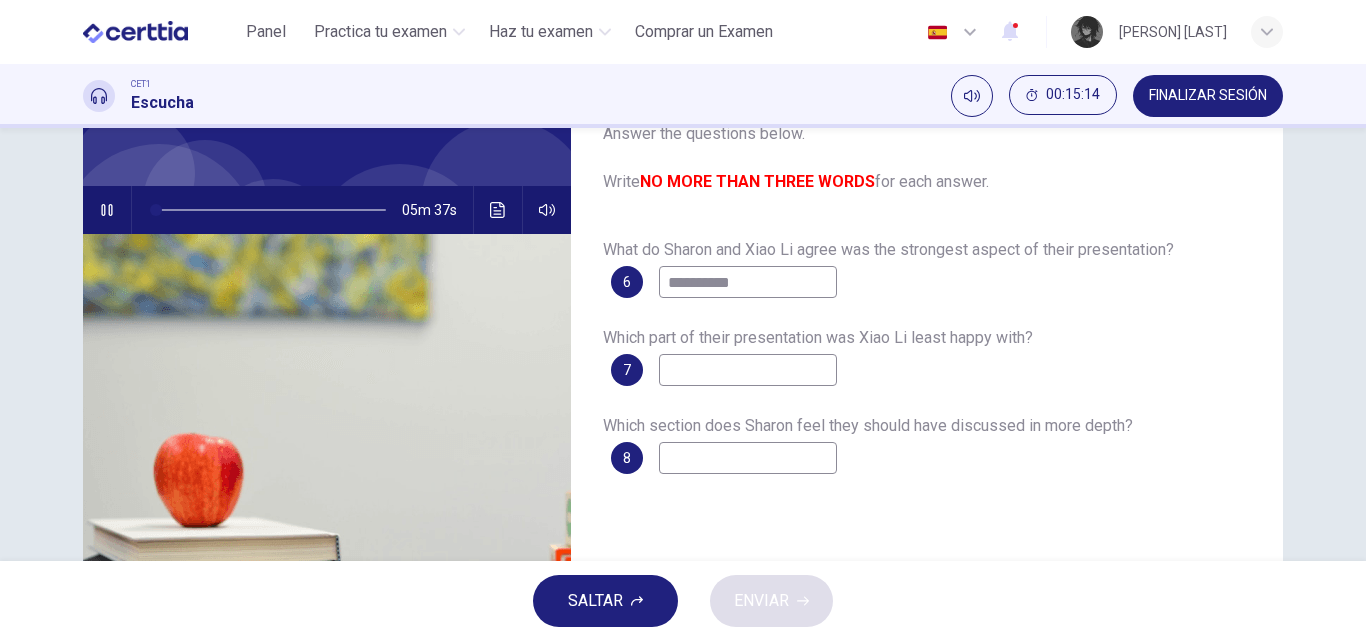 click at bounding box center (107, 210) 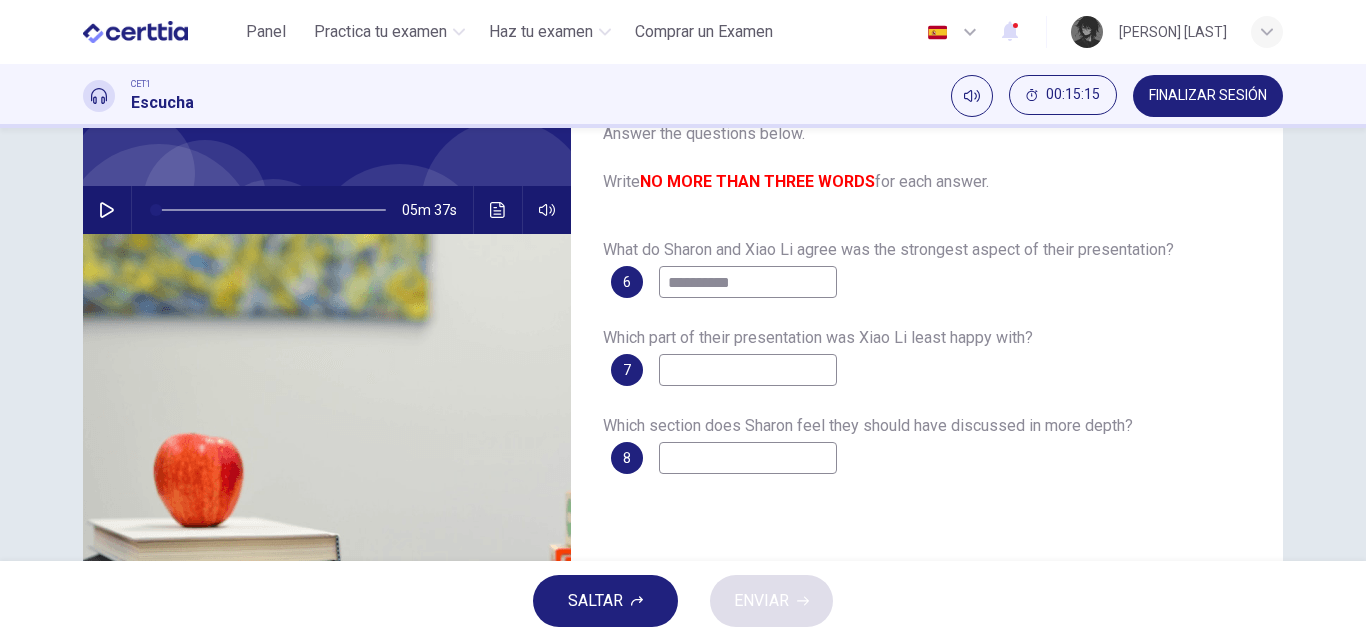 click at bounding box center [107, 210] 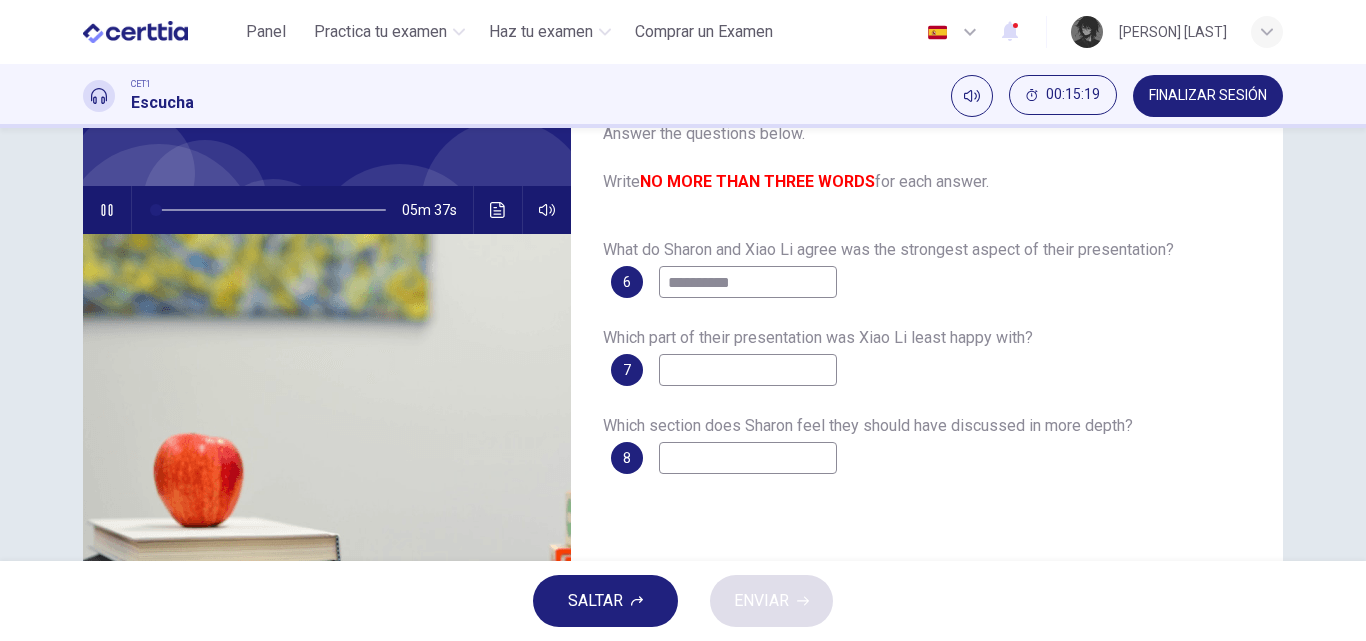 click at bounding box center (107, 210) 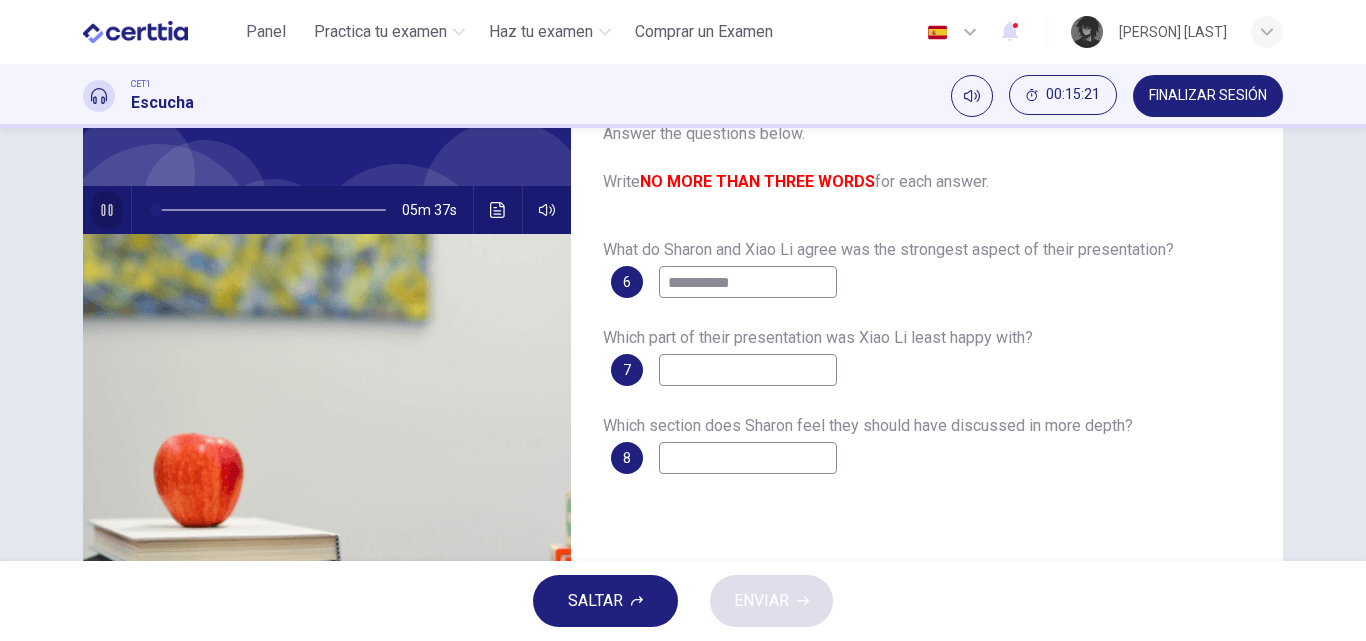 click 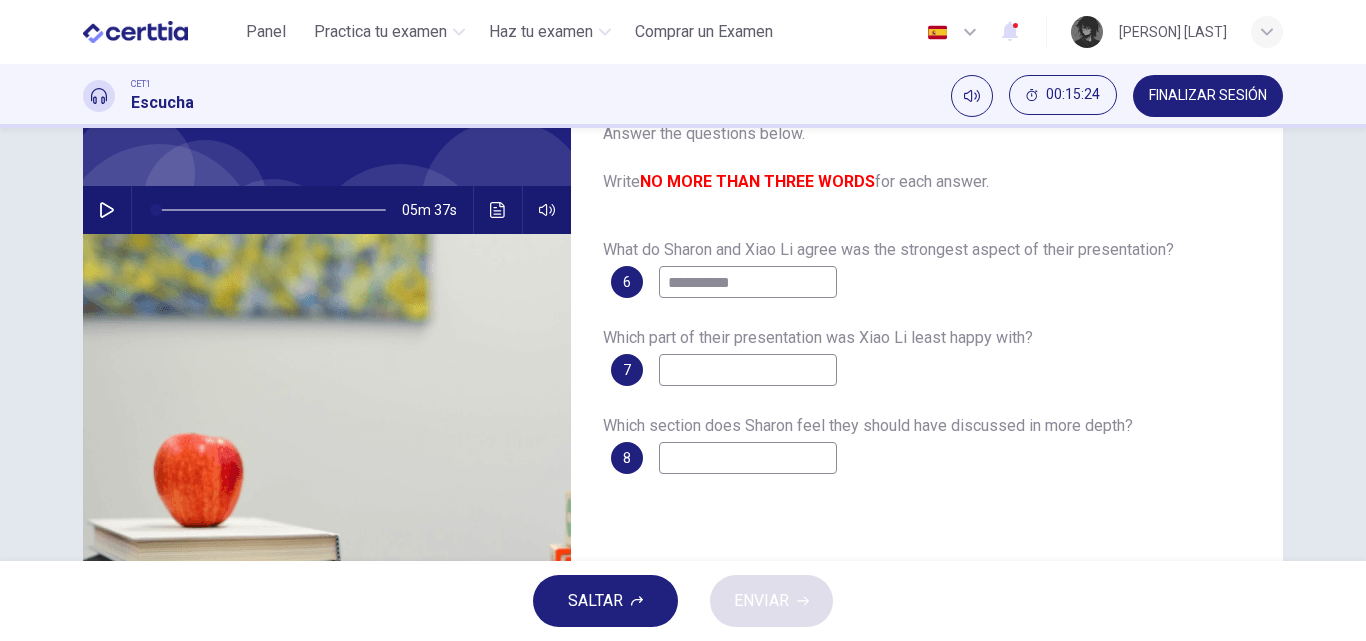 click 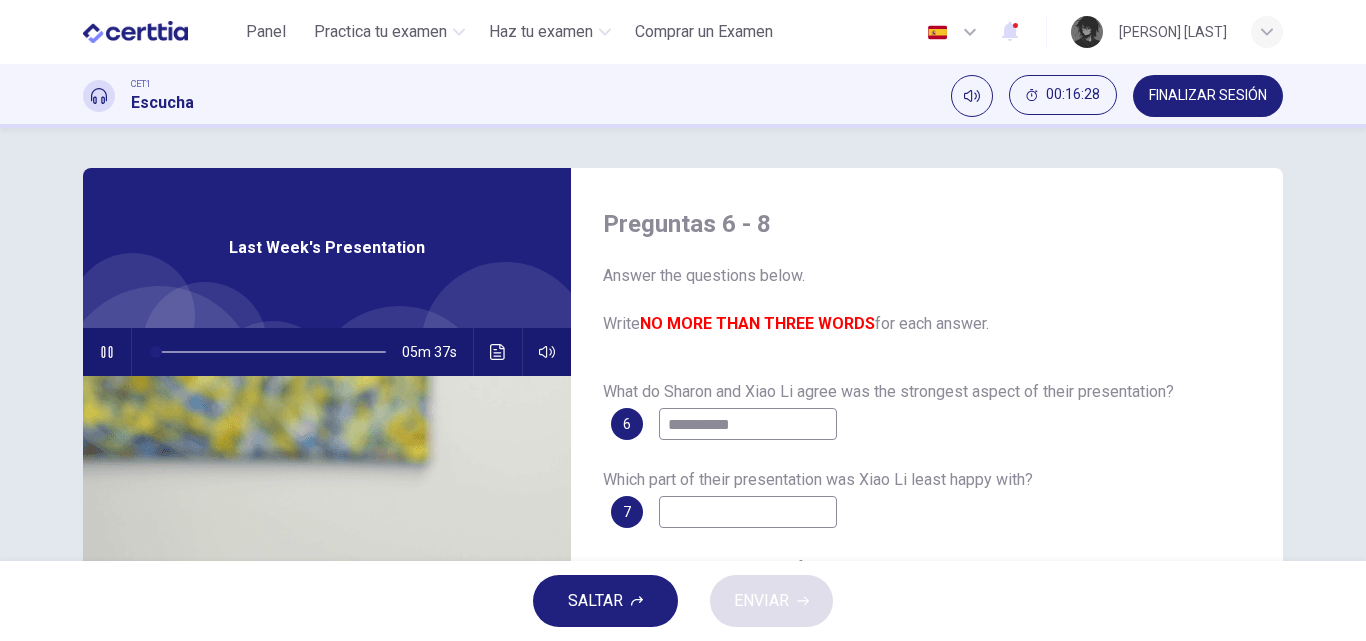 scroll, scrollTop: 100, scrollLeft: 0, axis: vertical 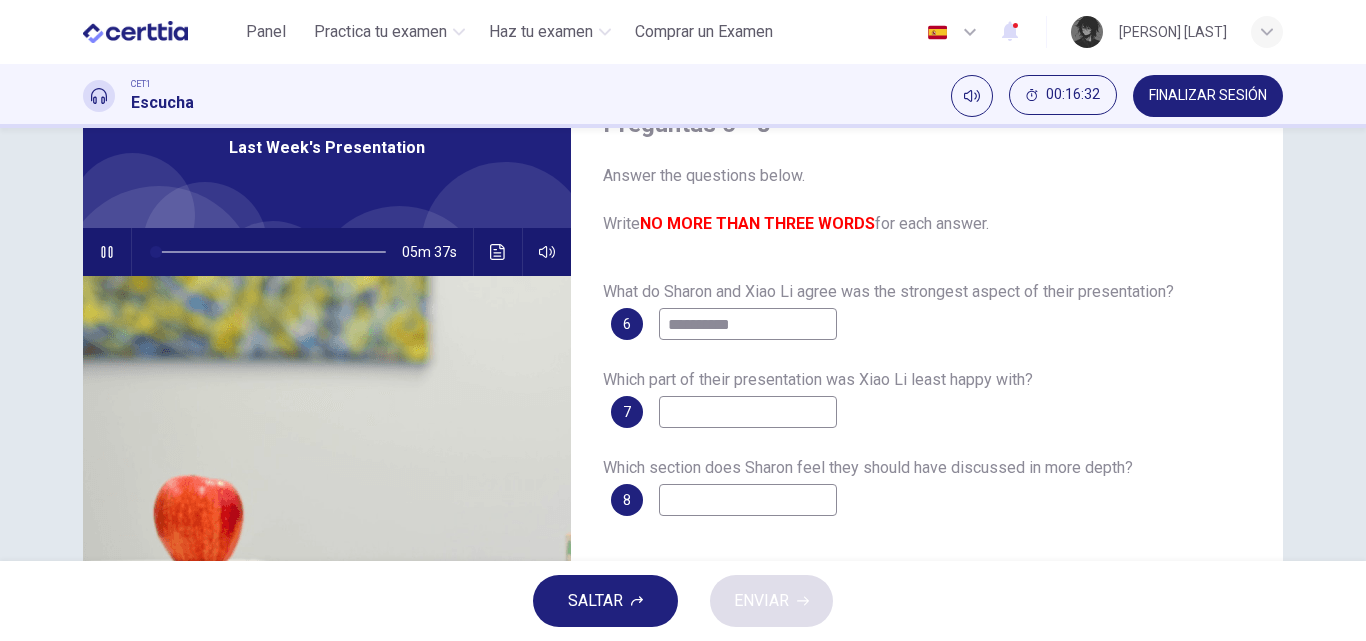 click at bounding box center [107, 252] 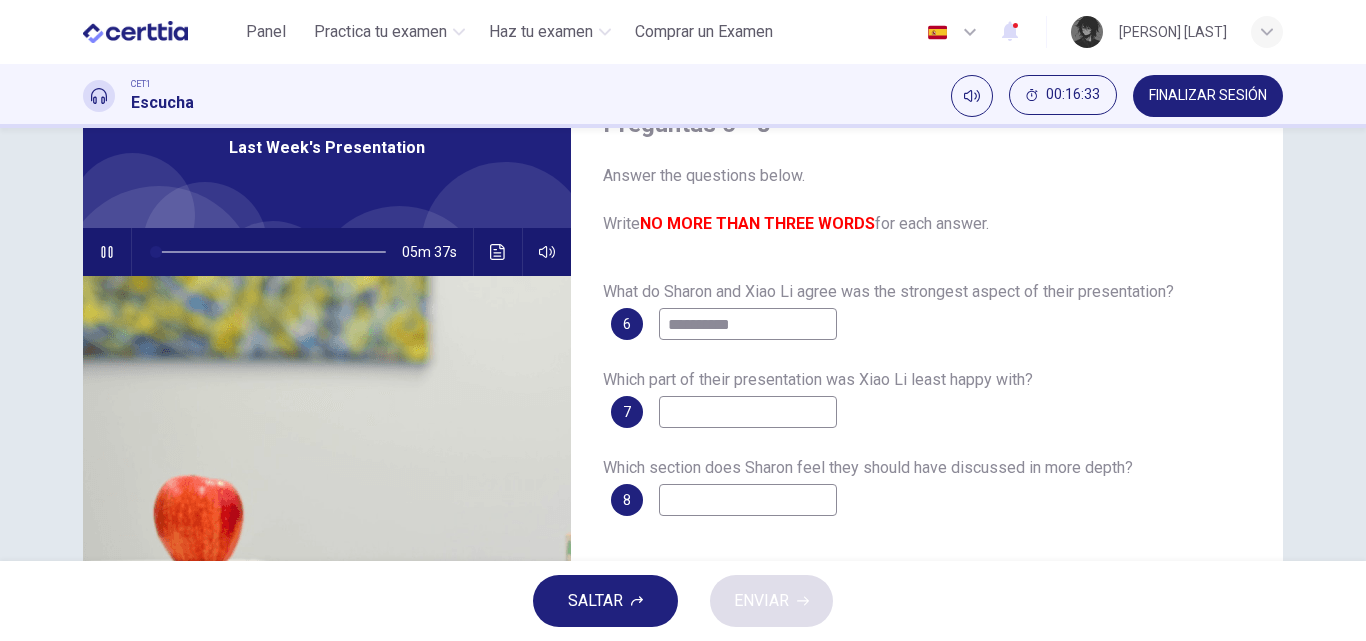 click 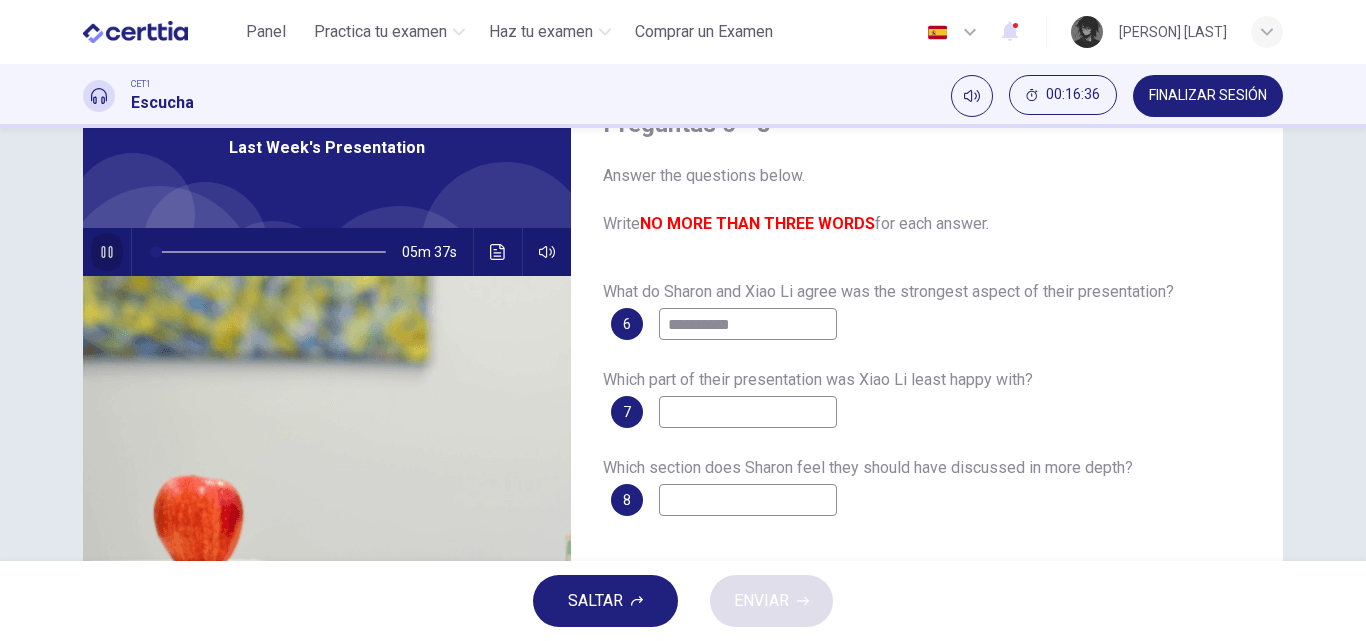 click 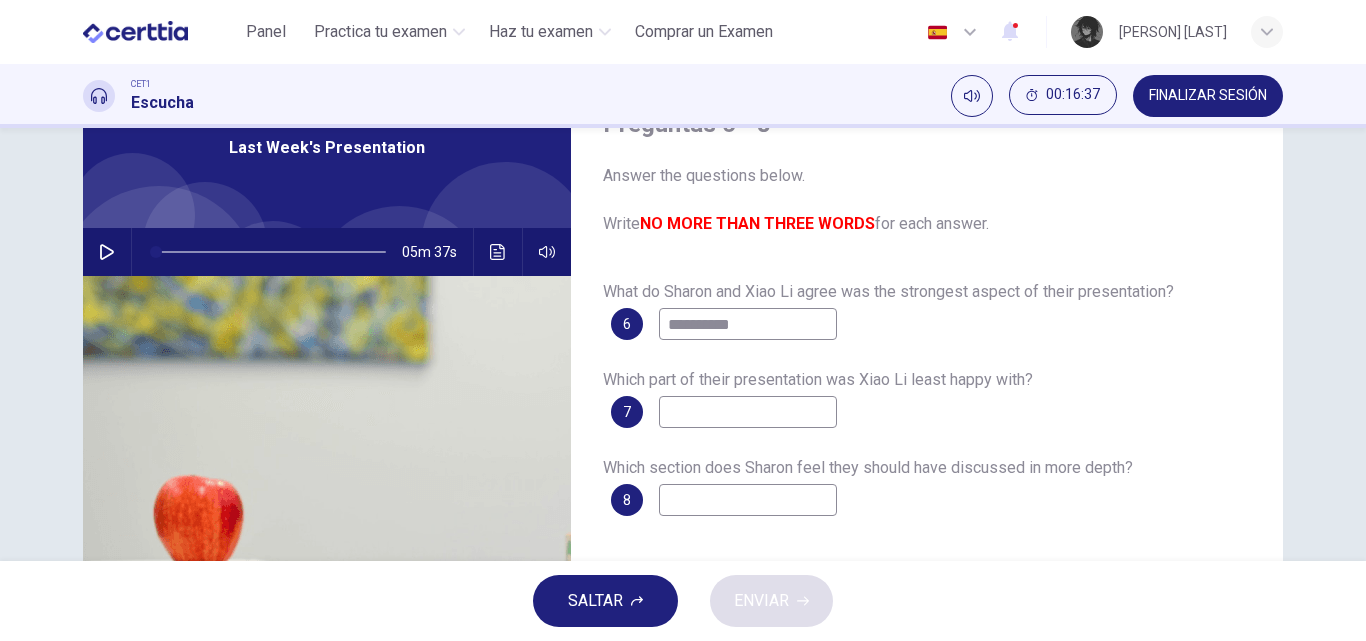 click on "FINALIZAR SESIÓN" at bounding box center [1208, 96] 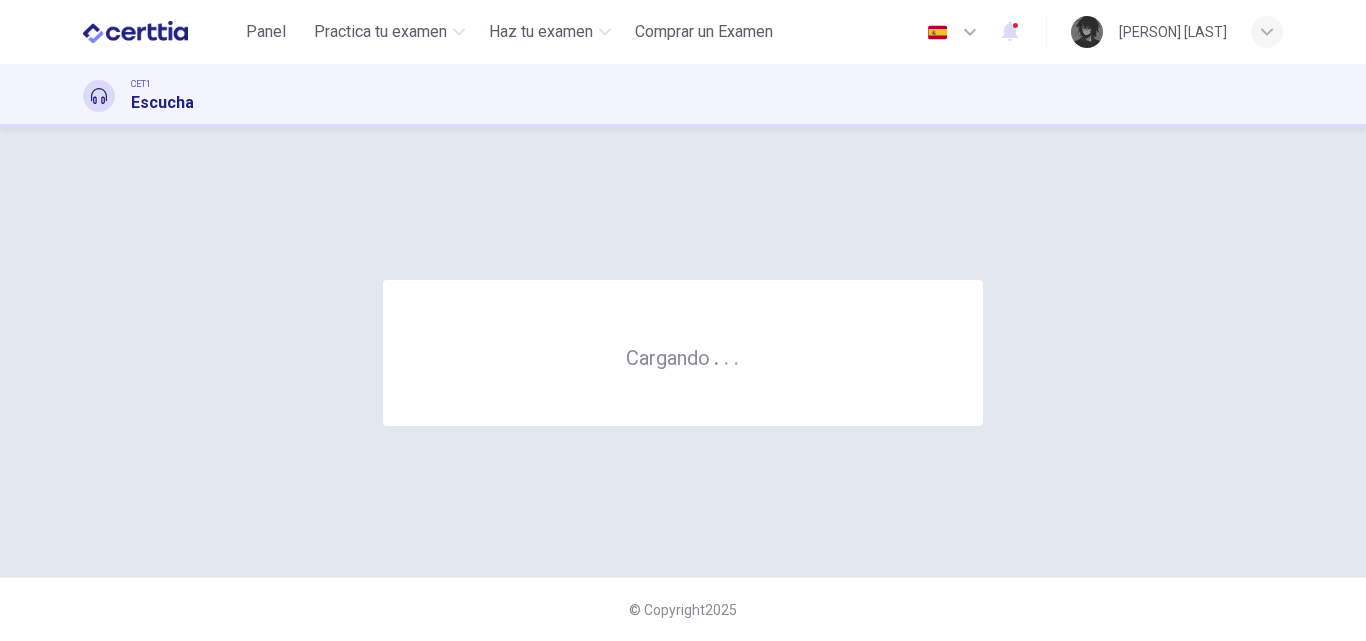scroll, scrollTop: 0, scrollLeft: 0, axis: both 